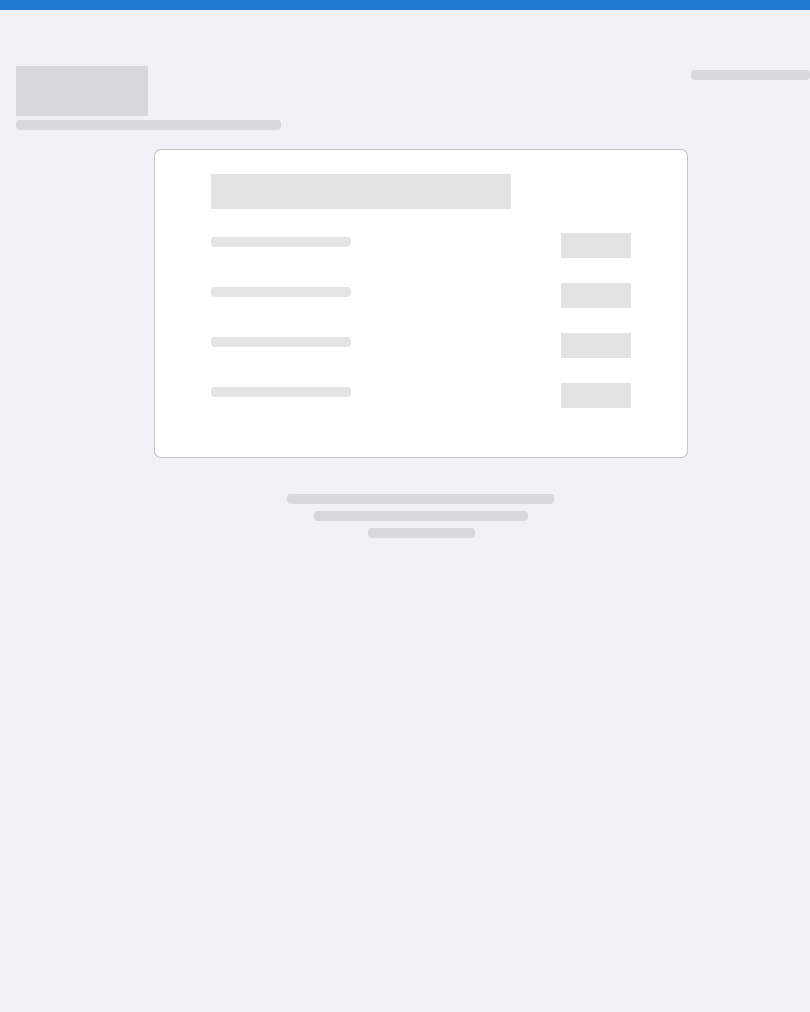scroll, scrollTop: 0, scrollLeft: 0, axis: both 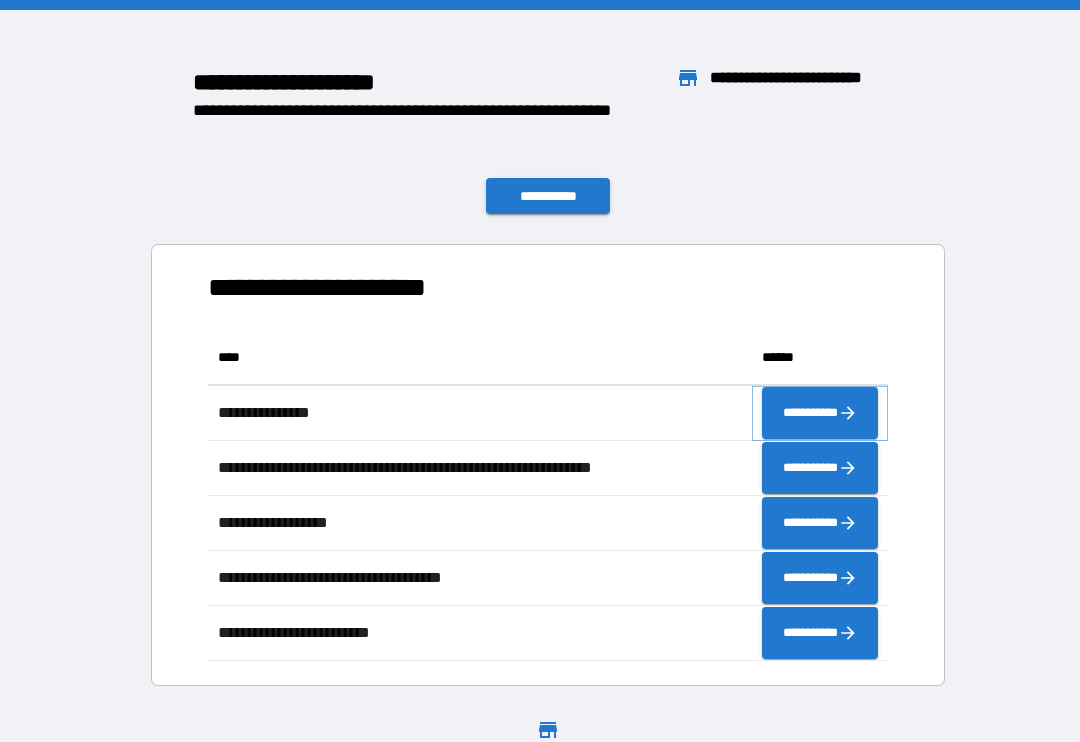 click on "**********" at bounding box center [820, 413] 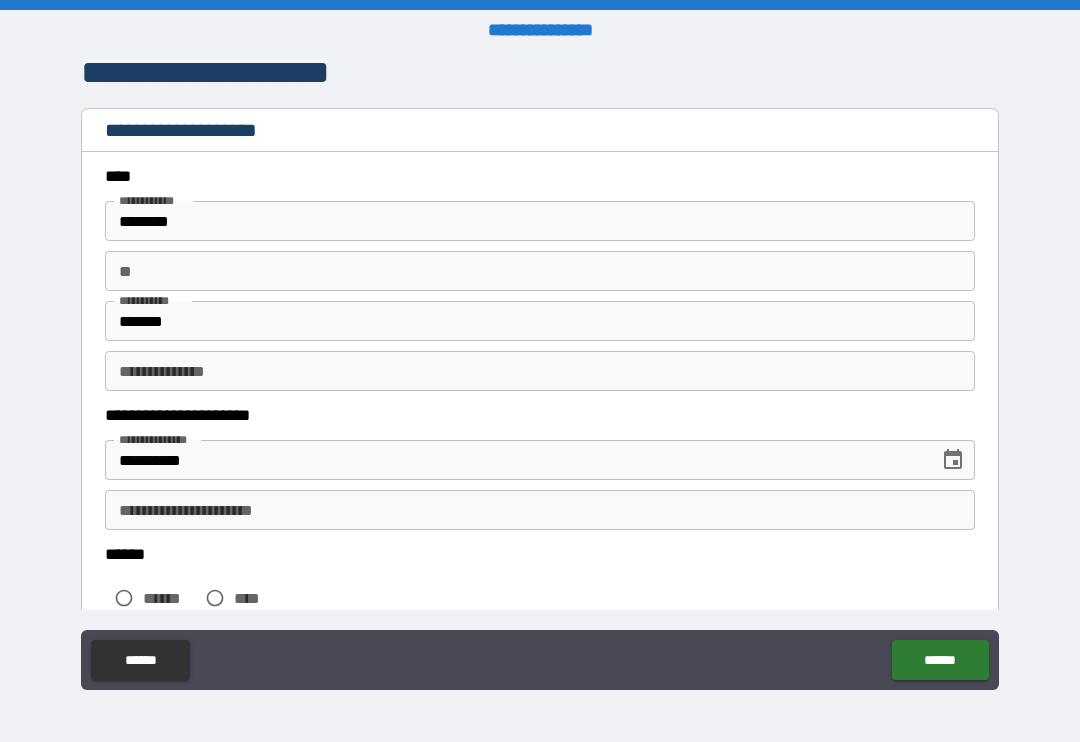 click on "*******" at bounding box center [540, 321] 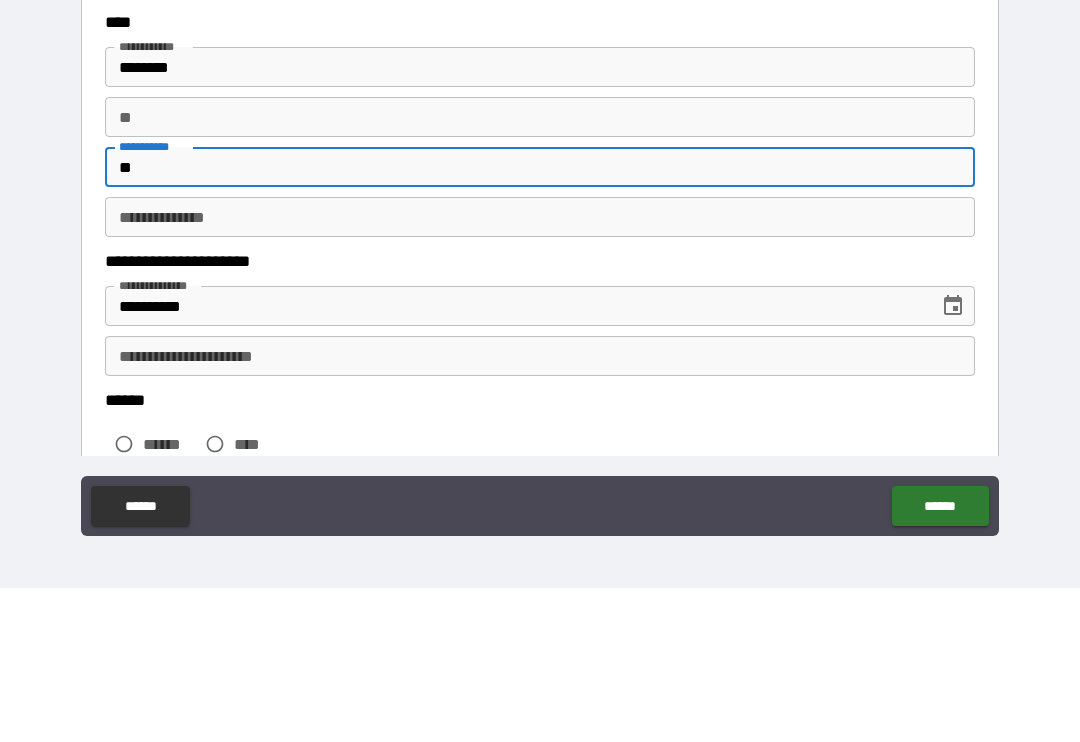type on "*" 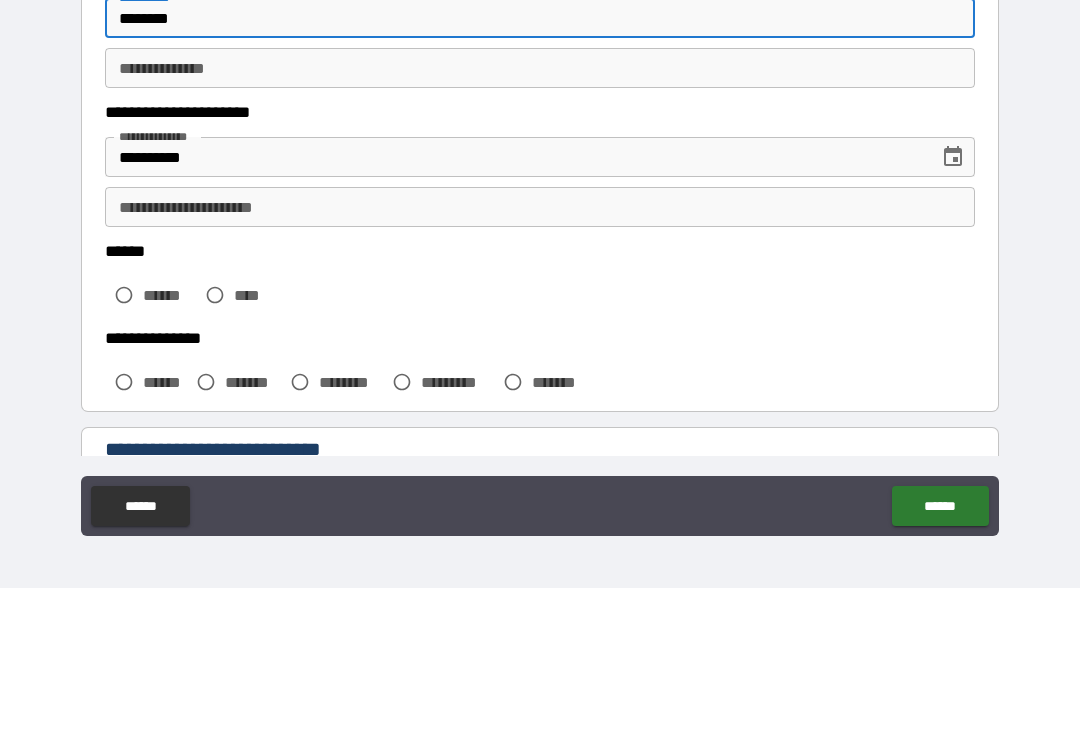 scroll, scrollTop: 169, scrollLeft: 0, axis: vertical 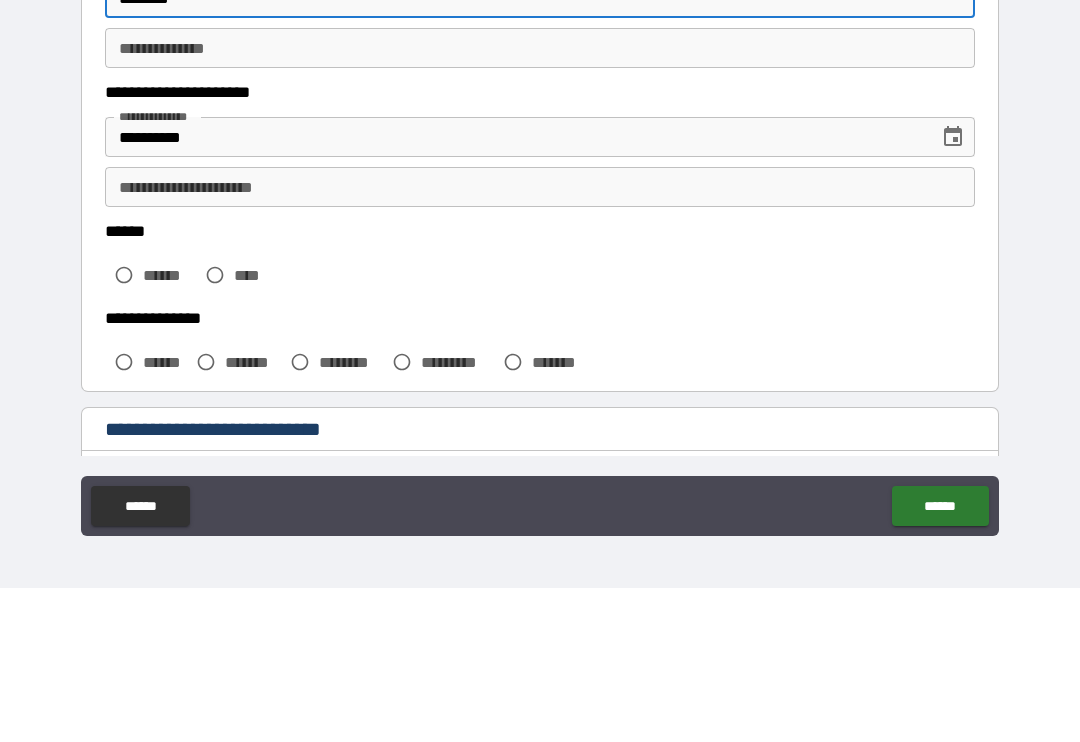 type on "********" 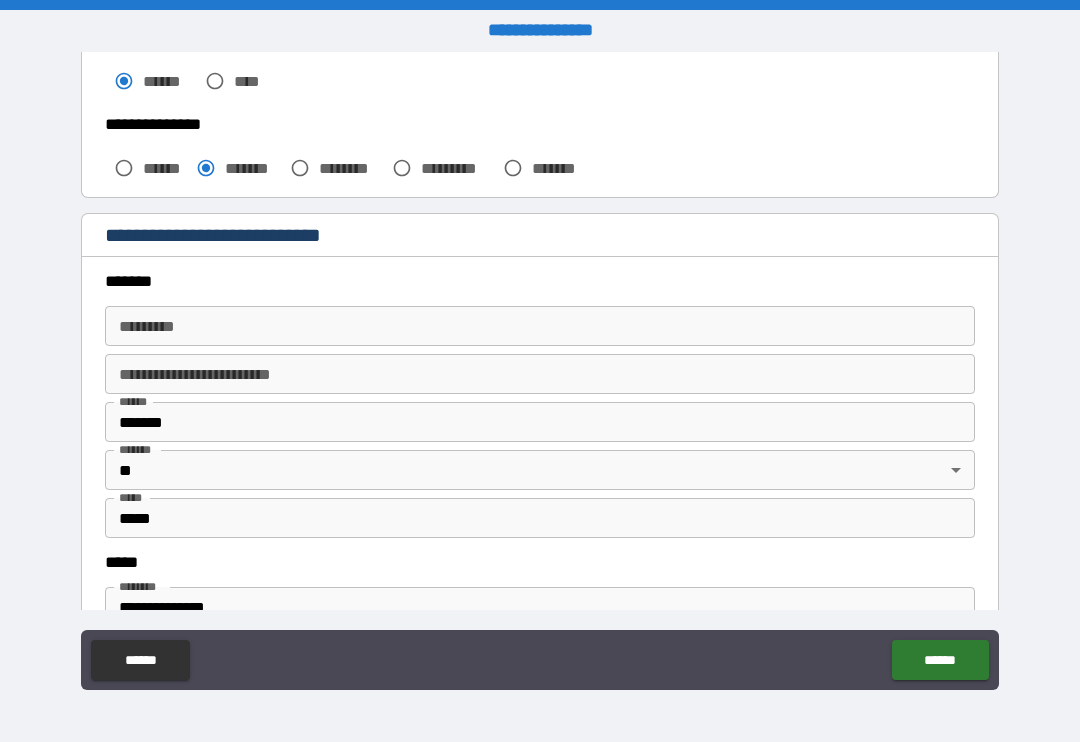 scroll, scrollTop: 516, scrollLeft: 0, axis: vertical 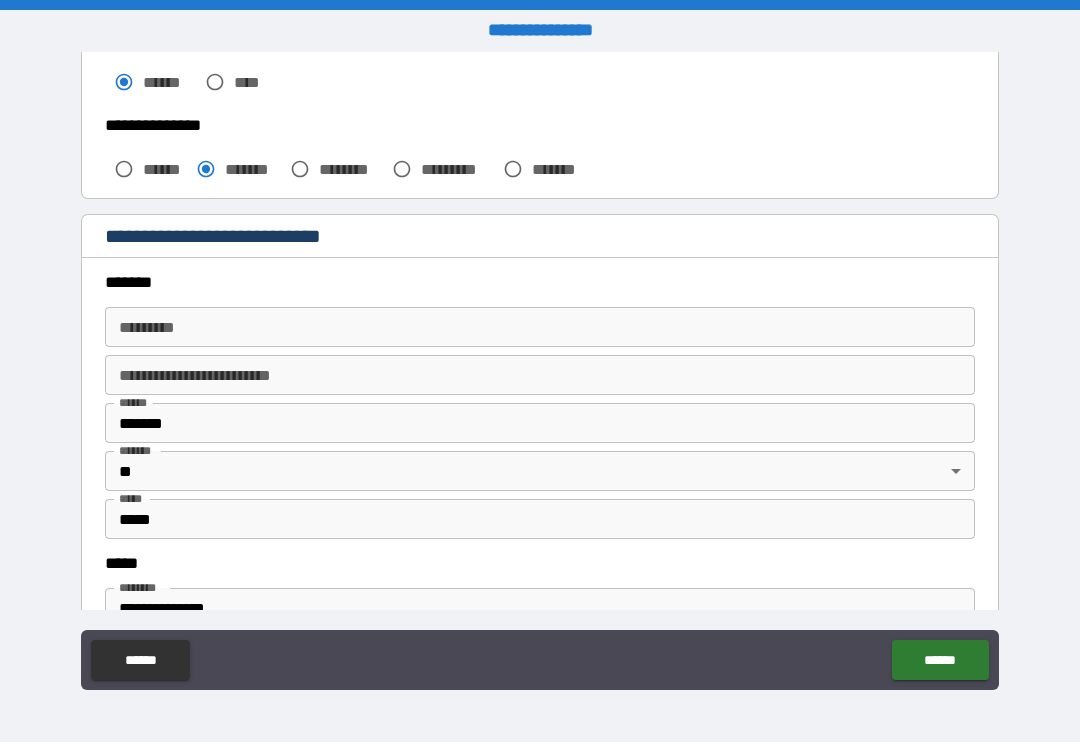 click on "*******   *" at bounding box center [540, 327] 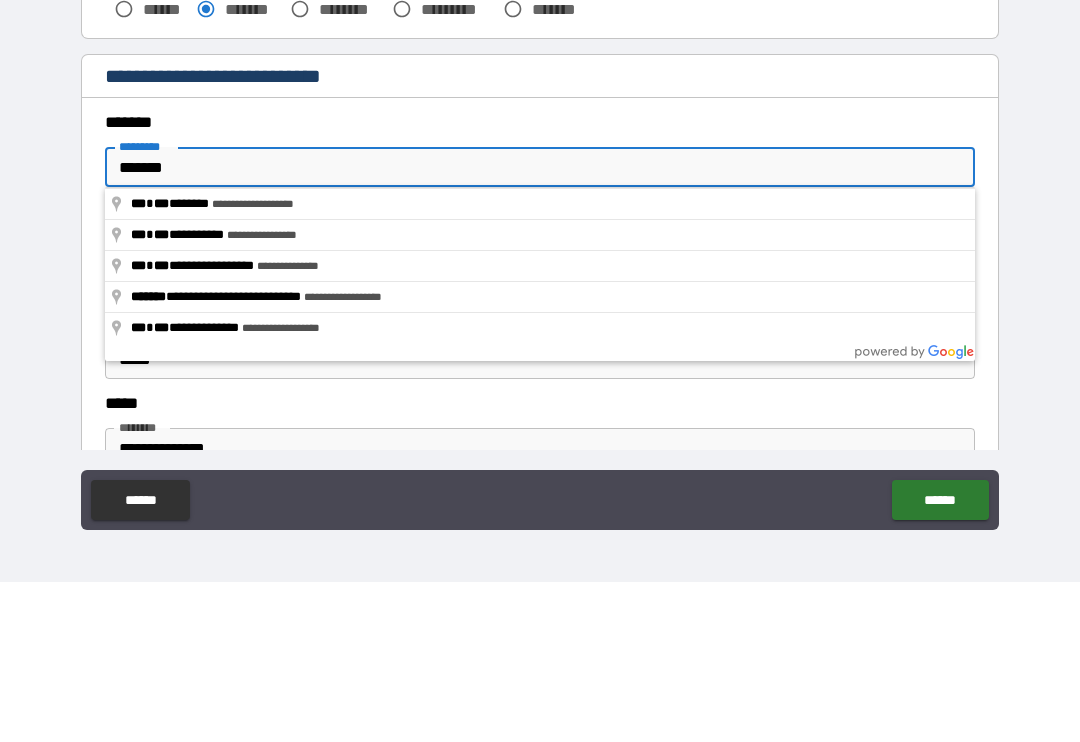 click on "*******" at bounding box center [540, 327] 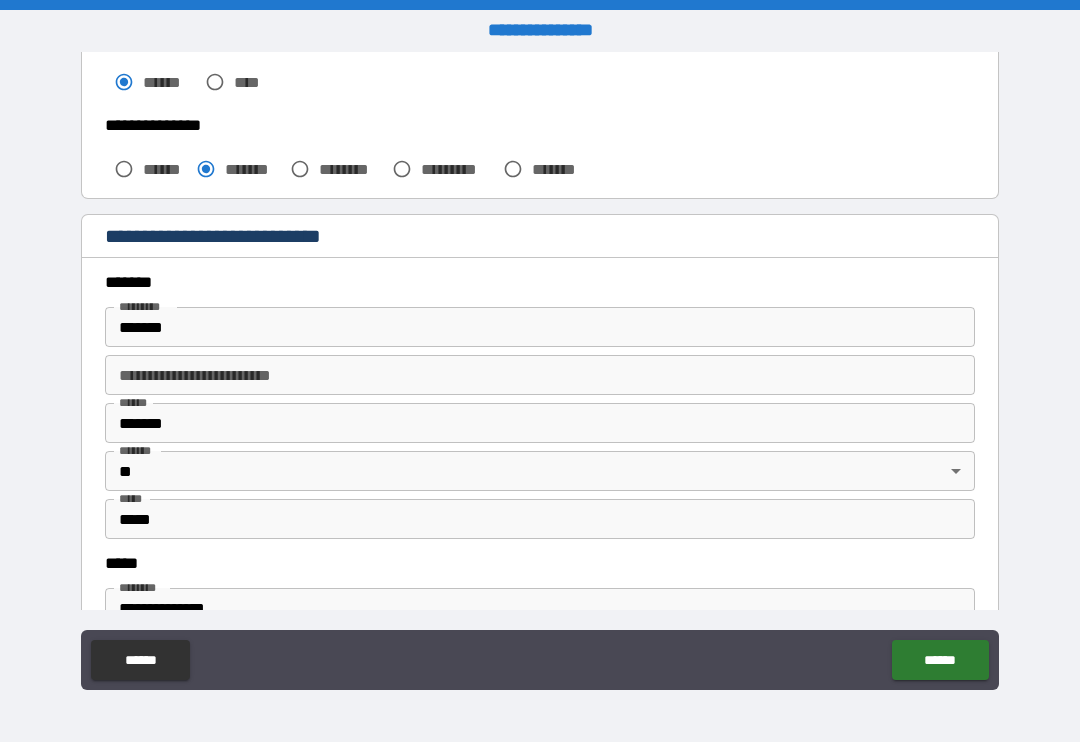 type on "**********" 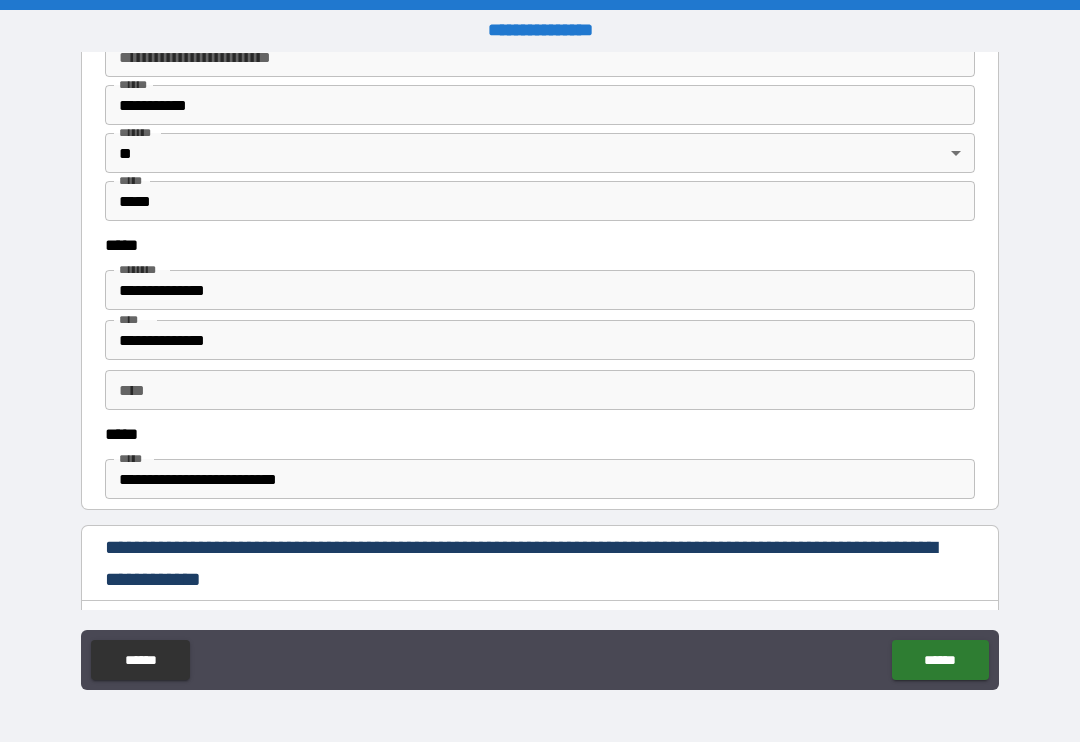 scroll, scrollTop: 839, scrollLeft: 0, axis: vertical 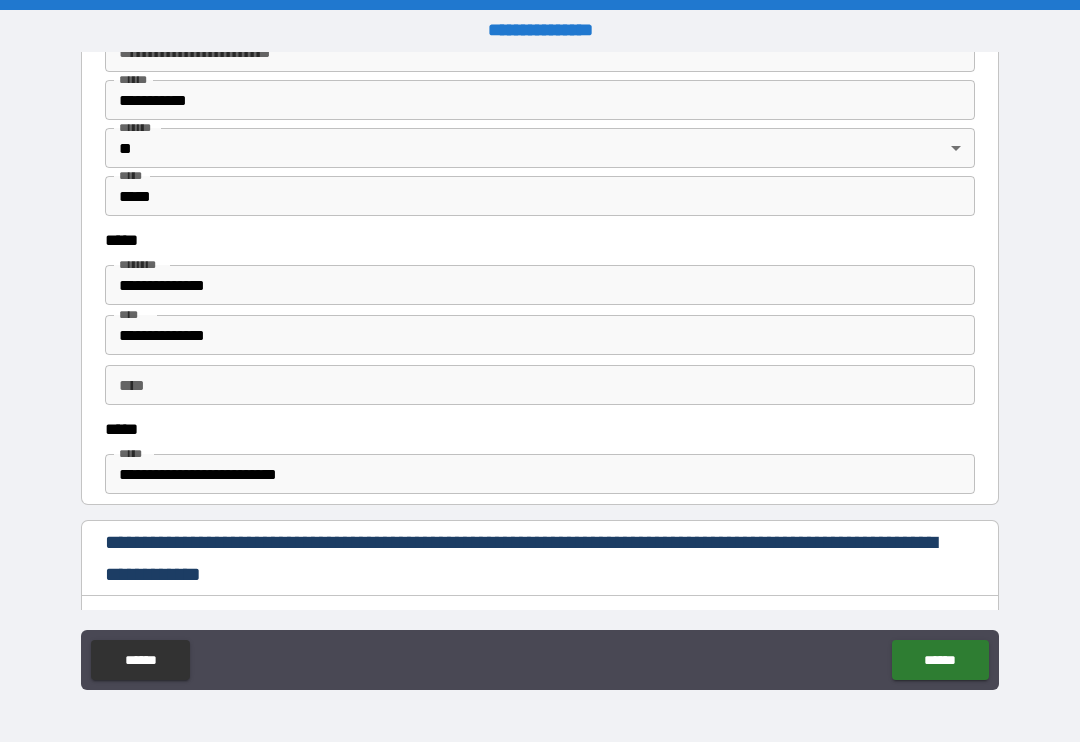 click on "**********" at bounding box center (540, 285) 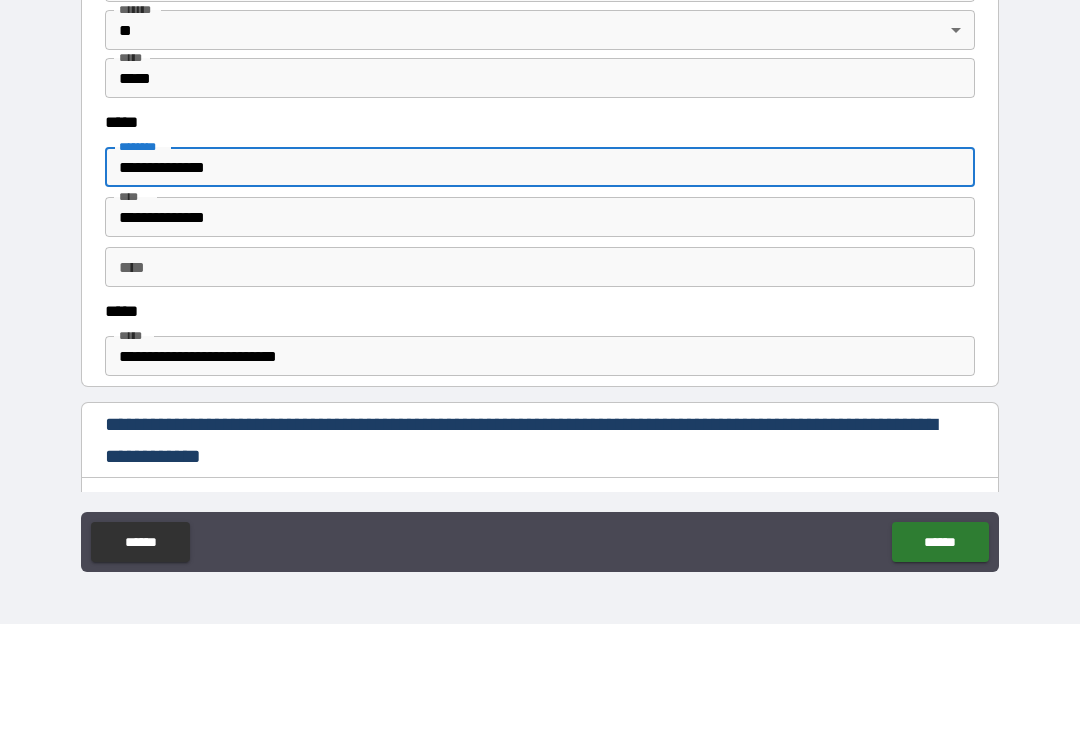 click on "**********" at bounding box center [540, 285] 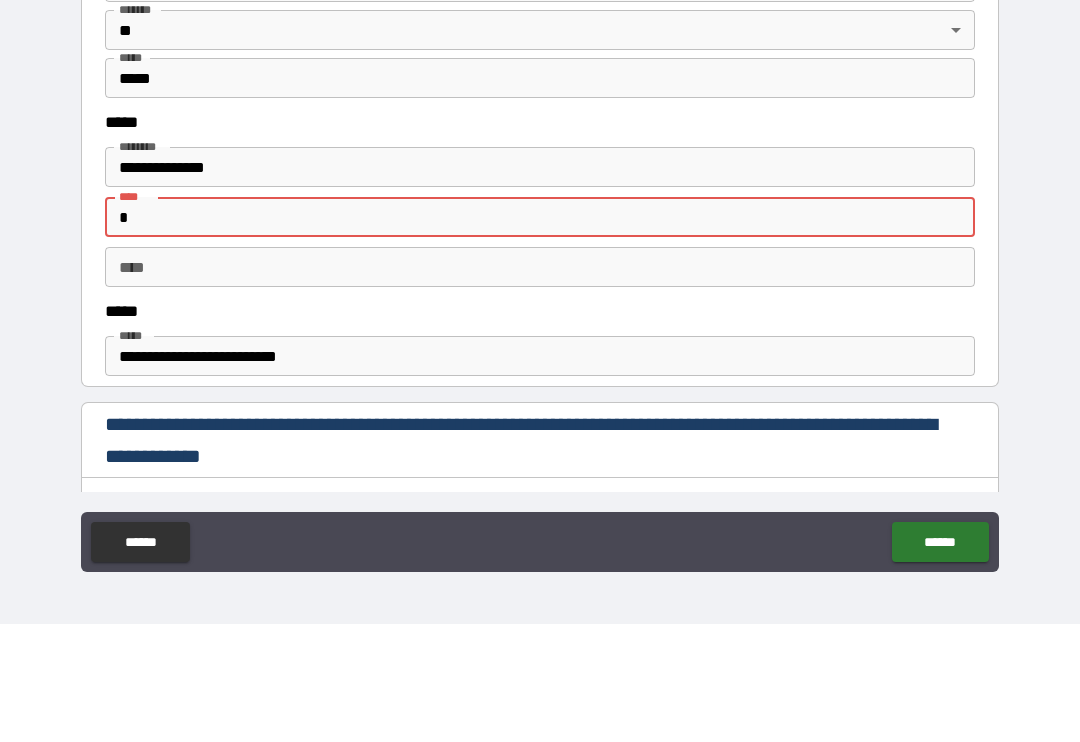 type on "*" 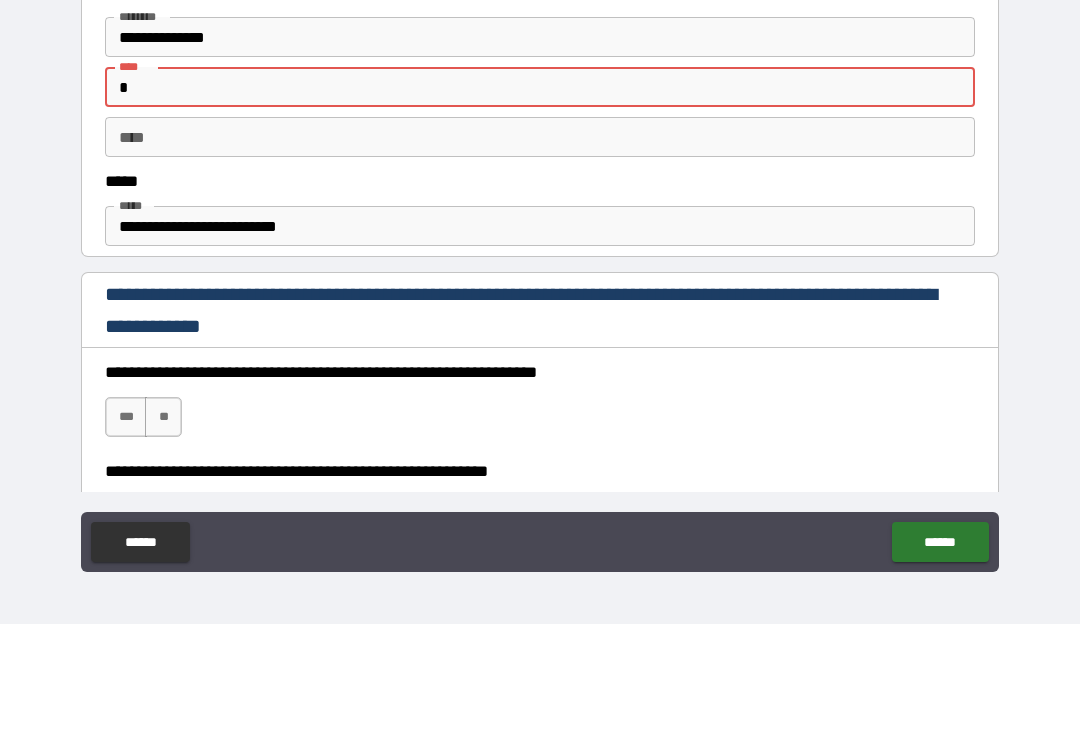 scroll, scrollTop: 972, scrollLeft: 0, axis: vertical 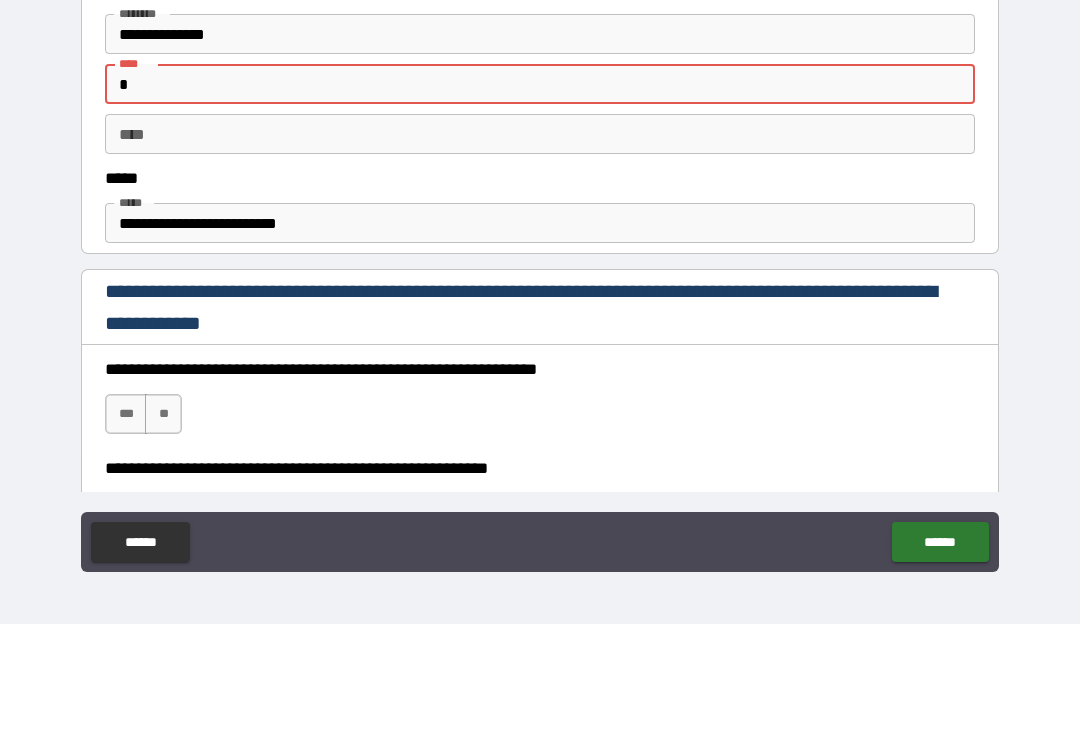 click on "**********" at bounding box center (540, 341) 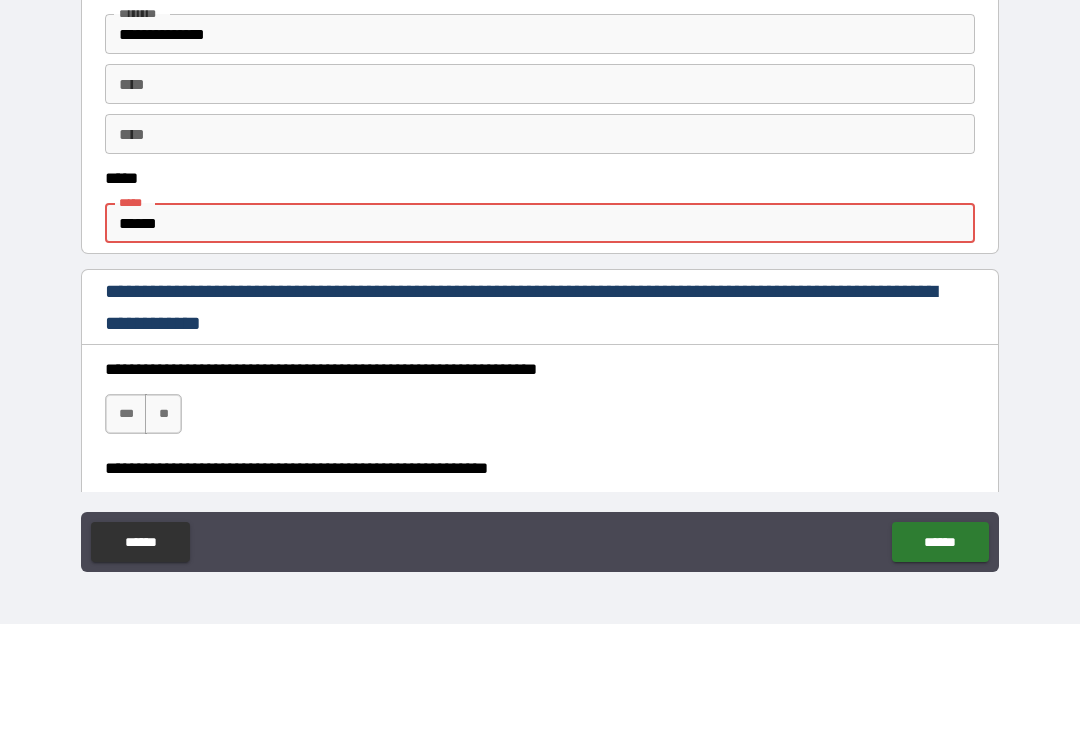 type on "*****" 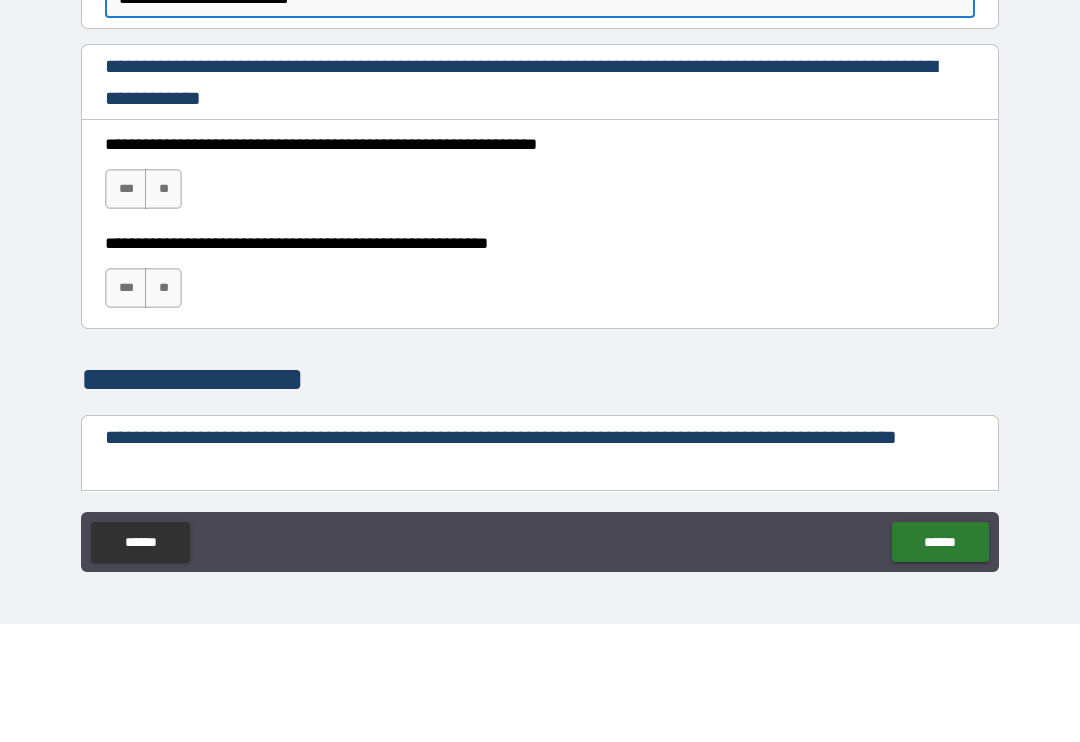 scroll, scrollTop: 1209, scrollLeft: 0, axis: vertical 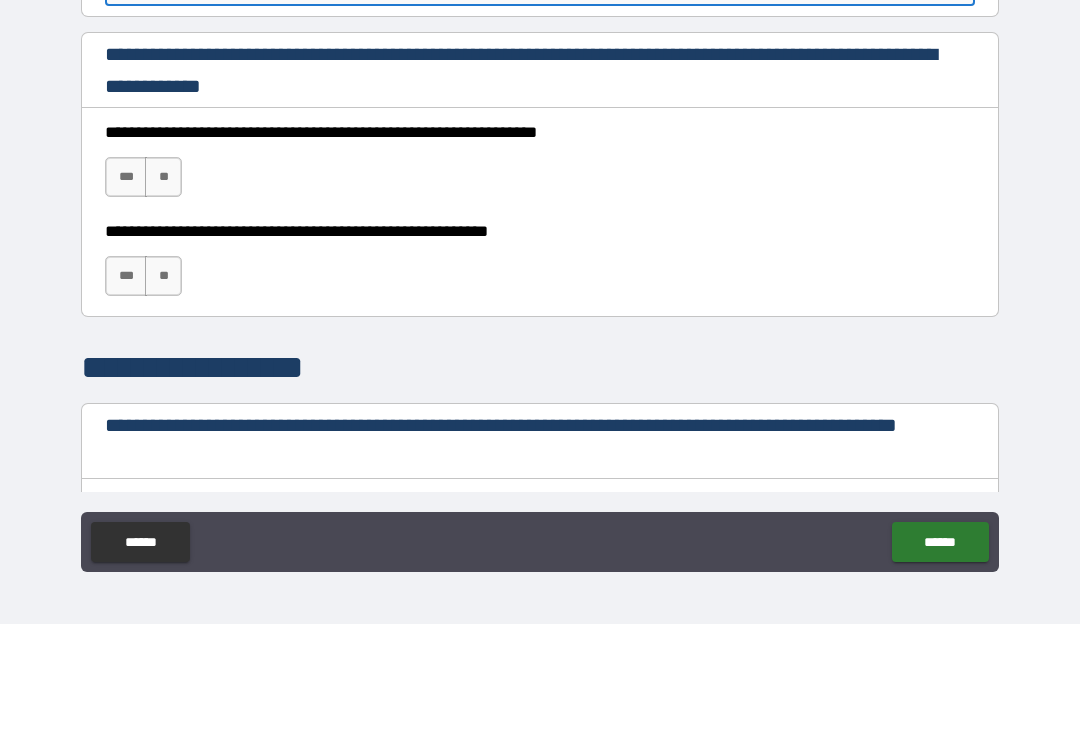 type on "**********" 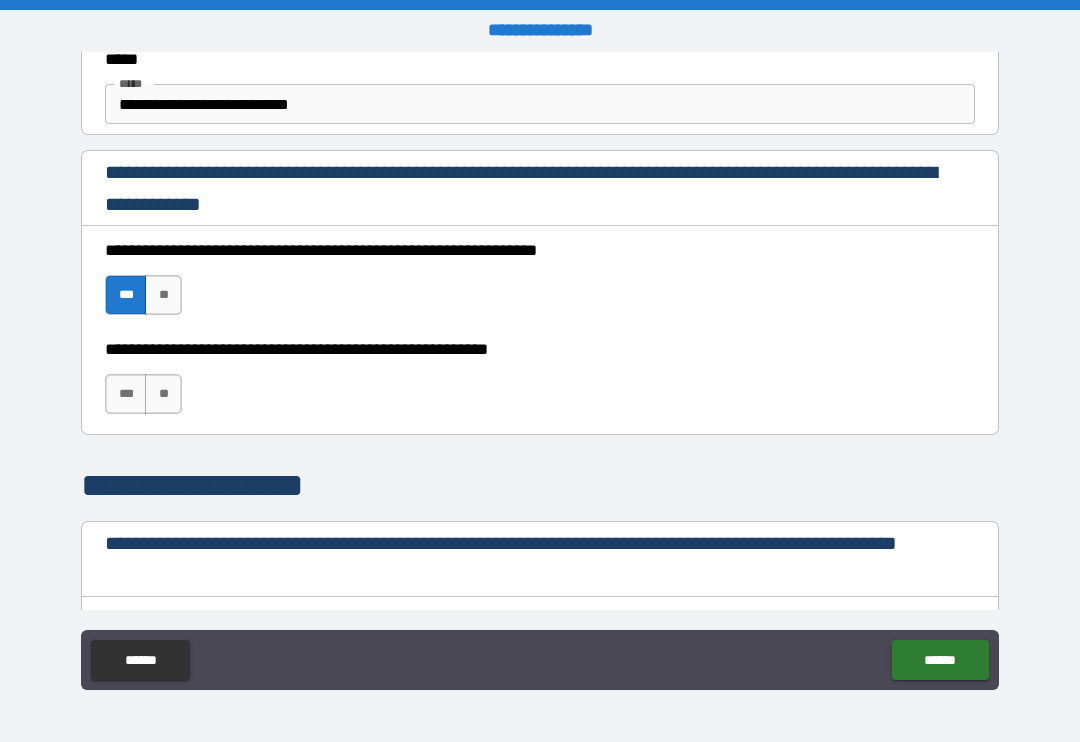 click on "***" at bounding box center (126, 394) 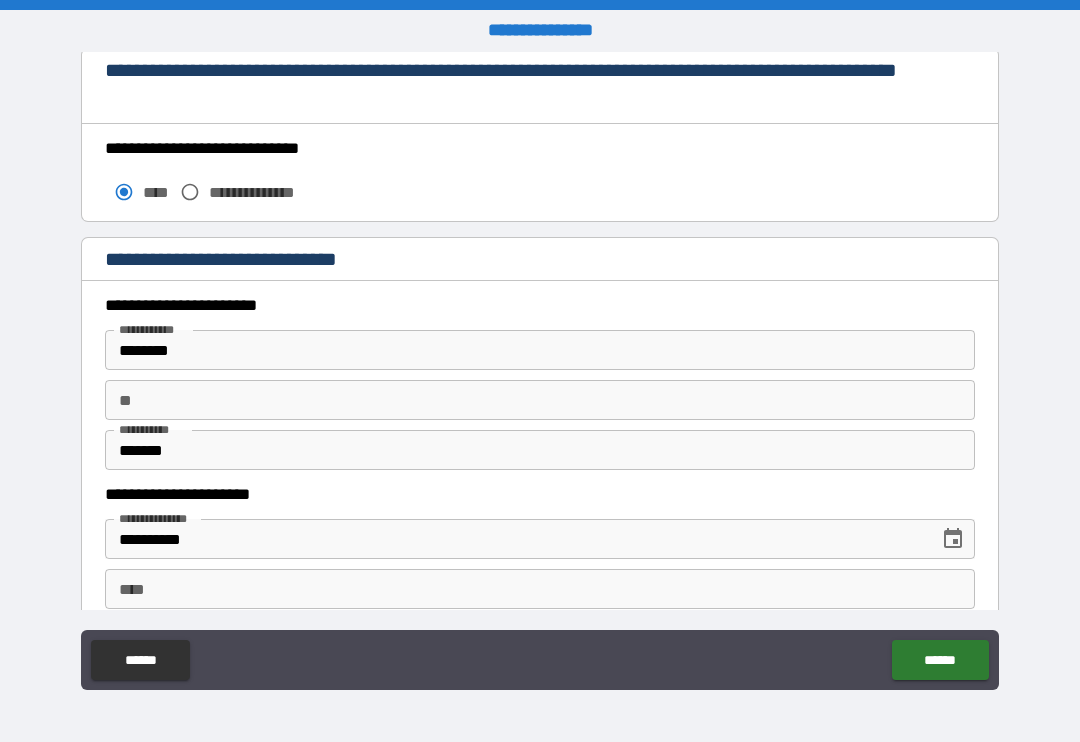 scroll, scrollTop: 1683, scrollLeft: 0, axis: vertical 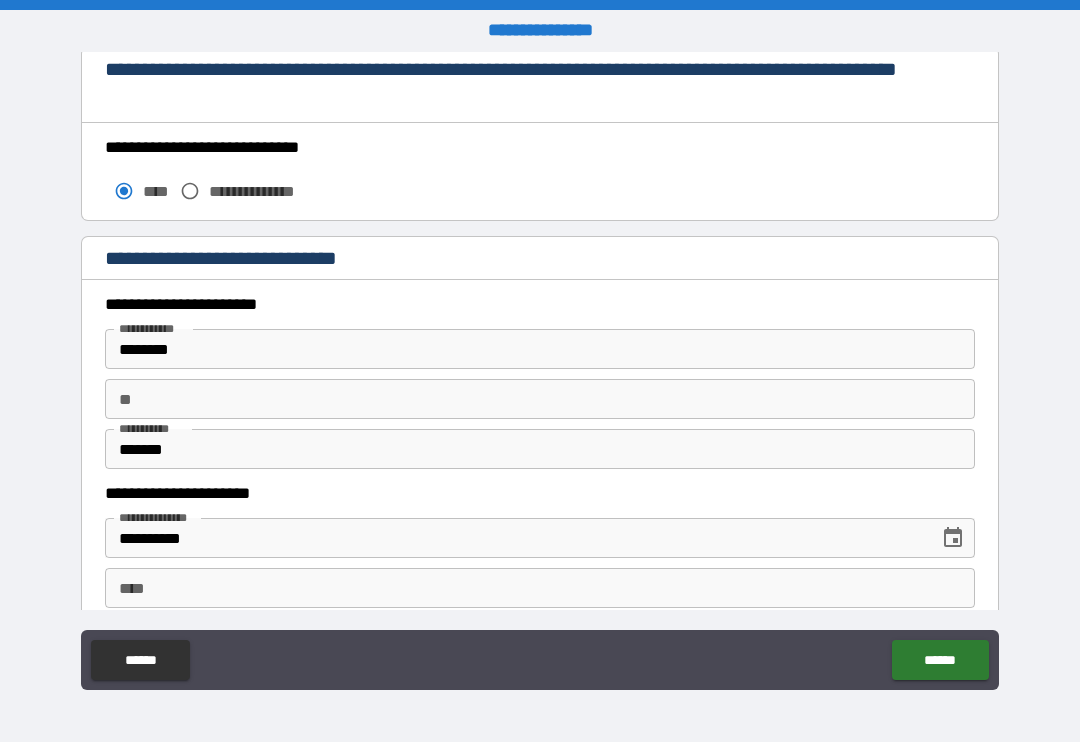 click on "*******" at bounding box center [540, 449] 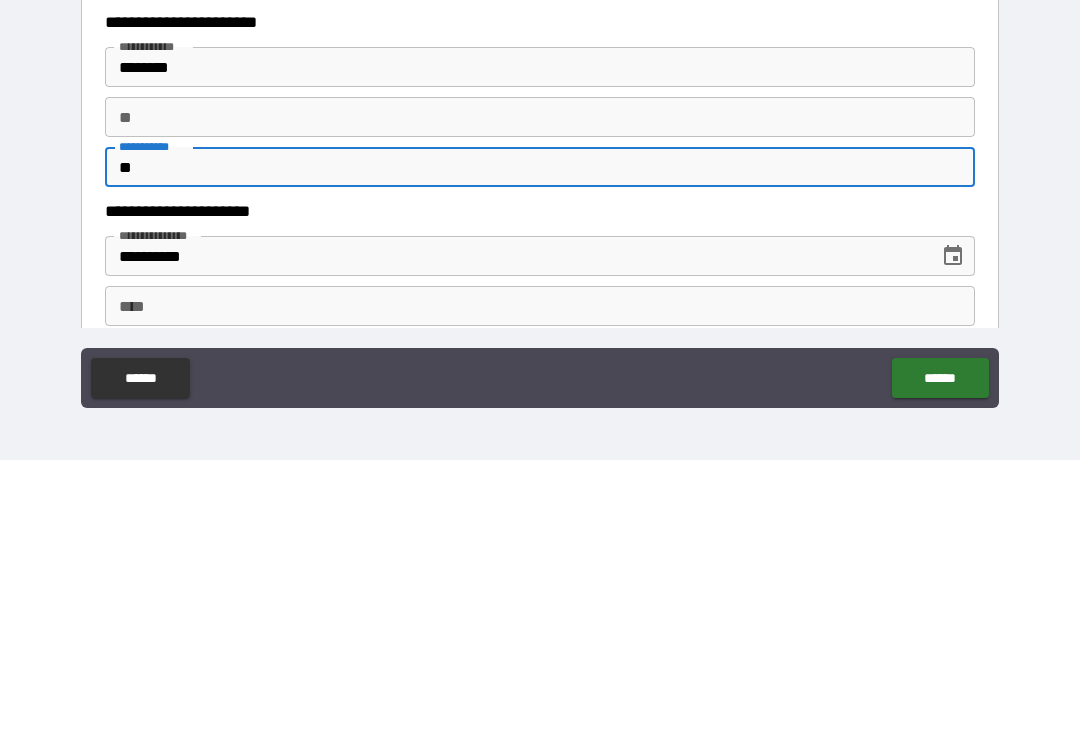 type on "*" 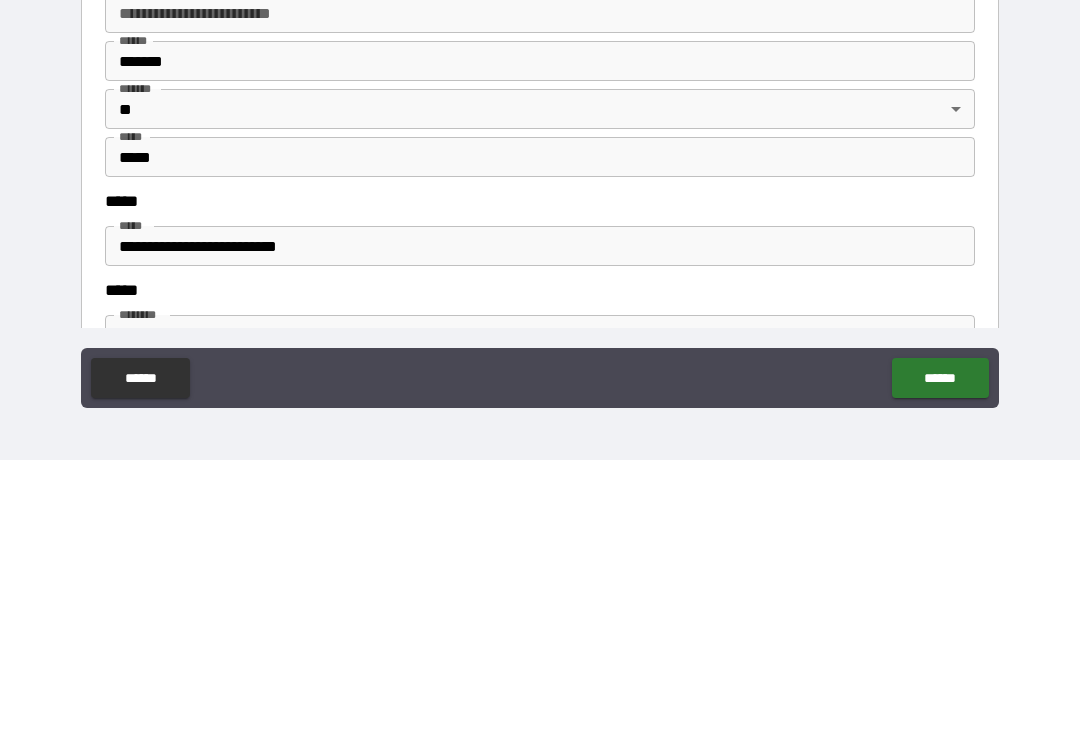 scroll, scrollTop: 2208, scrollLeft: 0, axis: vertical 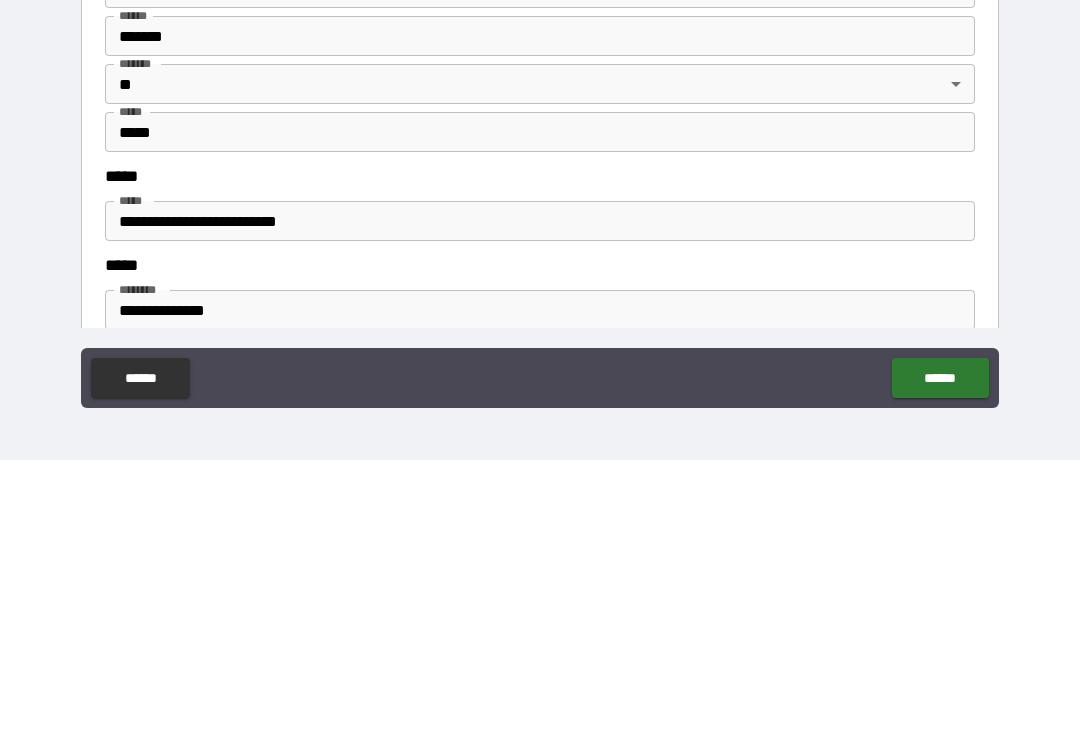 type on "********" 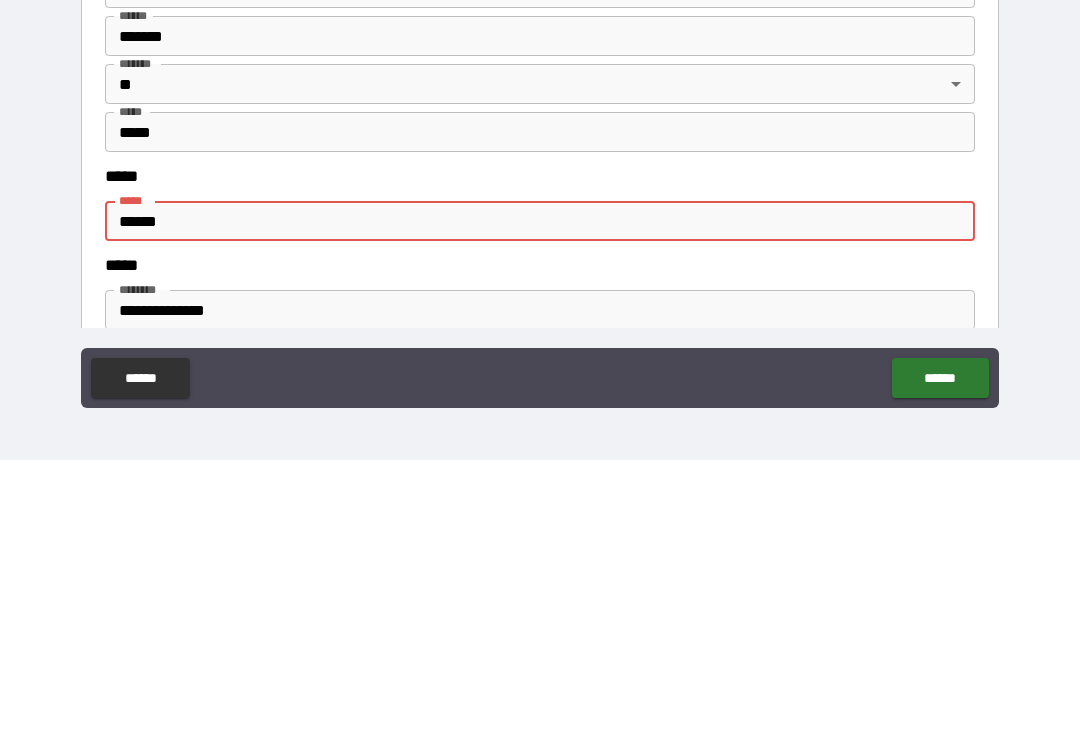 type on "*****" 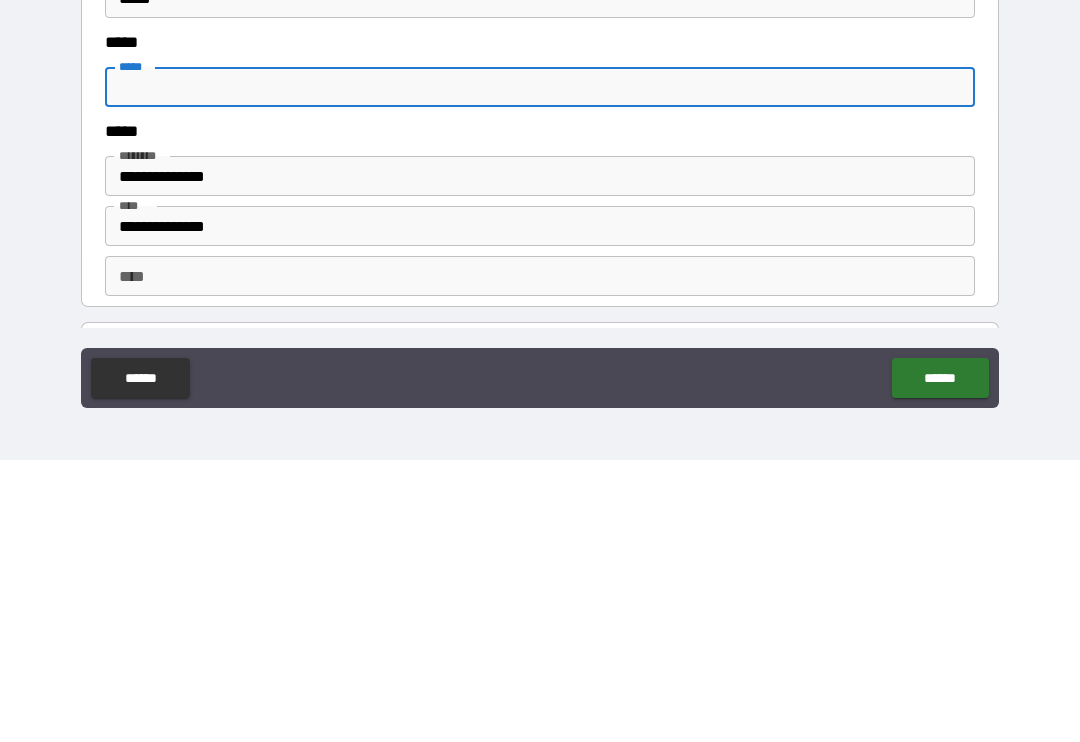 scroll, scrollTop: 2337, scrollLeft: 0, axis: vertical 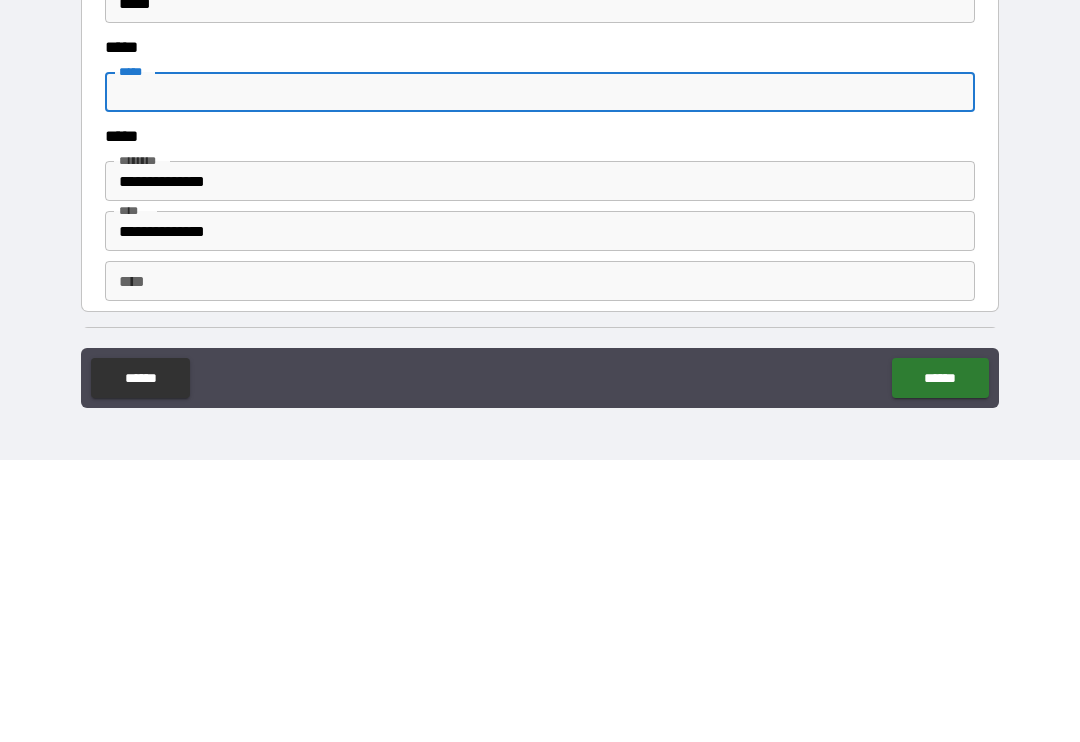 type 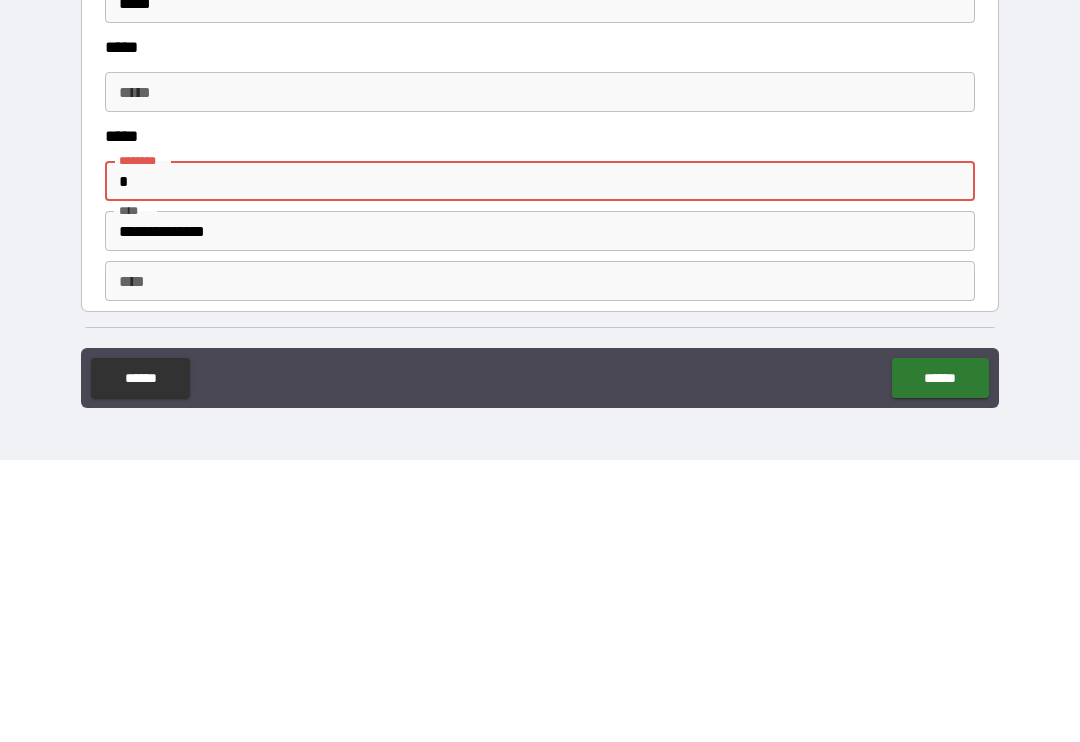 type on "*" 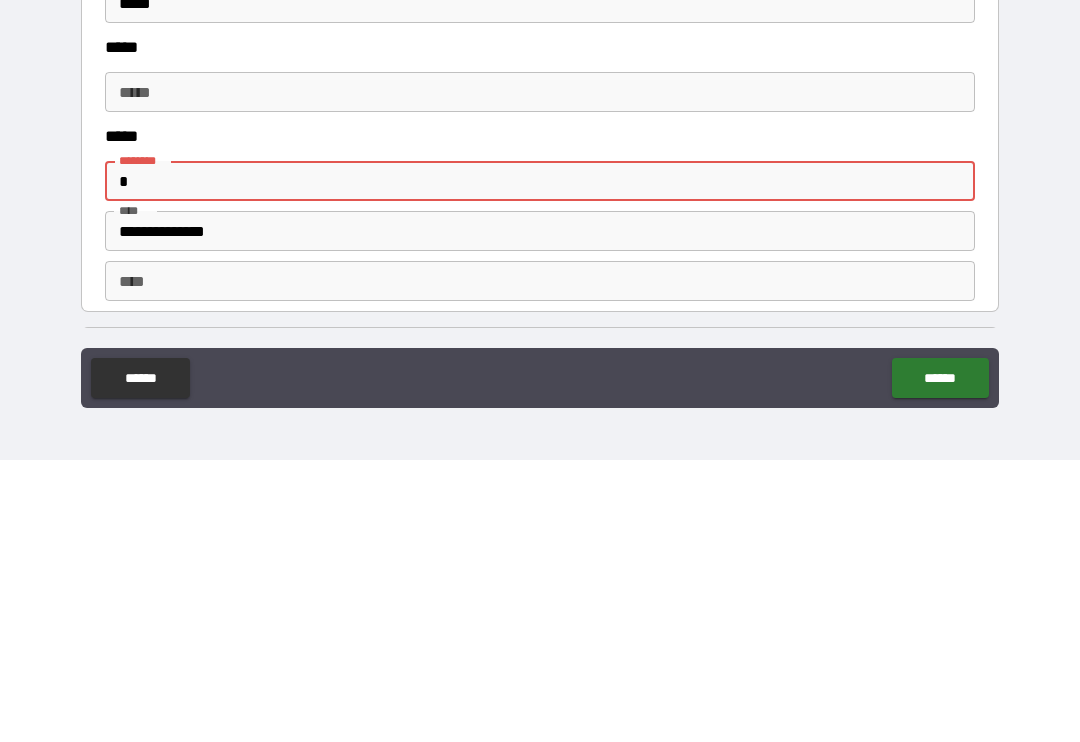 click on "**********" at bounding box center [540, 513] 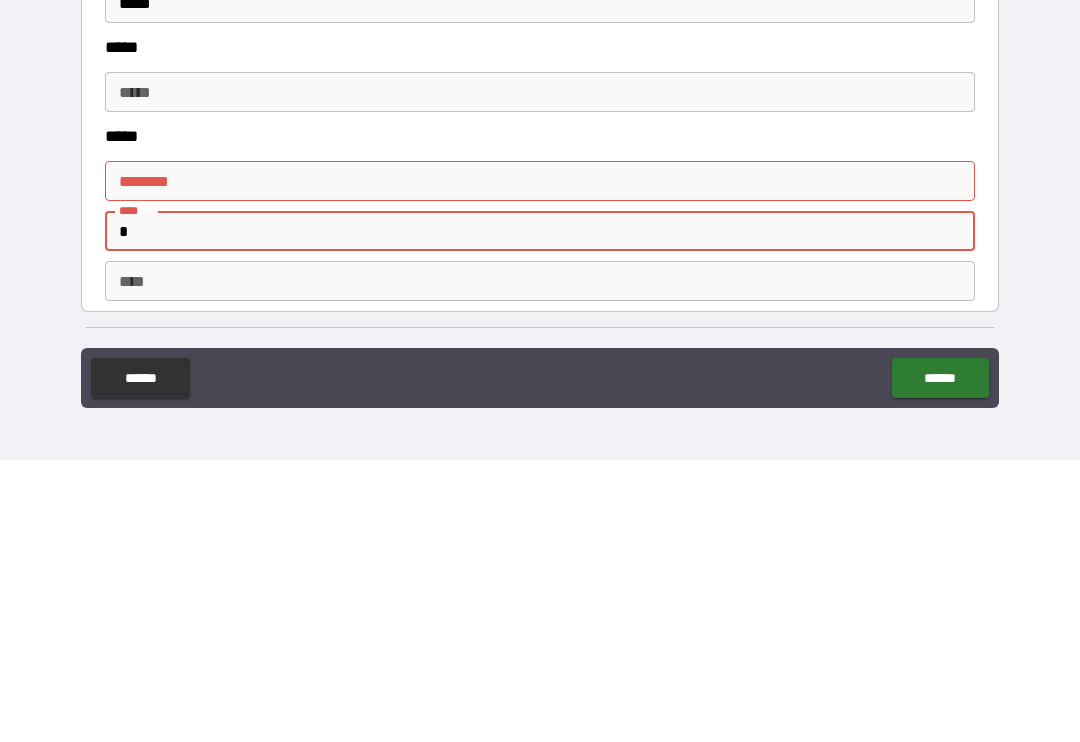 type on "*" 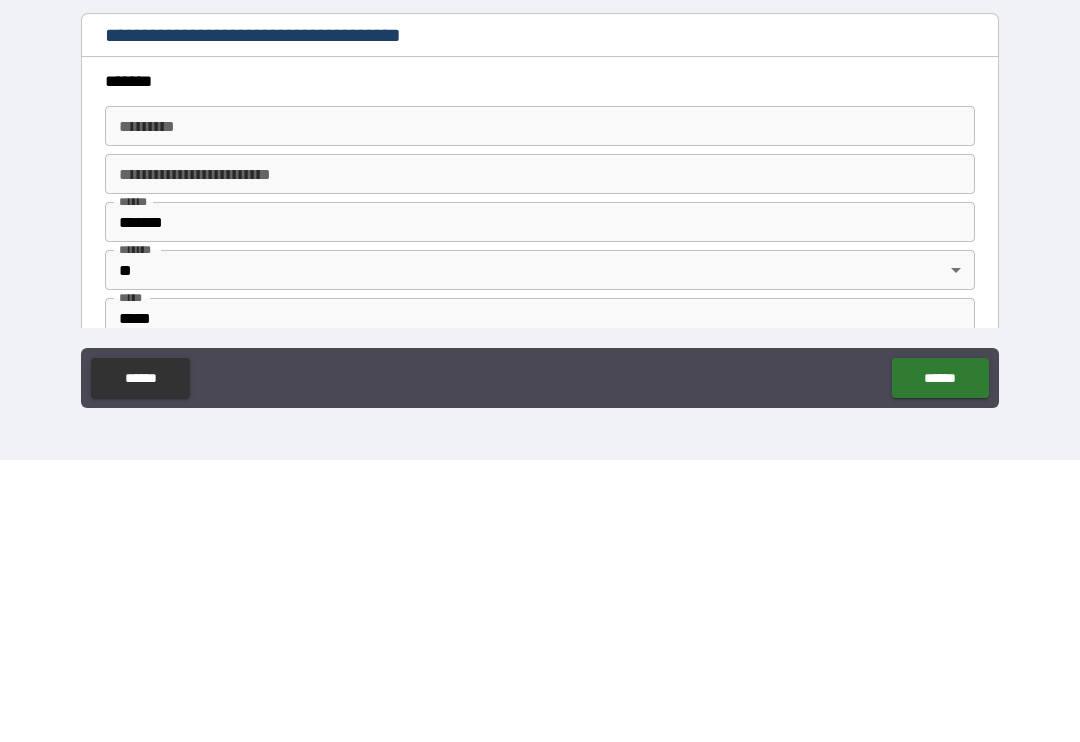 scroll, scrollTop: 2001, scrollLeft: 0, axis: vertical 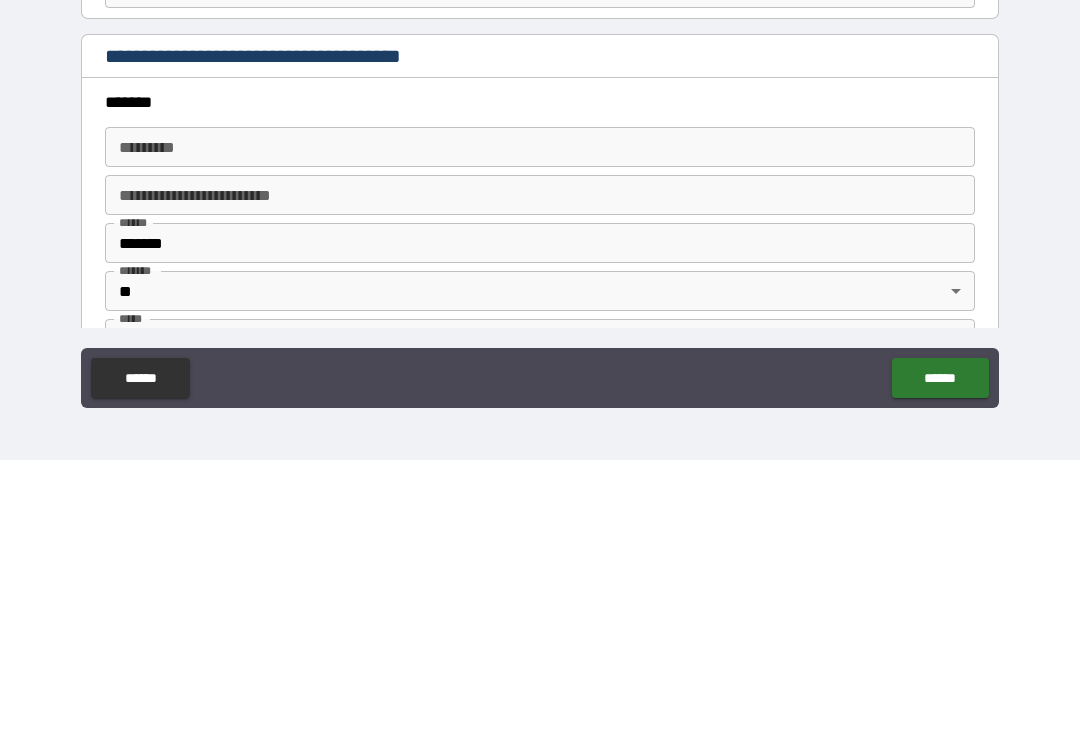 click on "*******" at bounding box center (540, 525) 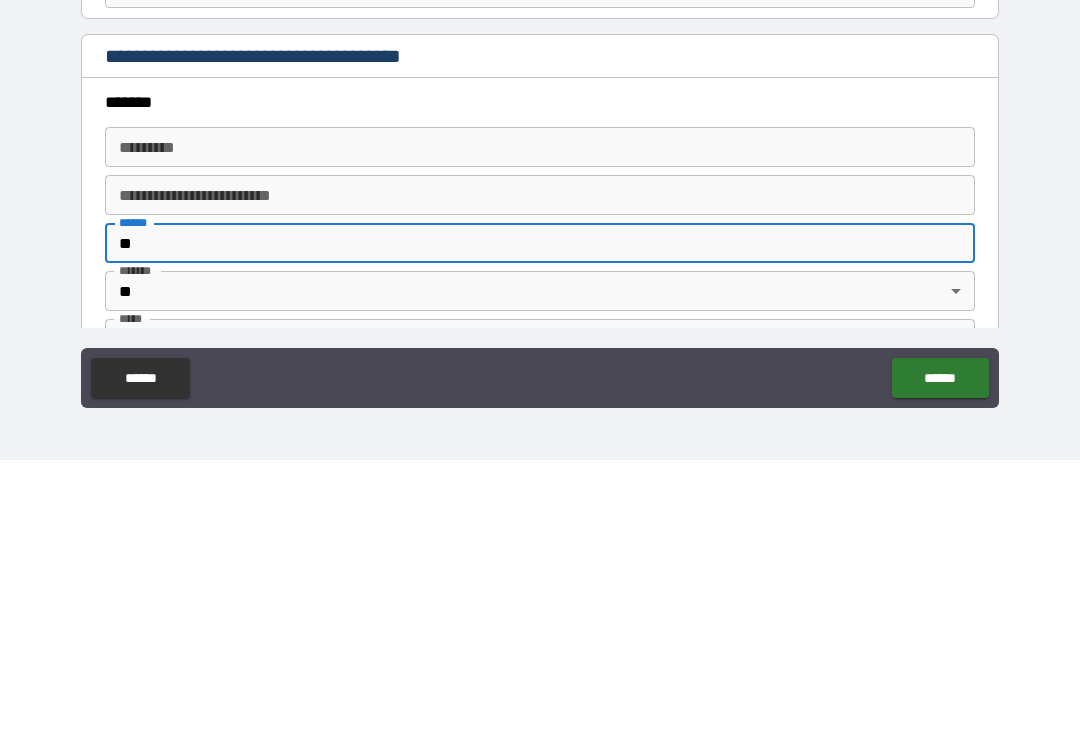 type on "*" 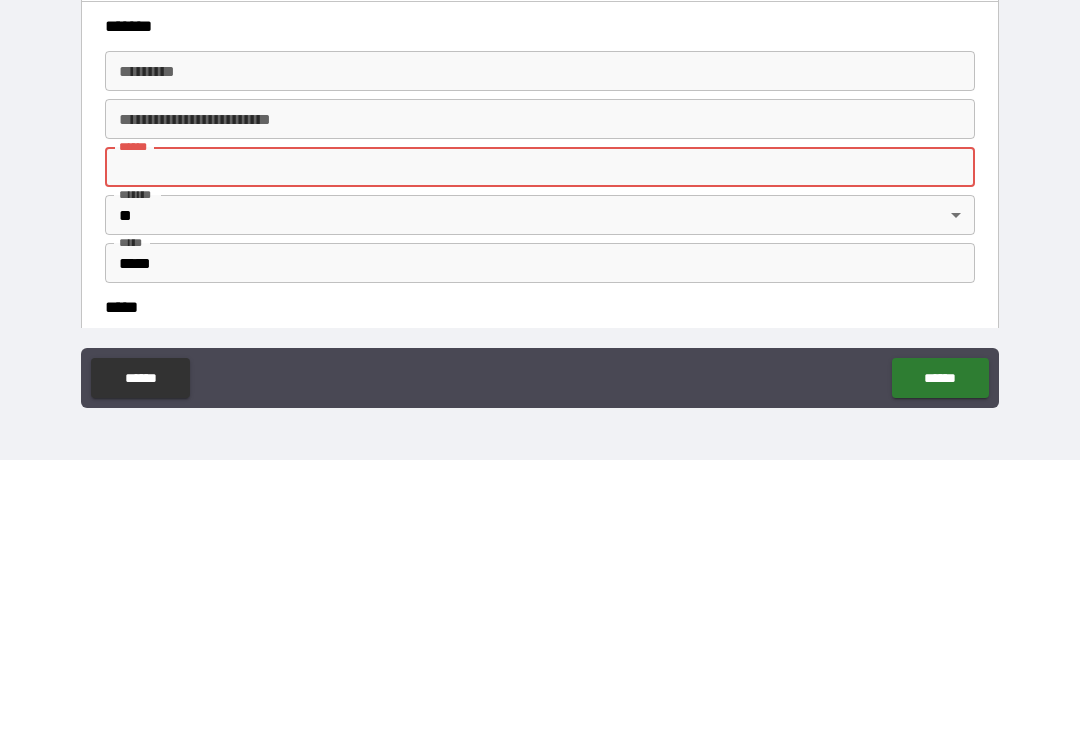 scroll, scrollTop: 2078, scrollLeft: 0, axis: vertical 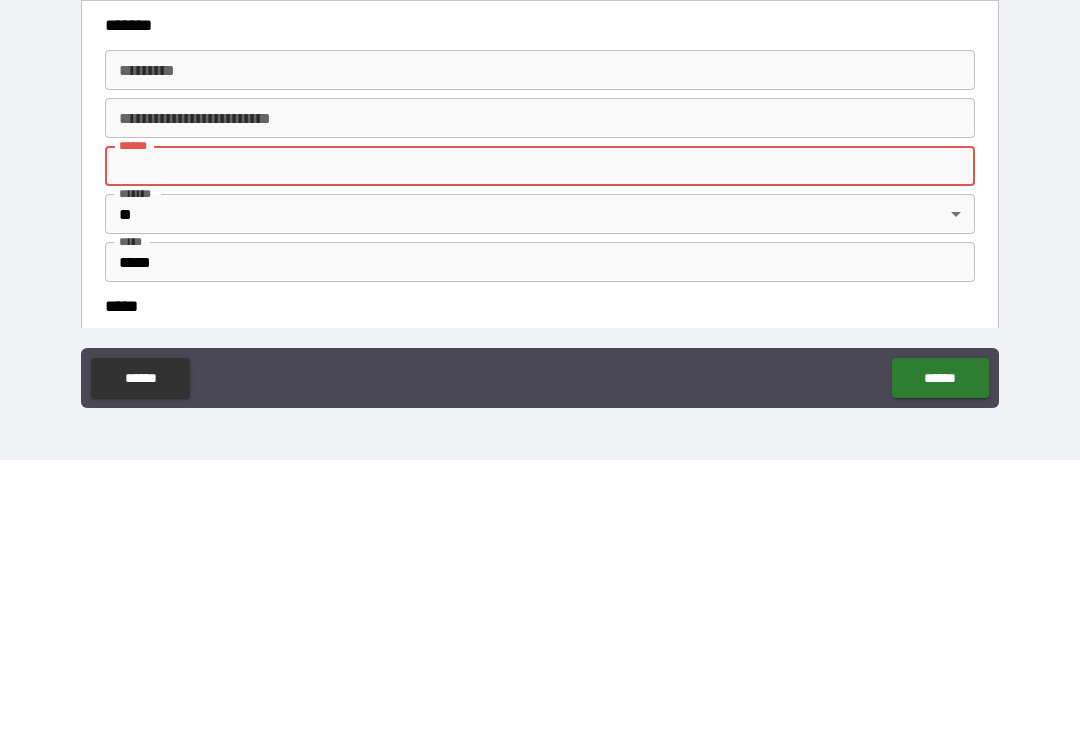 click on "*****" at bounding box center [540, 544] 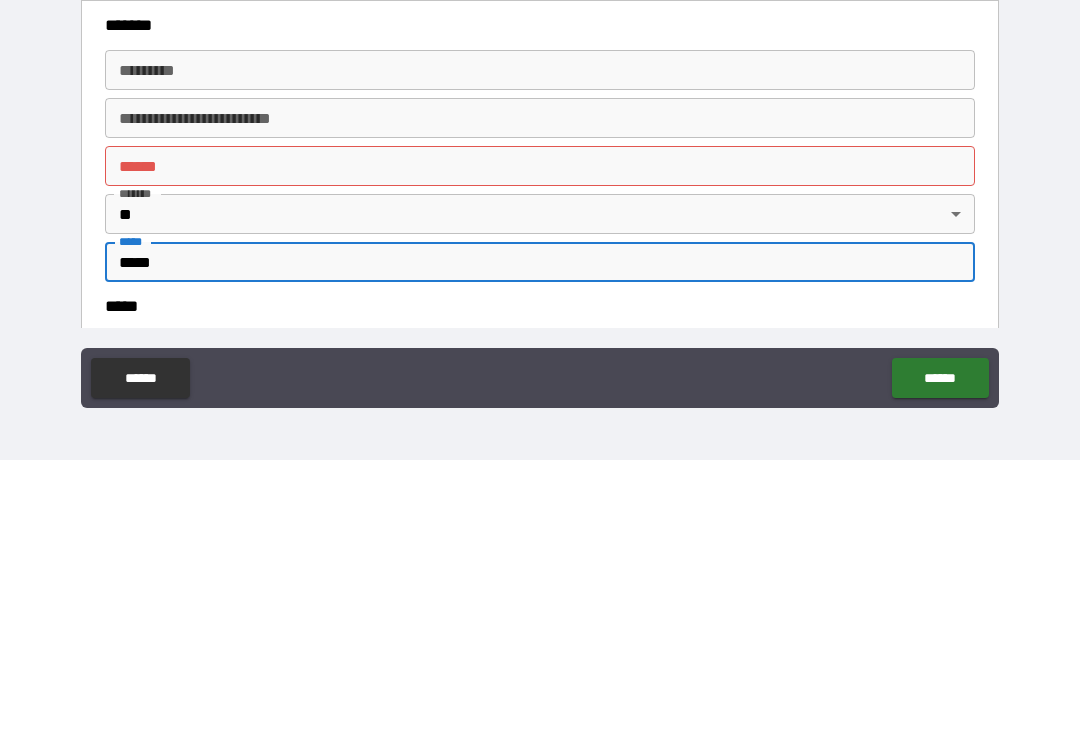 click on "****   *" at bounding box center [540, 448] 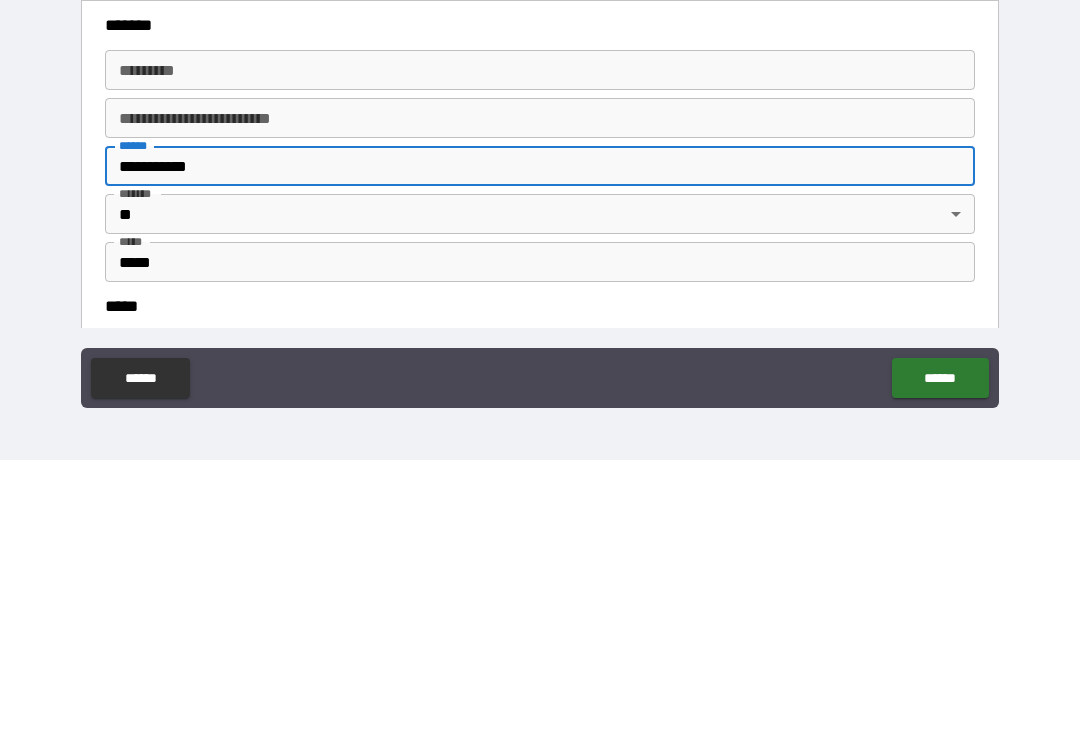 type on "**********" 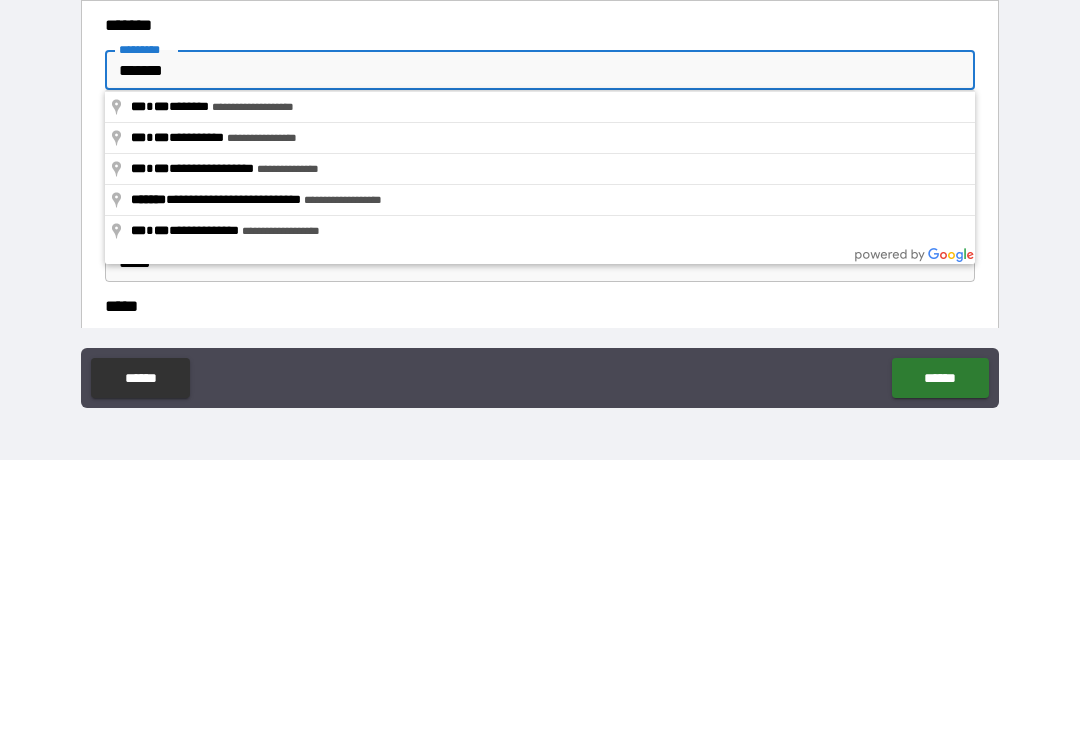 click on "*******" at bounding box center [540, 352] 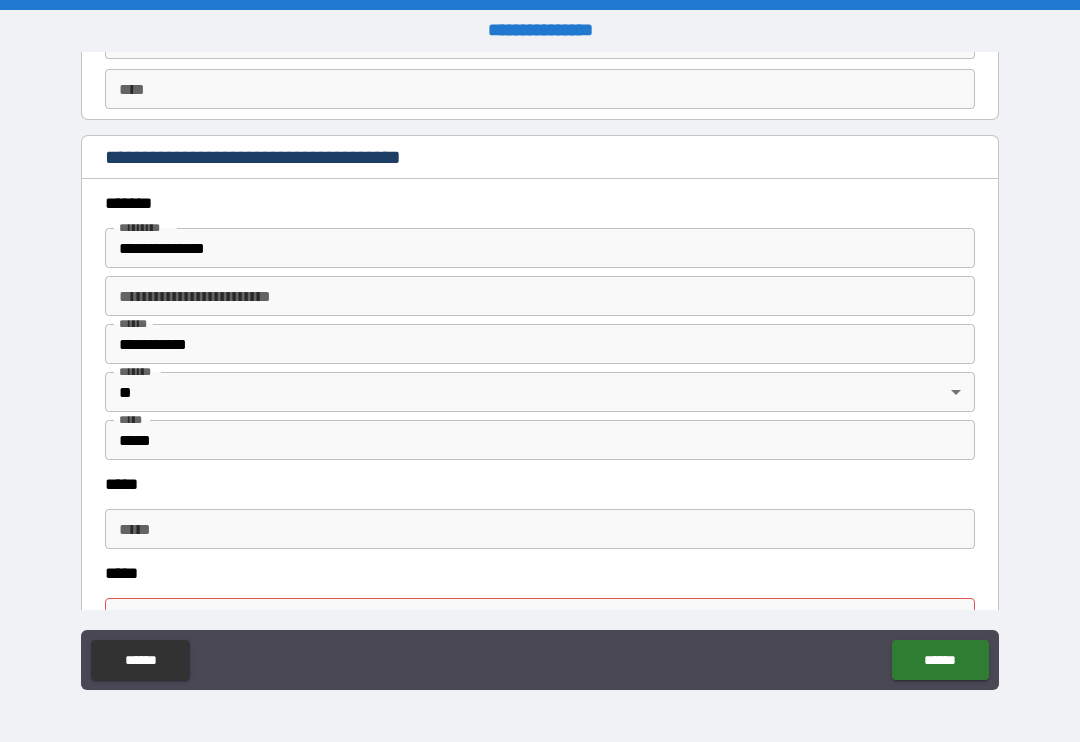 scroll, scrollTop: 2286, scrollLeft: 0, axis: vertical 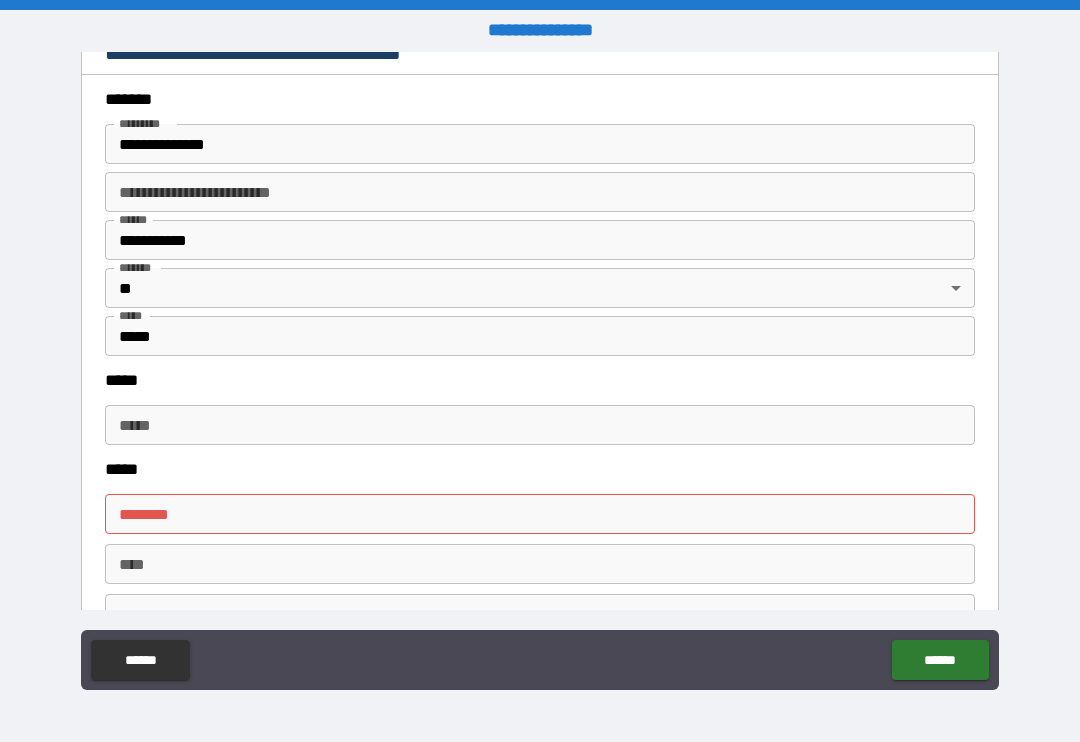 click on "*****" at bounding box center (540, 425) 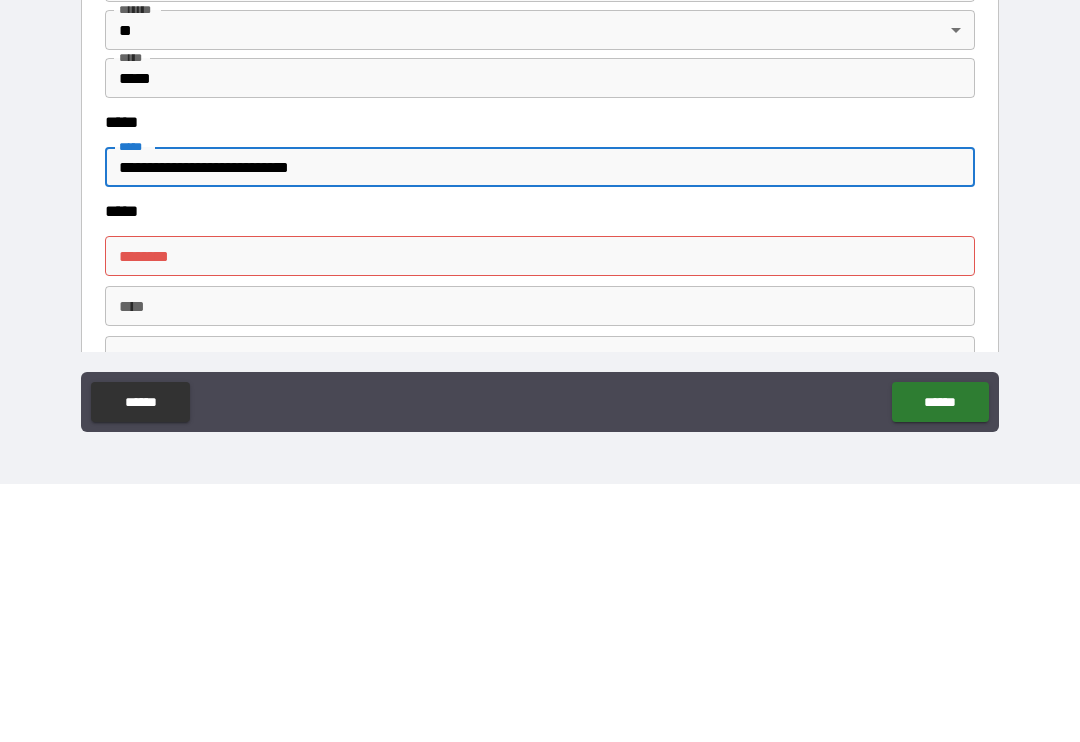 type on "**********" 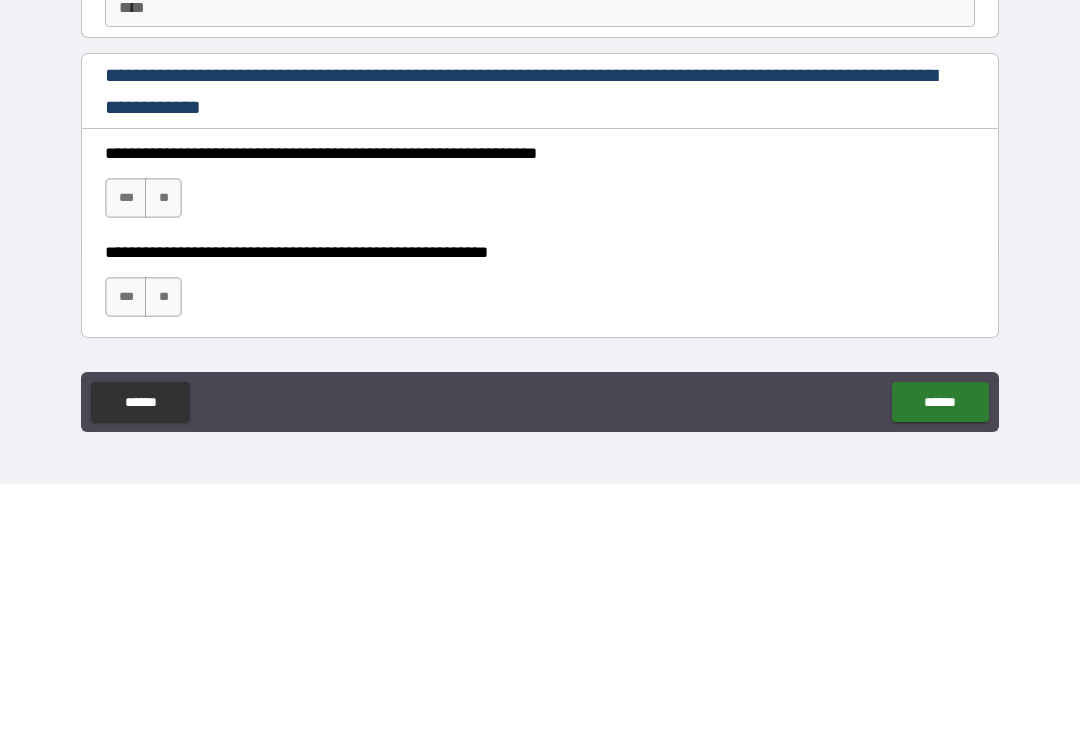 scroll, scrollTop: 2636, scrollLeft: 0, axis: vertical 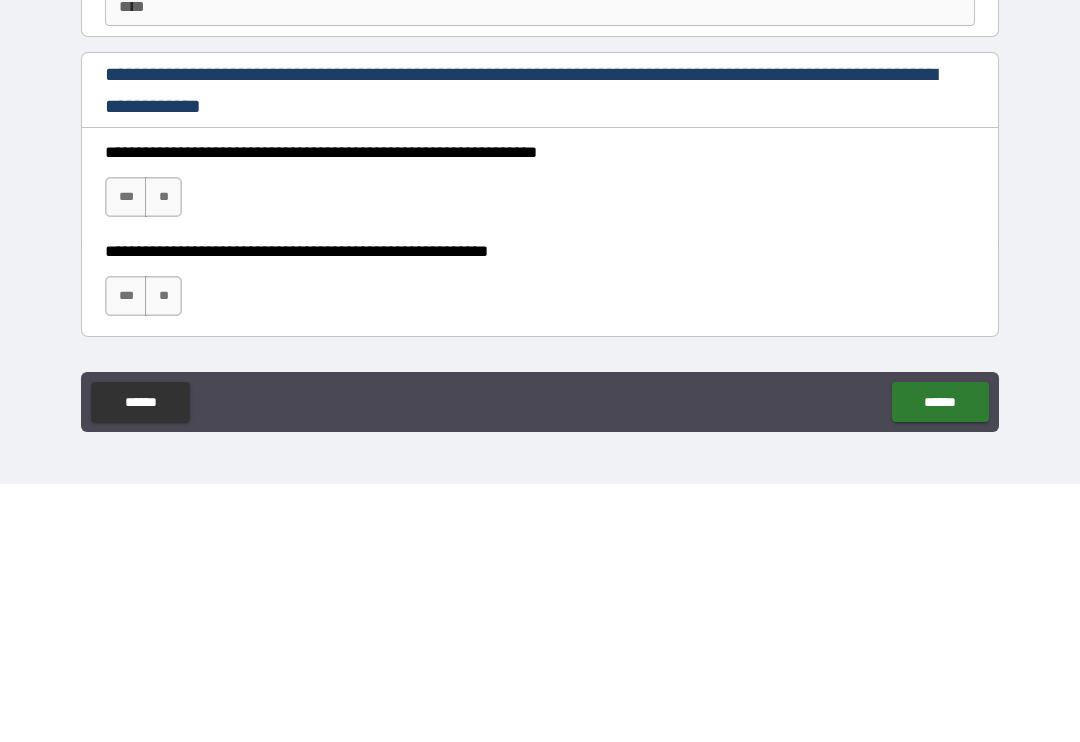 type on "**********" 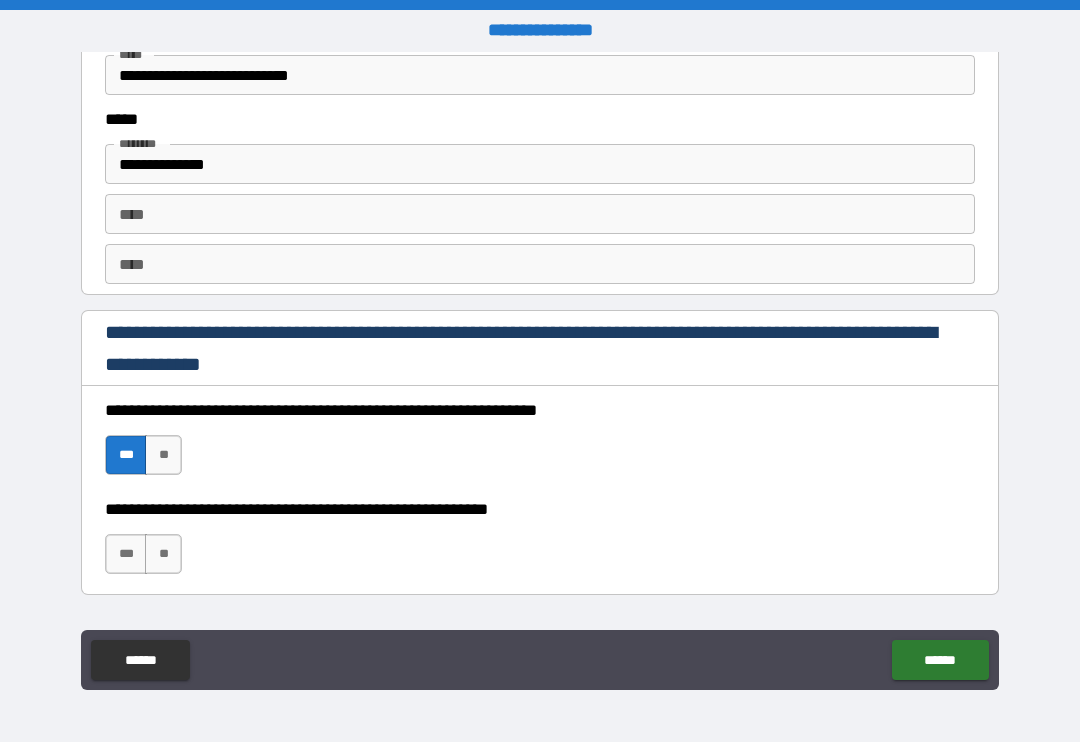 scroll, scrollTop: 2637, scrollLeft: 0, axis: vertical 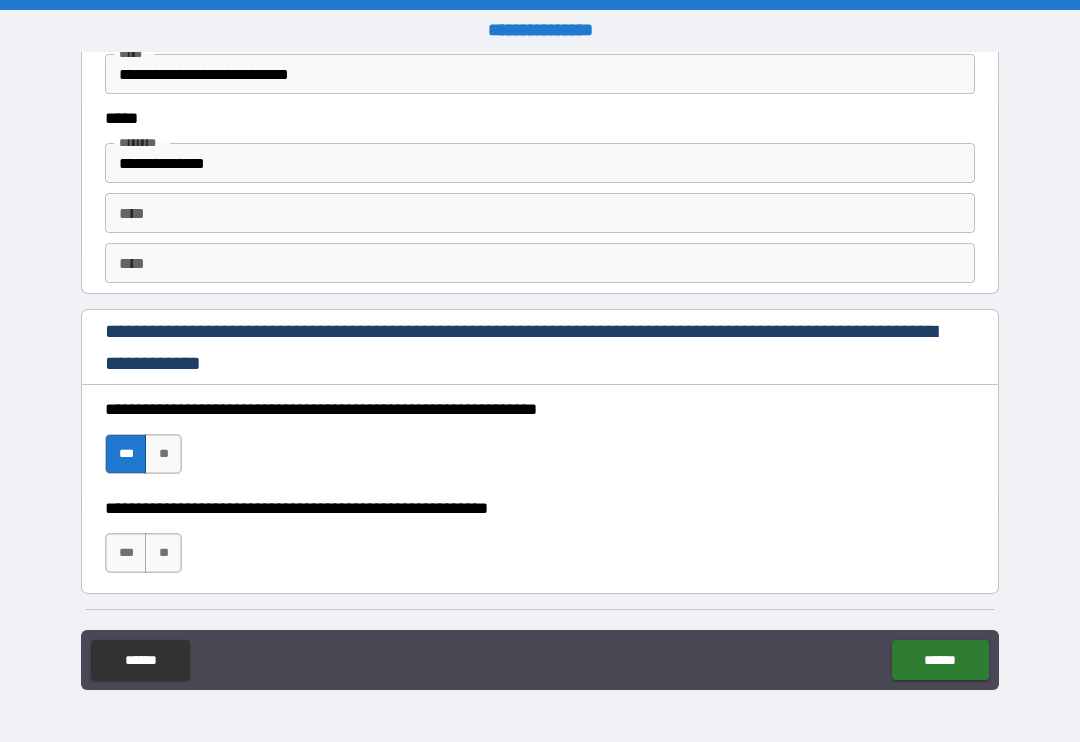 click on "***" at bounding box center (126, 553) 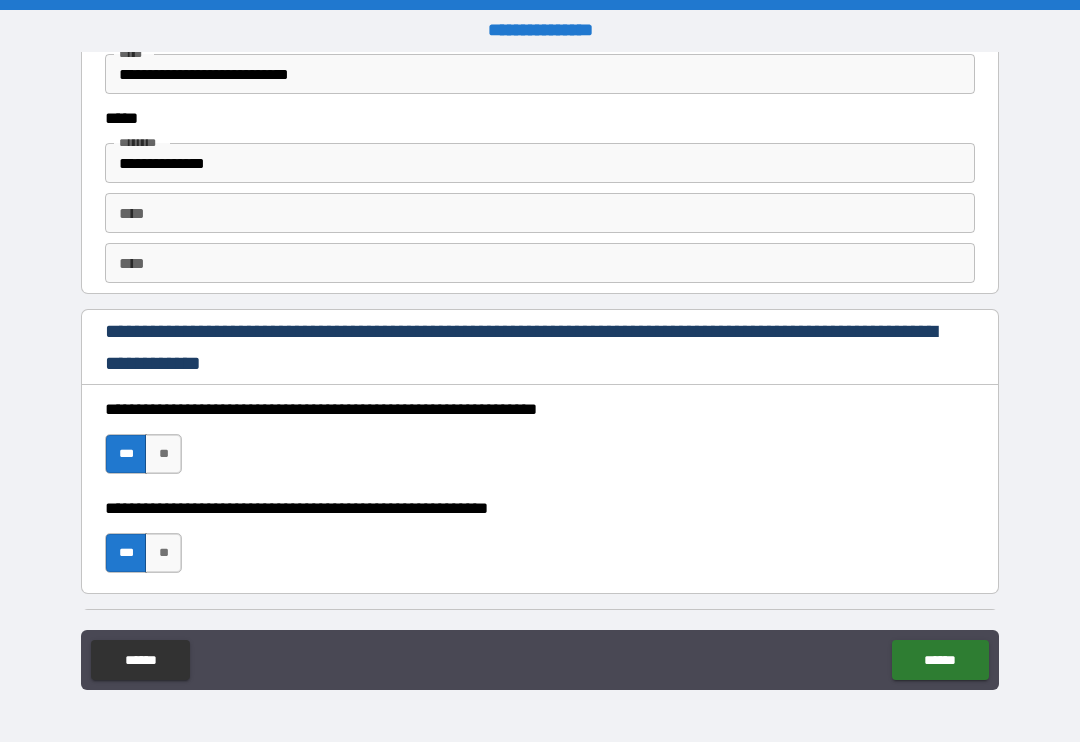 click on "******" at bounding box center [940, 660] 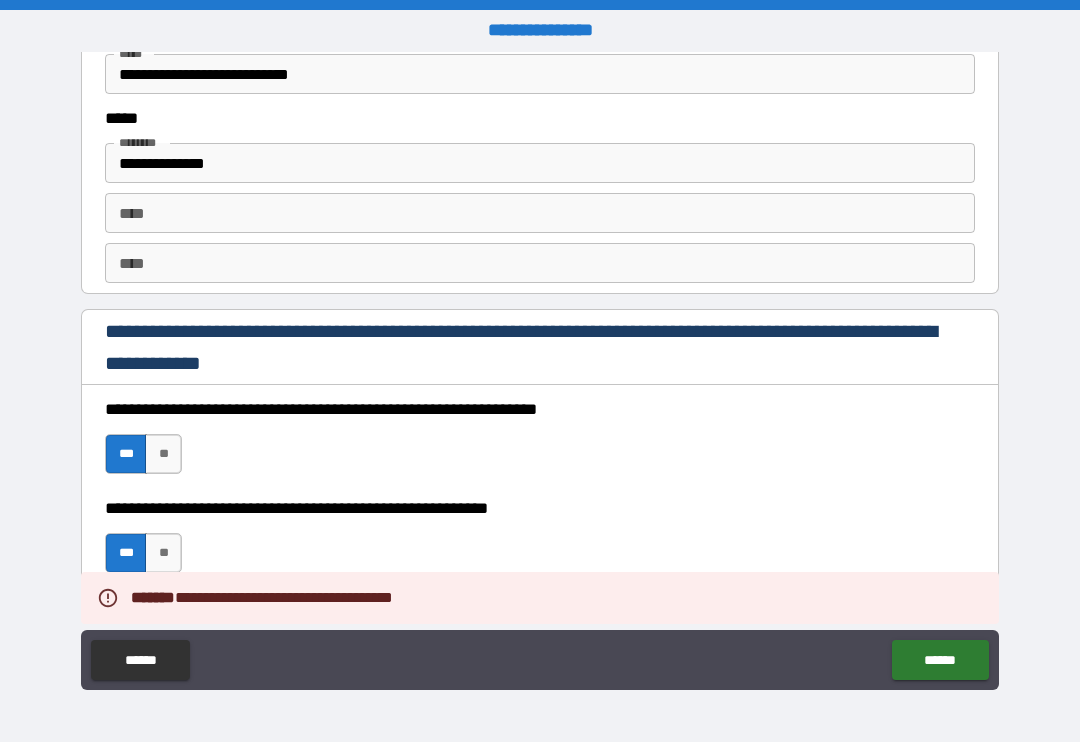 click on "******" at bounding box center (940, 660) 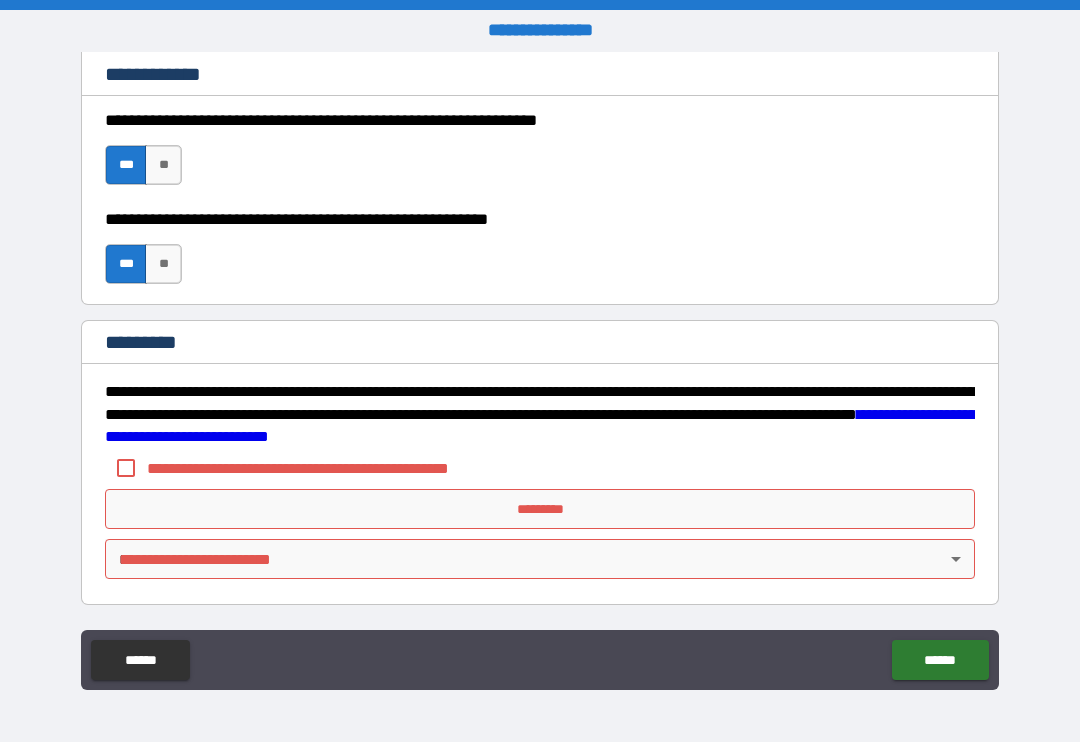 scroll, scrollTop: 2926, scrollLeft: 0, axis: vertical 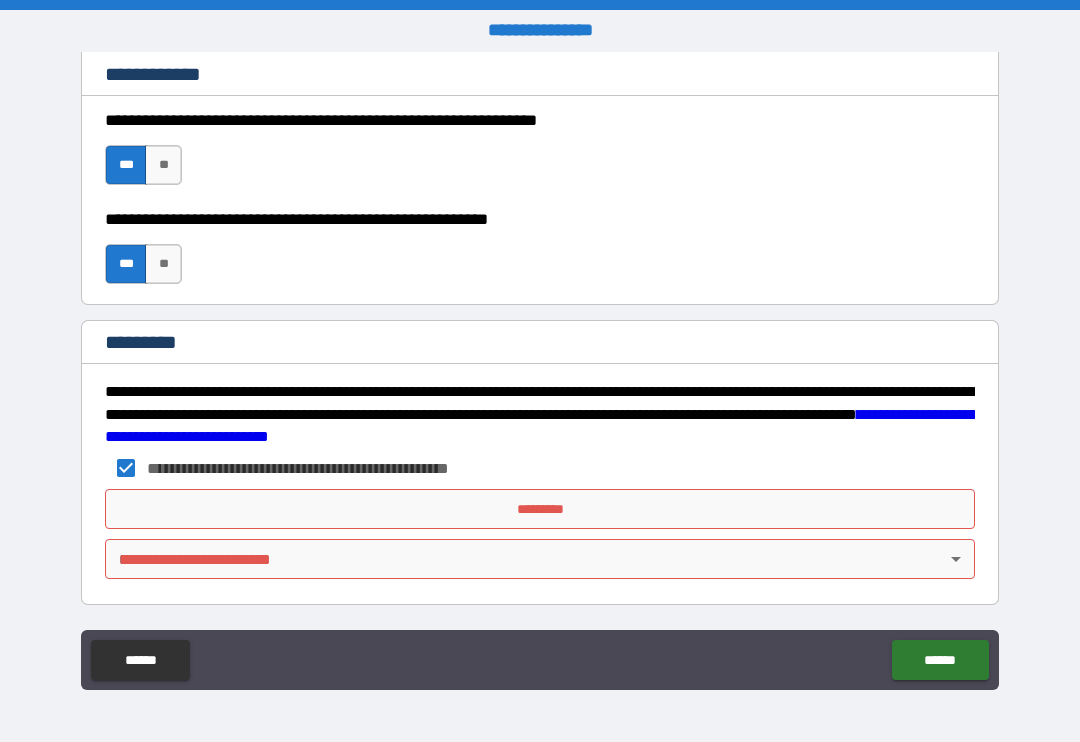 click on "**********" at bounding box center [540, 371] 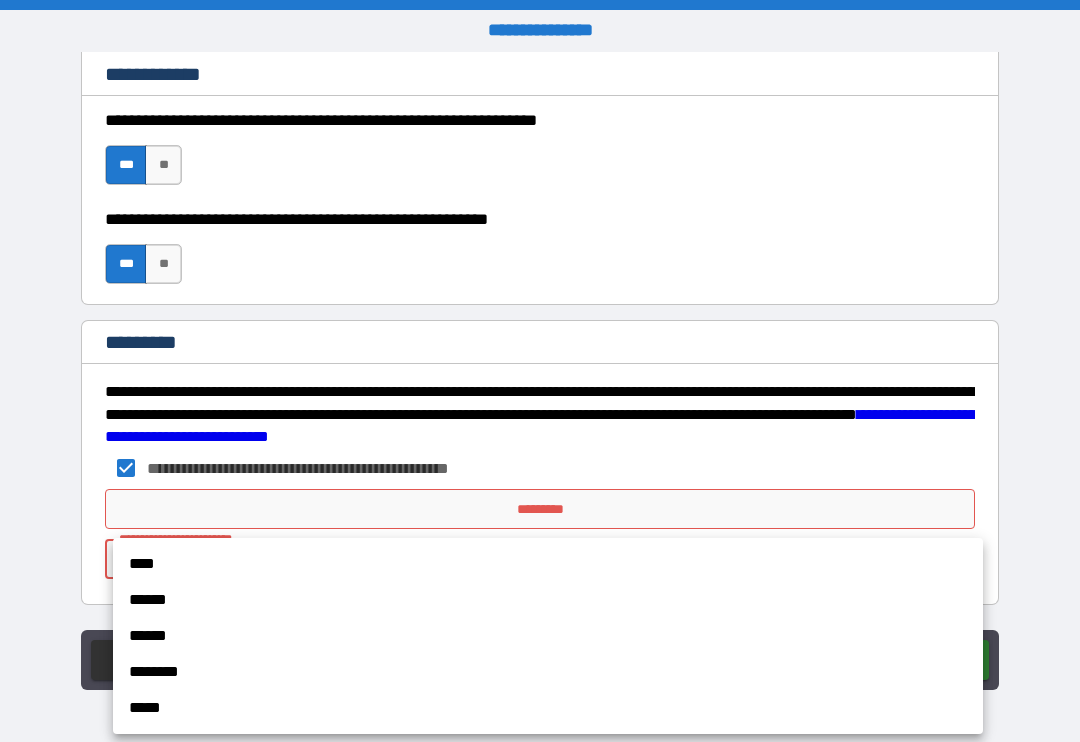 click on "****" at bounding box center (548, 564) 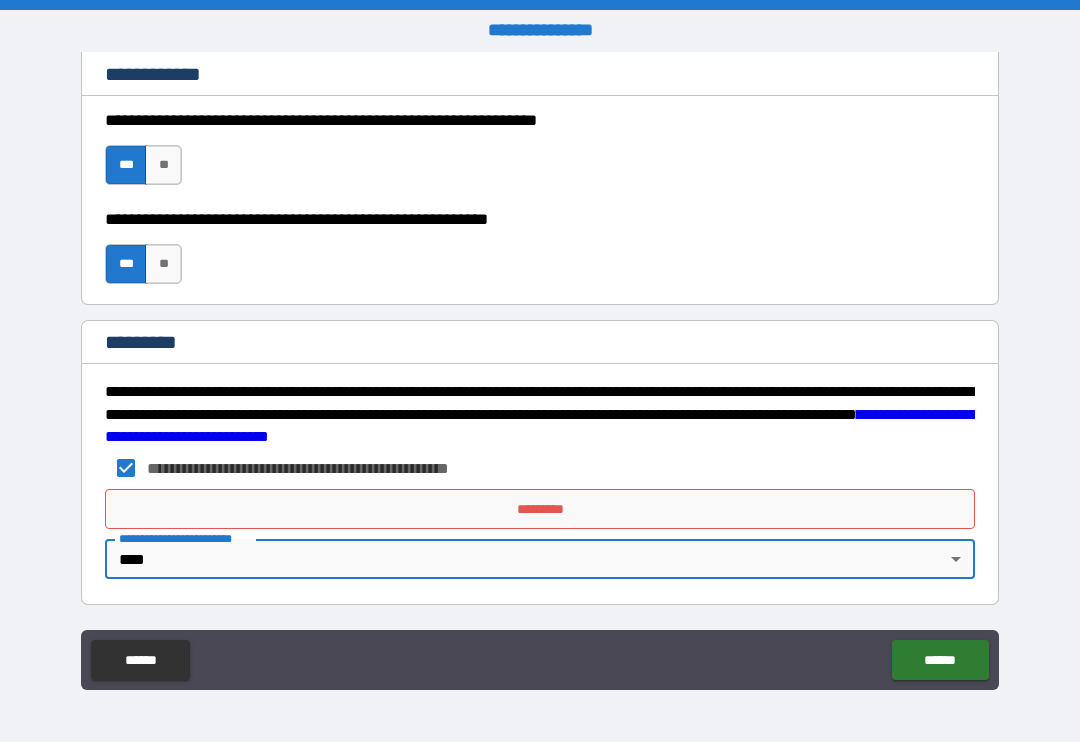 click on "*********" at bounding box center (540, 509) 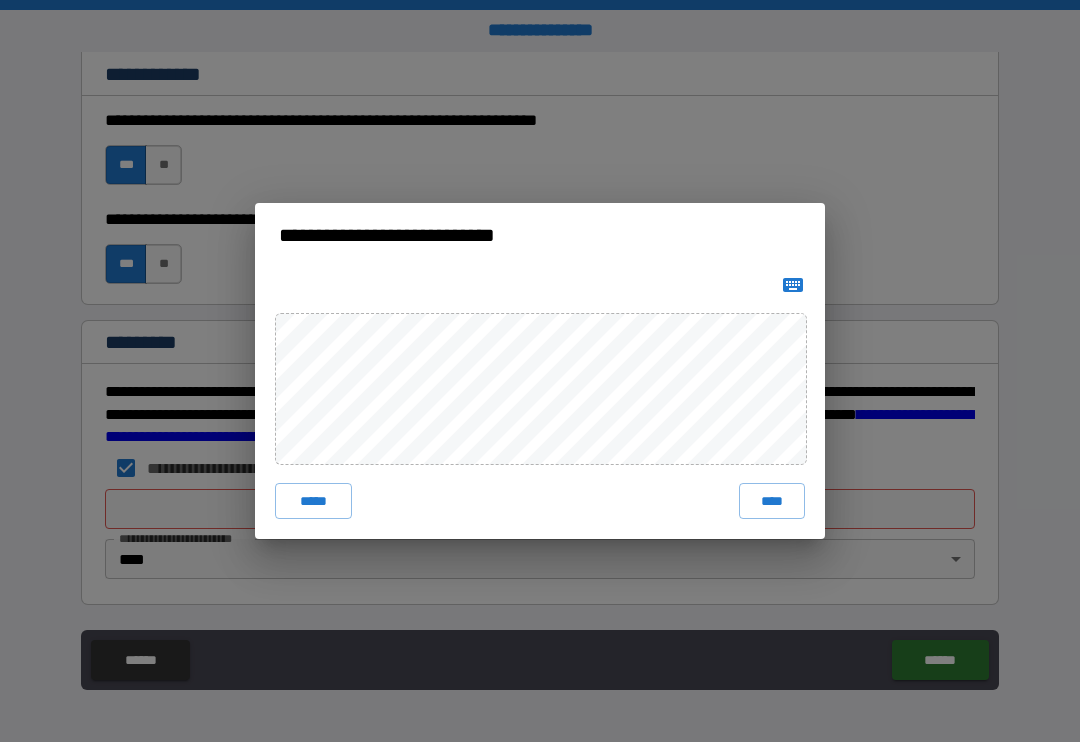 click on "****" at bounding box center [772, 501] 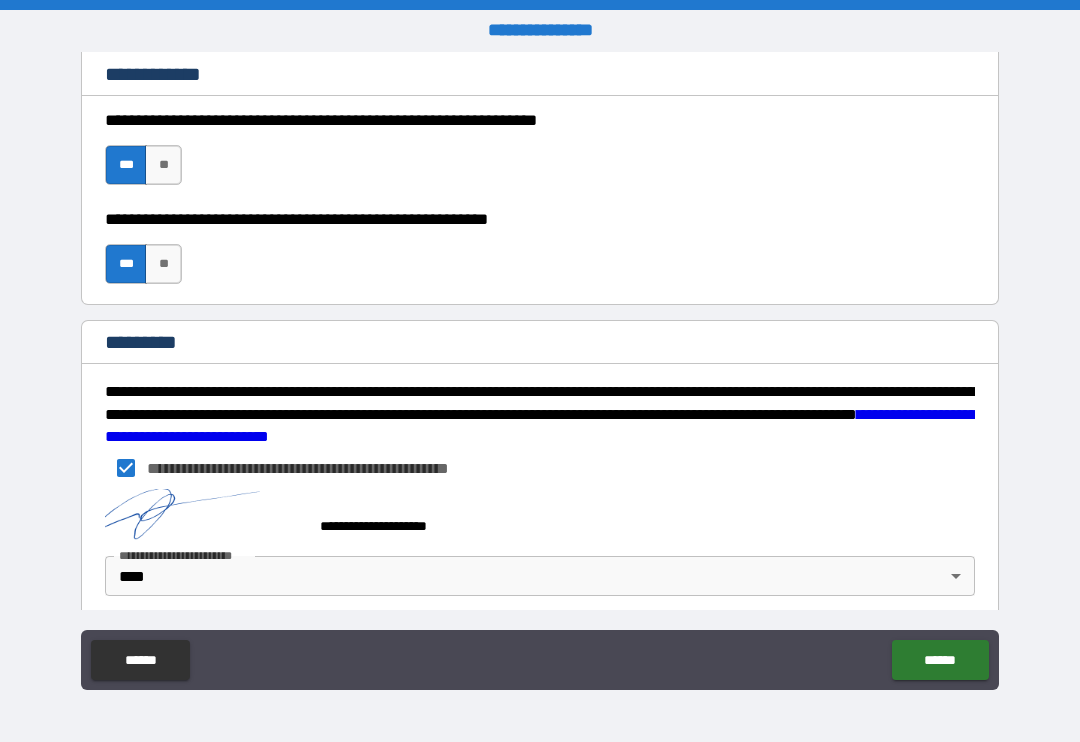 scroll, scrollTop: 2916, scrollLeft: 0, axis: vertical 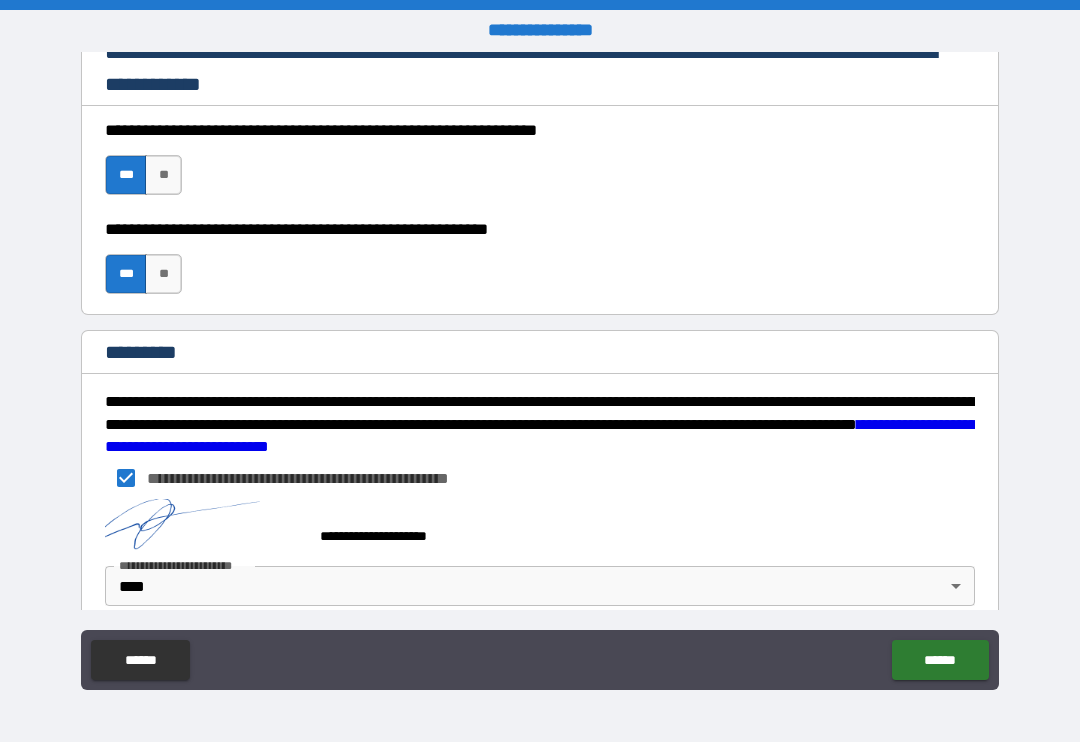 click on "******" at bounding box center [940, 660] 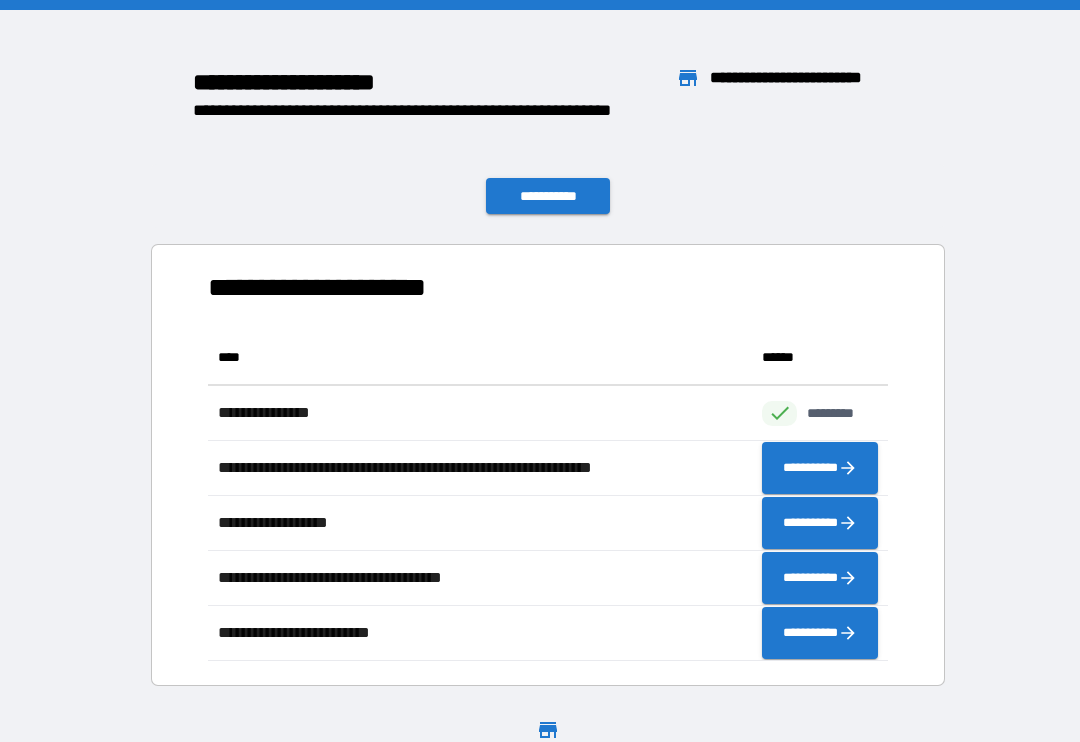 scroll, scrollTop: 331, scrollLeft: 680, axis: both 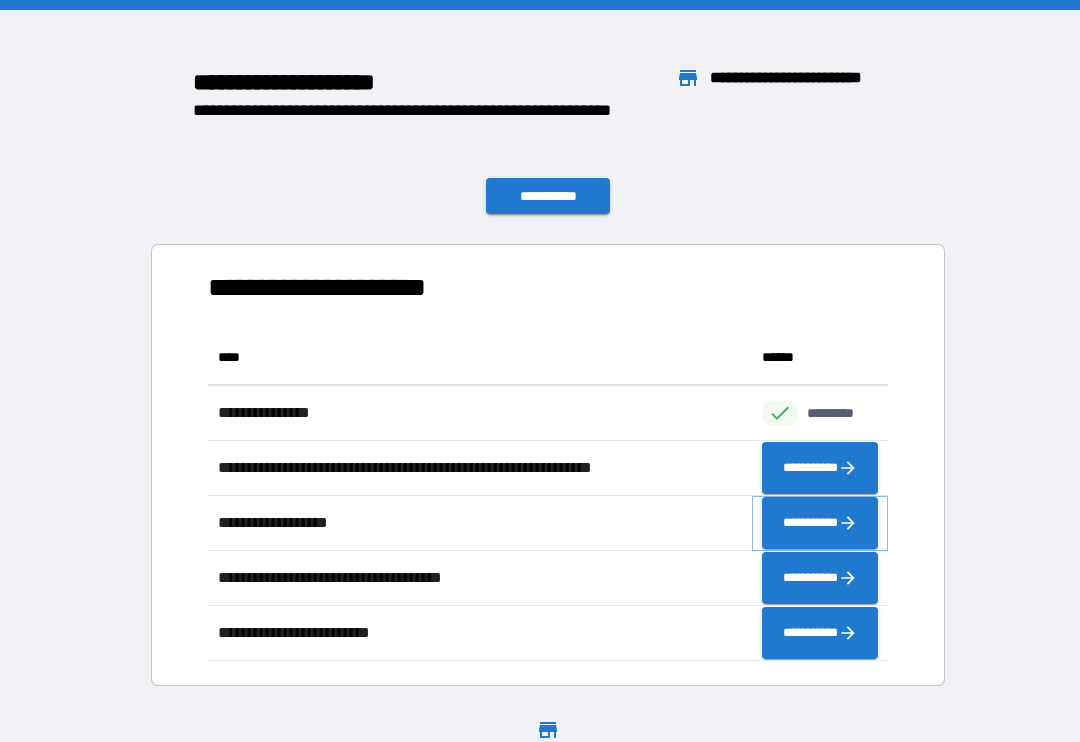 click on "**********" at bounding box center (820, 523) 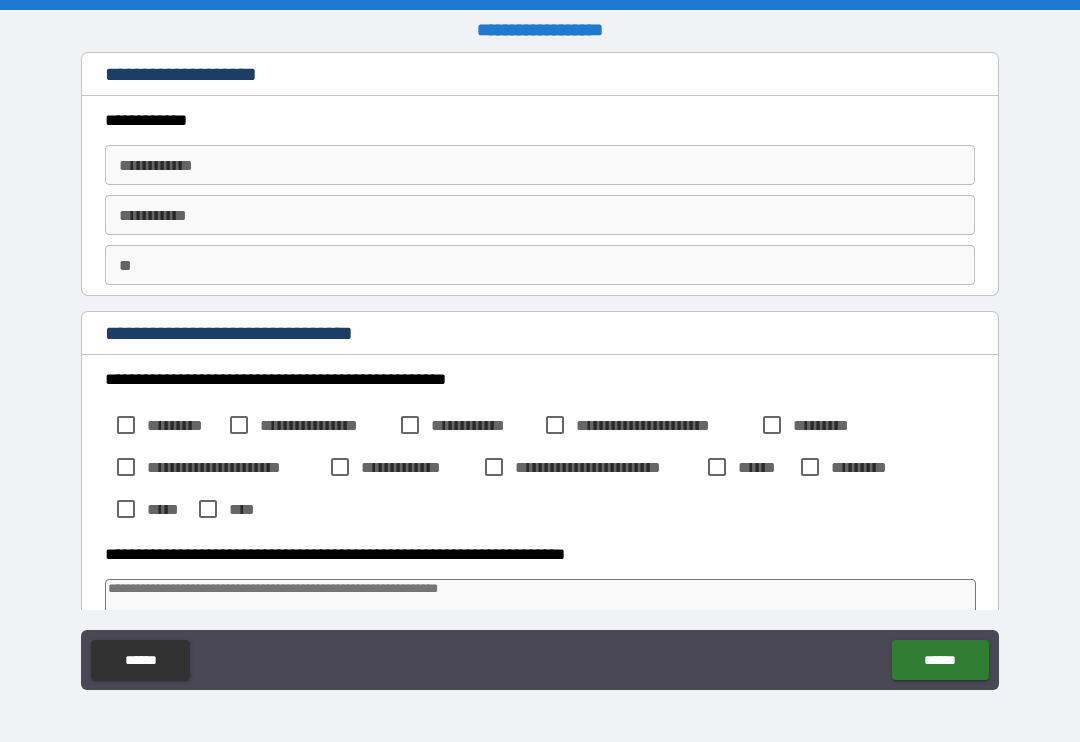 type on "*" 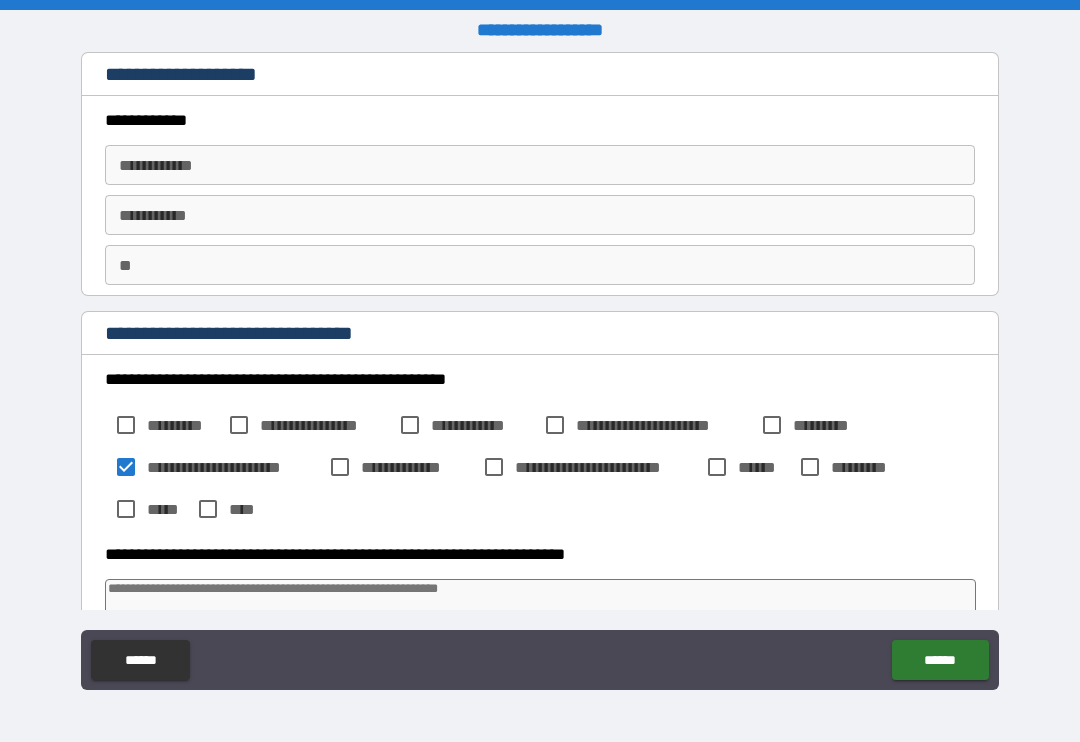 type on "*" 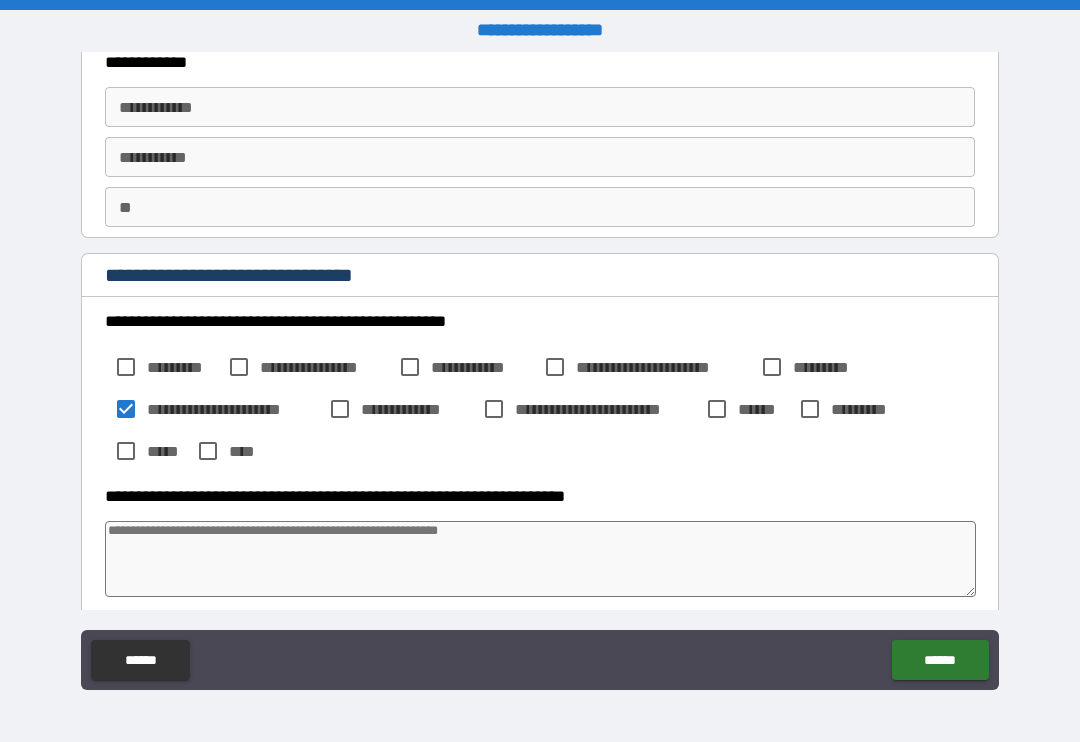 scroll, scrollTop: 145, scrollLeft: 0, axis: vertical 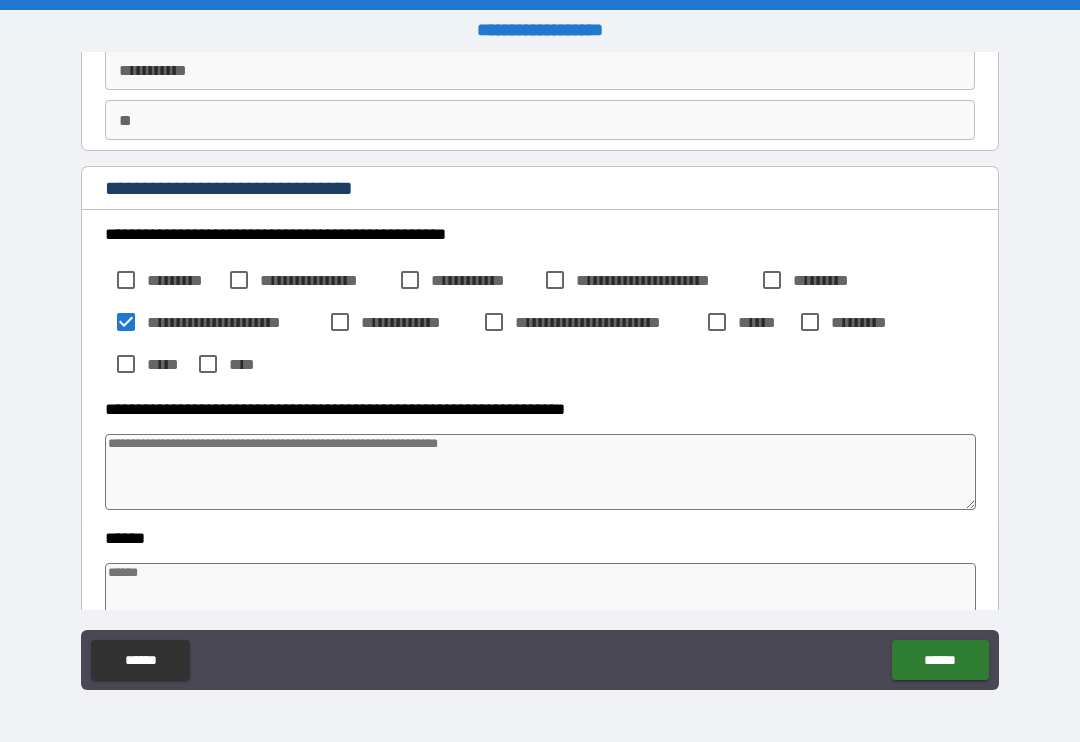 click at bounding box center (540, 472) 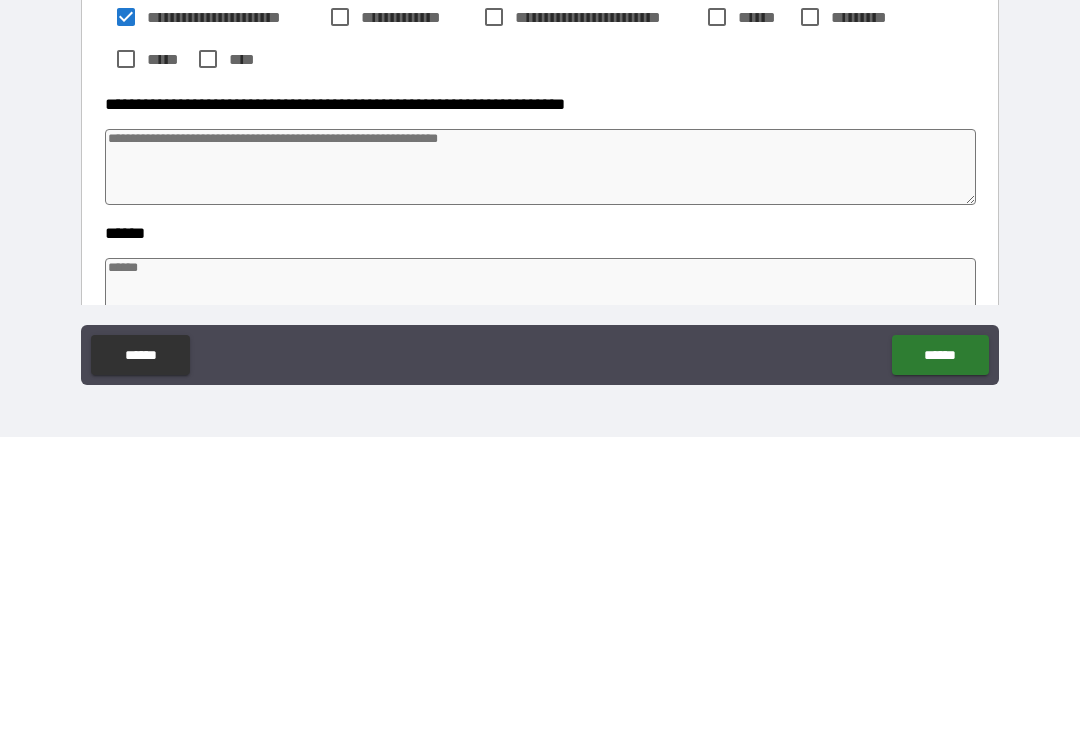 type on "*" 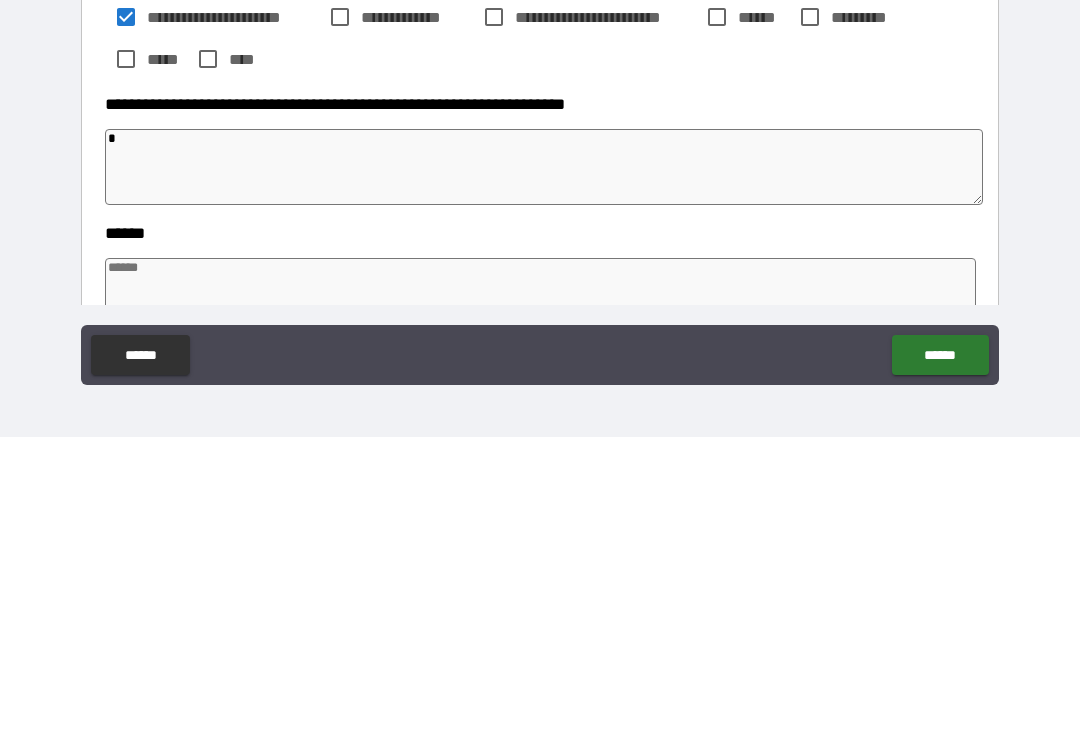 type on "**" 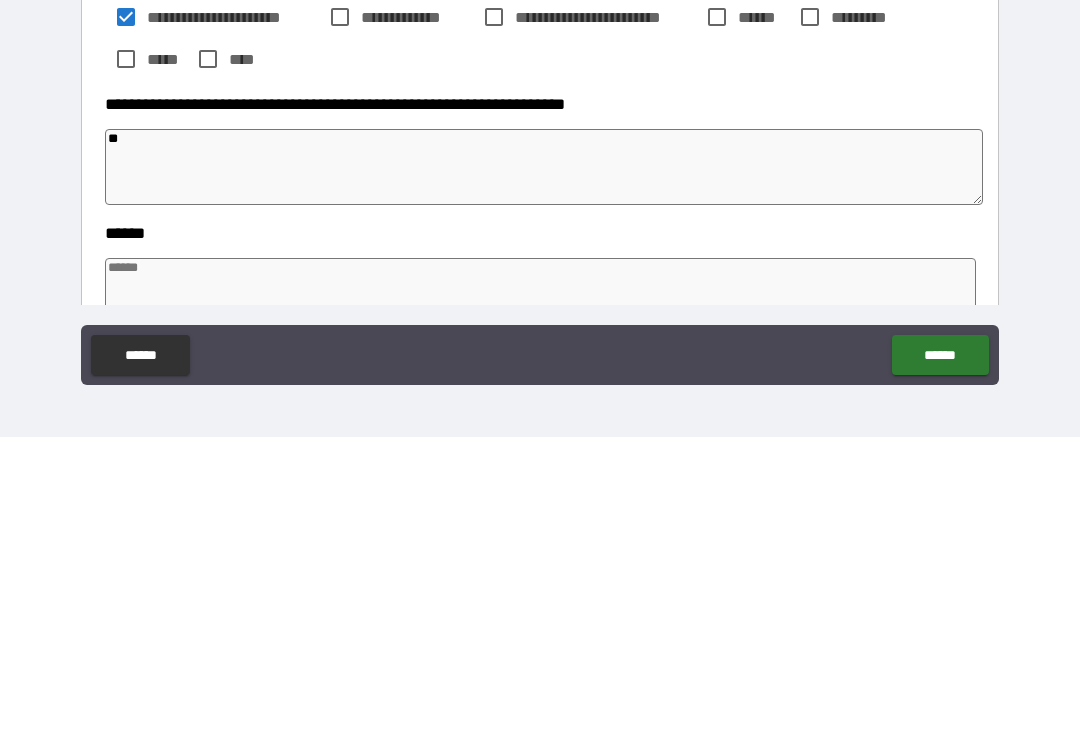 type on "*" 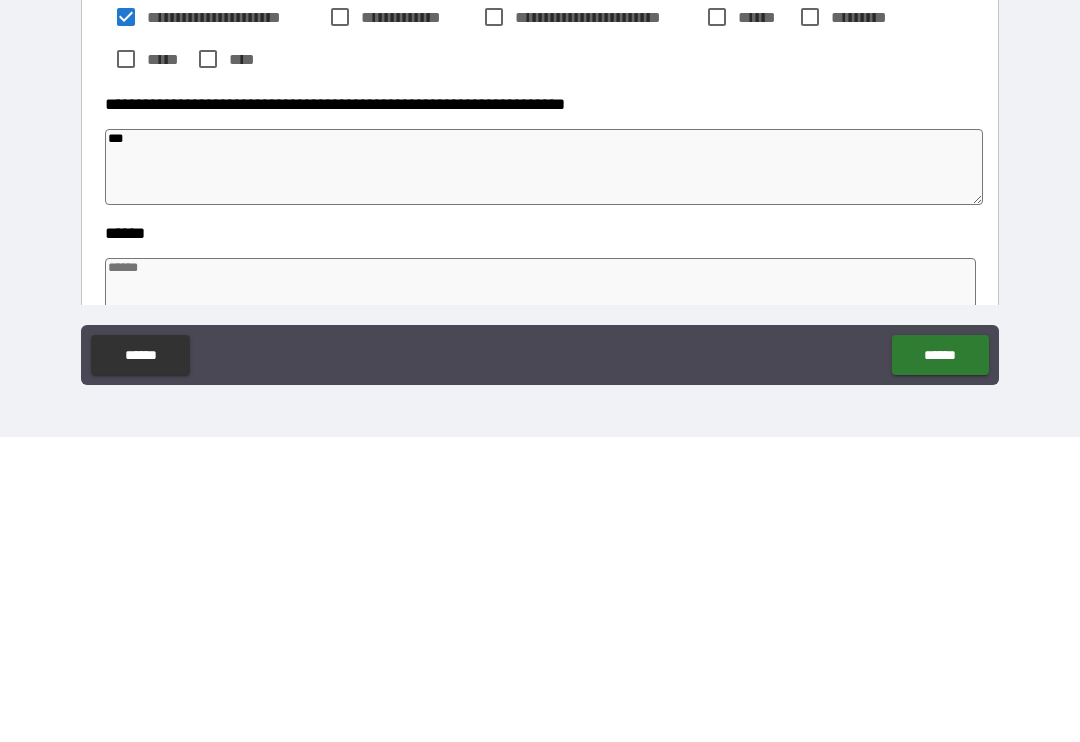 type on "*" 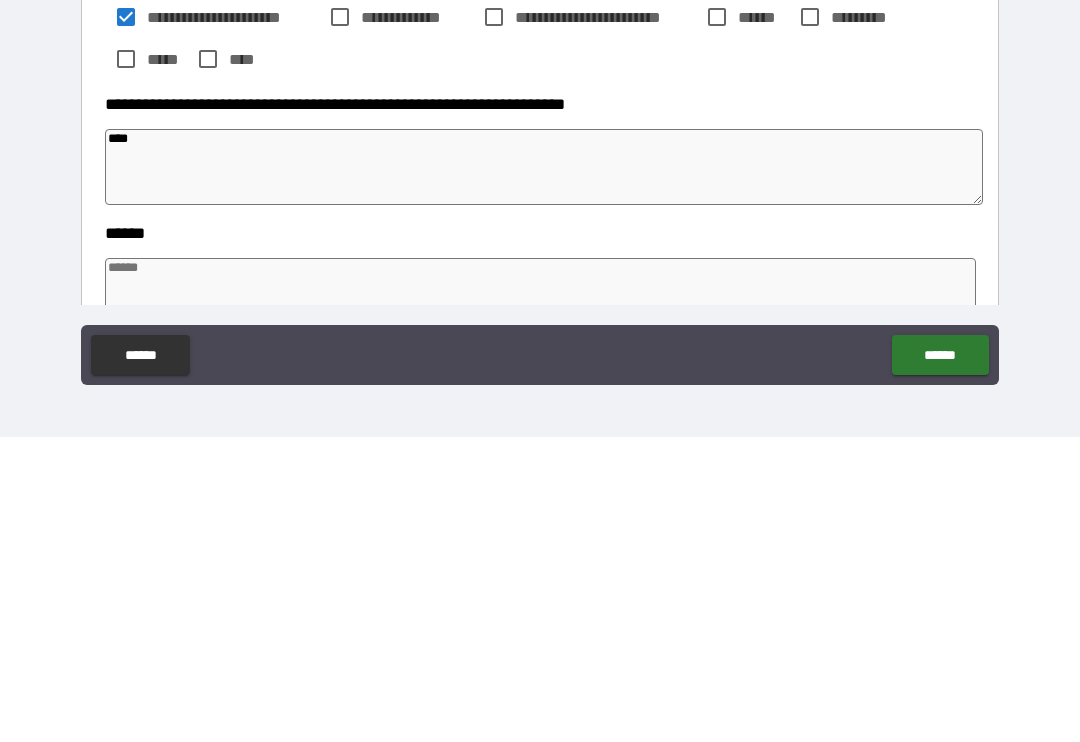 type on "*" 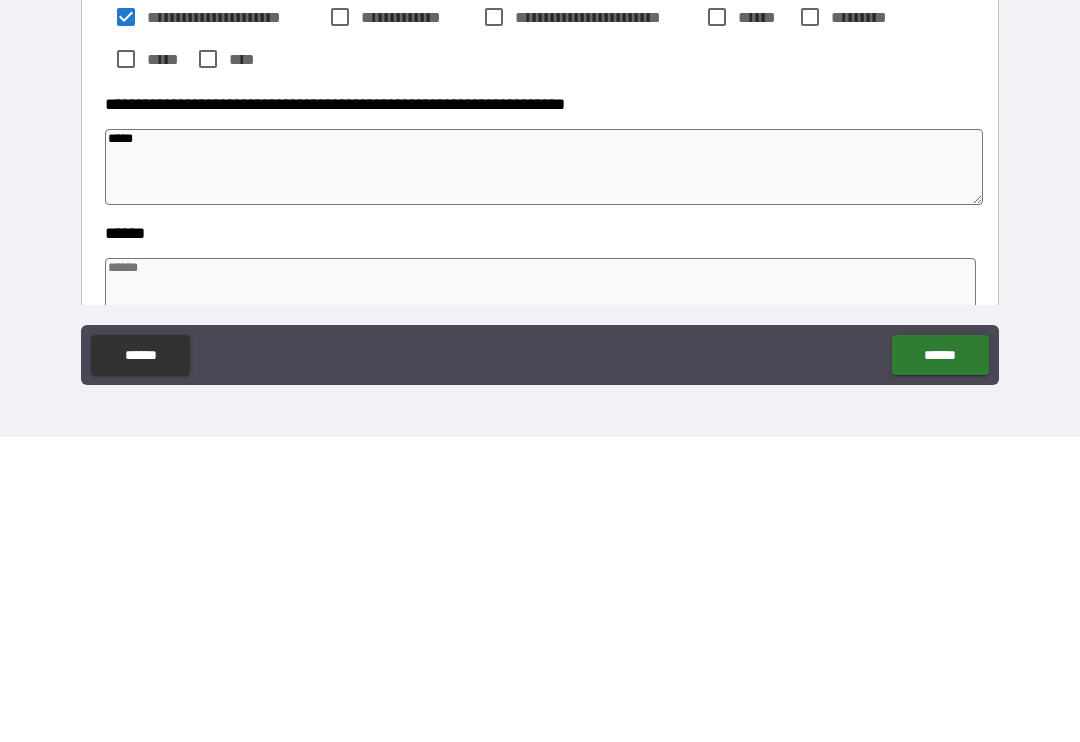 type on "*" 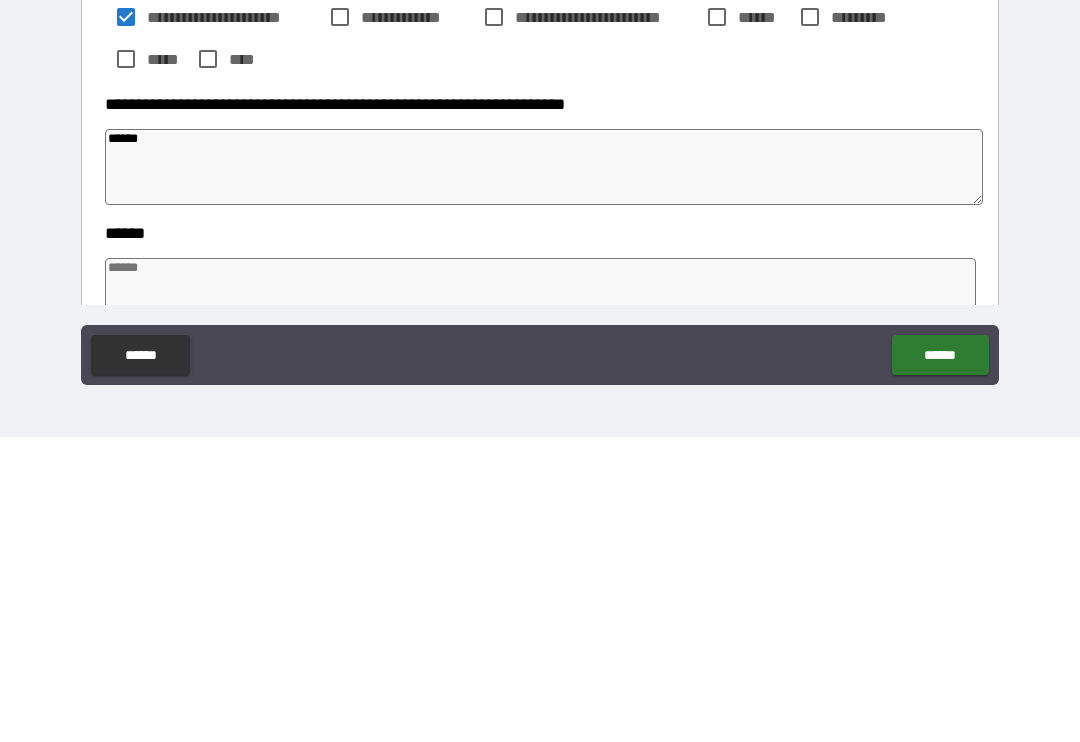 type on "*" 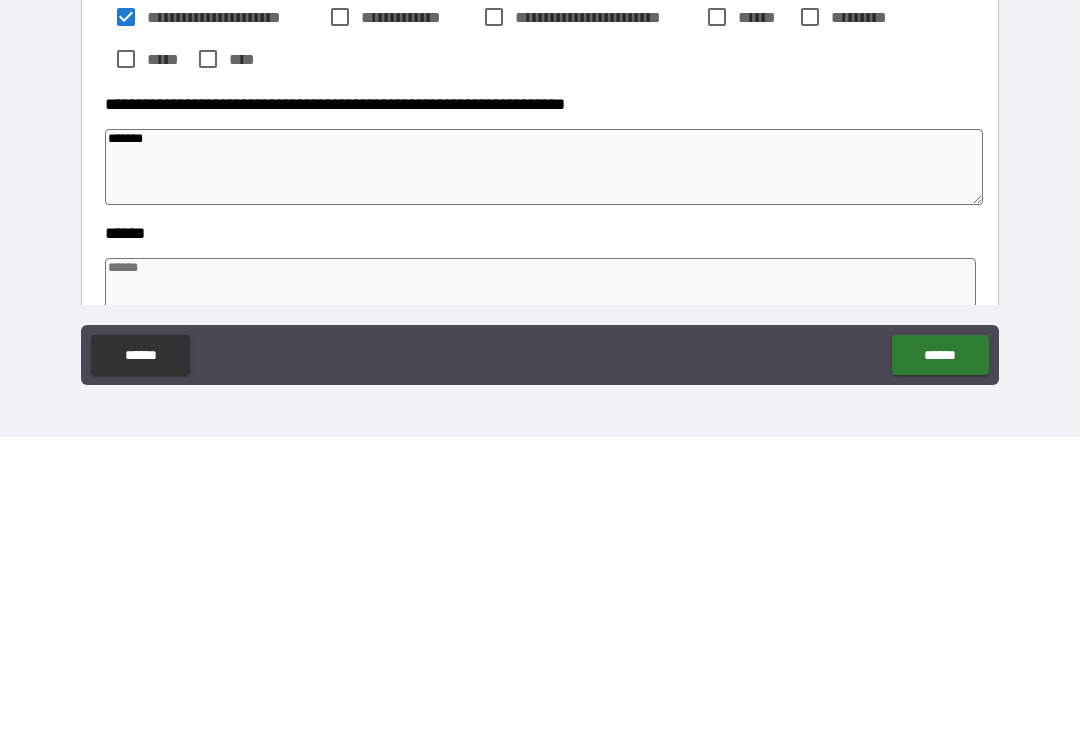 type on "*" 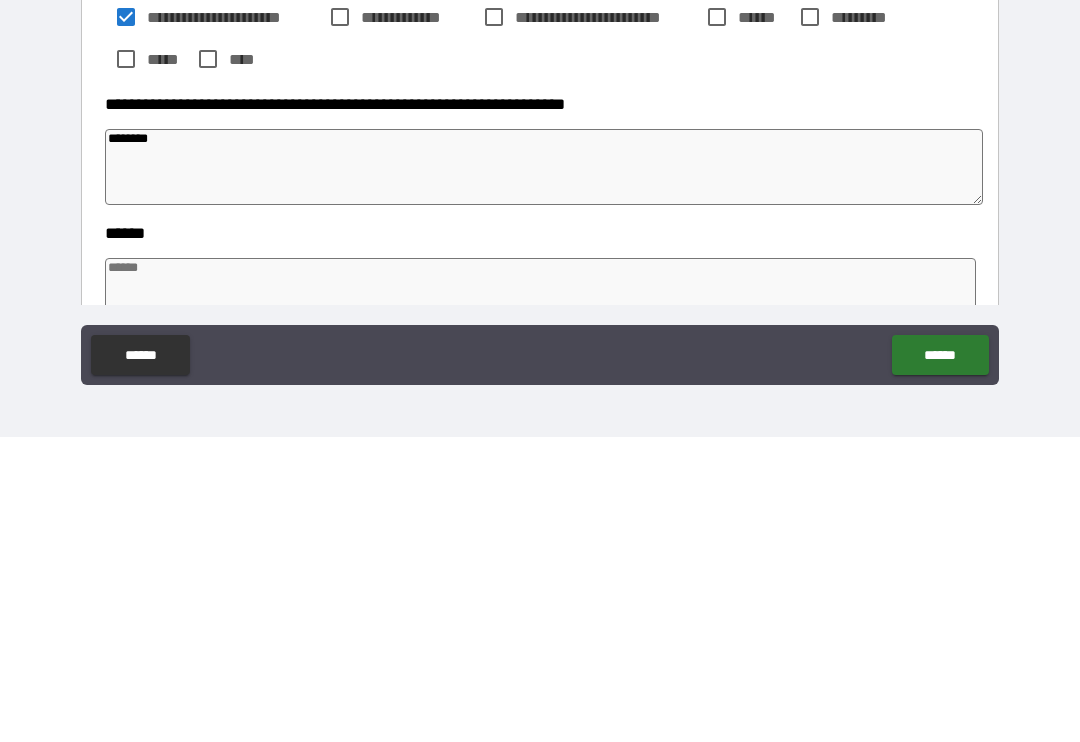 type on "*" 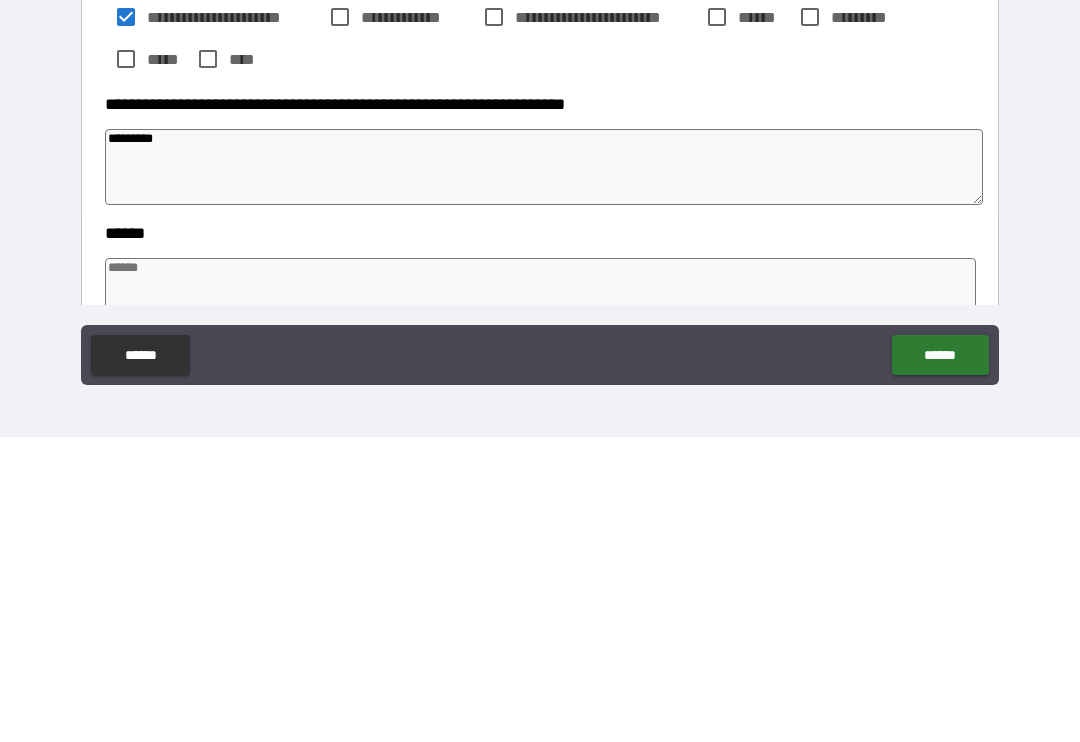type on "*" 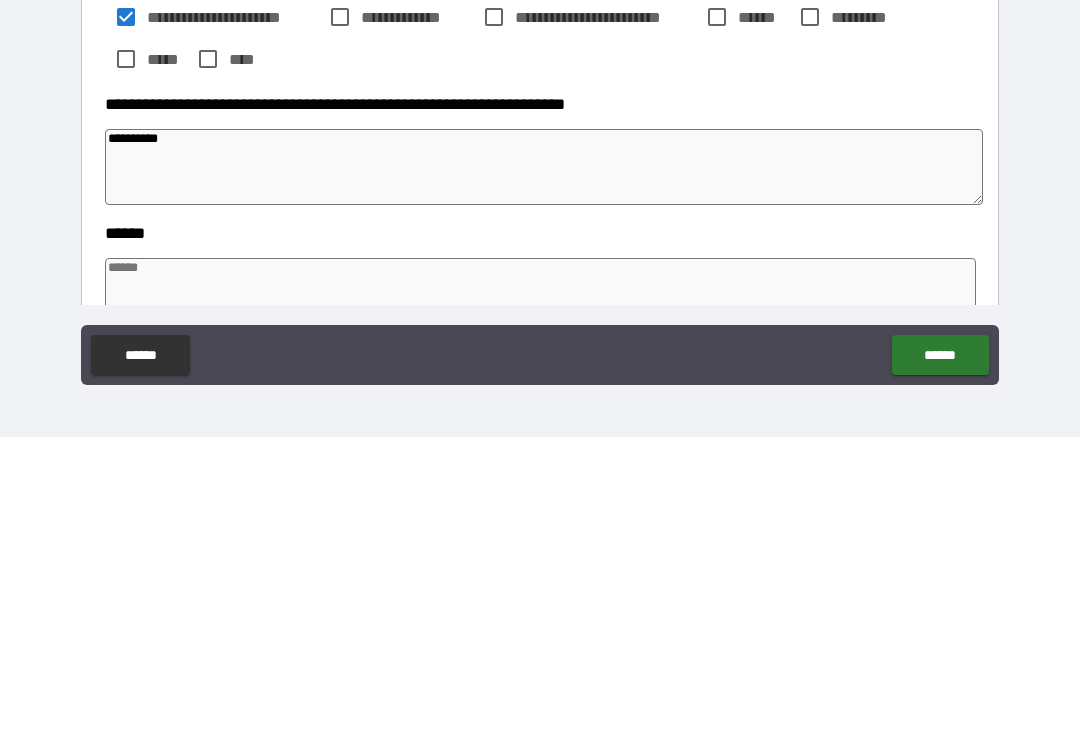 type on "*" 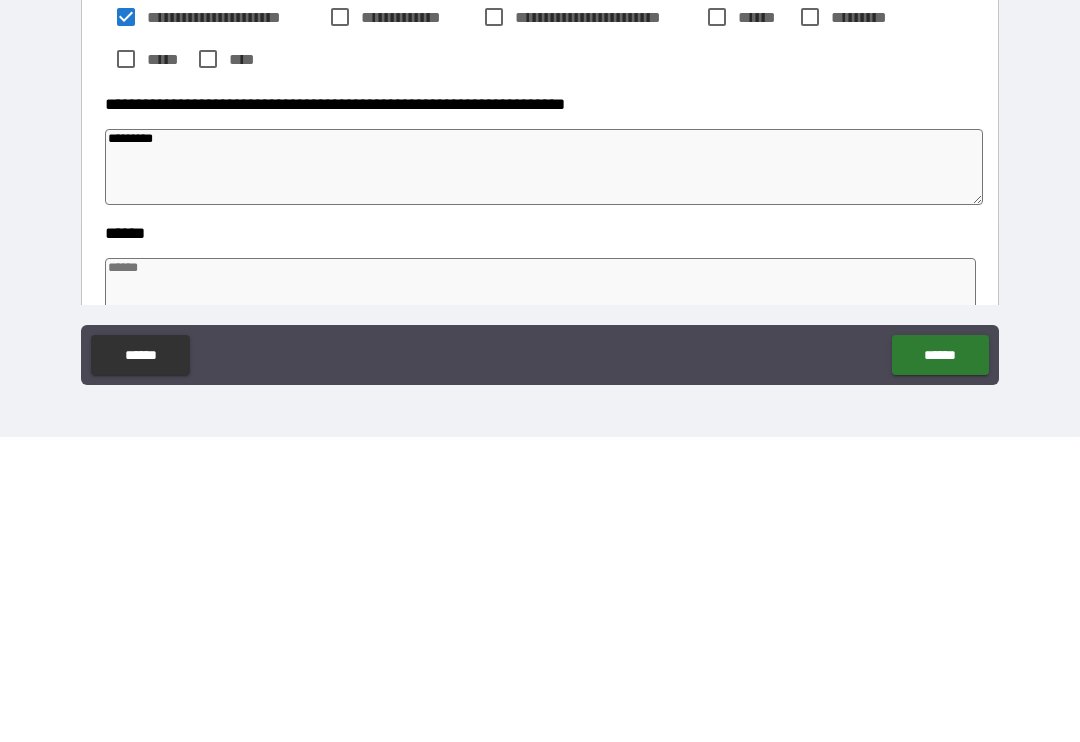type on "*******" 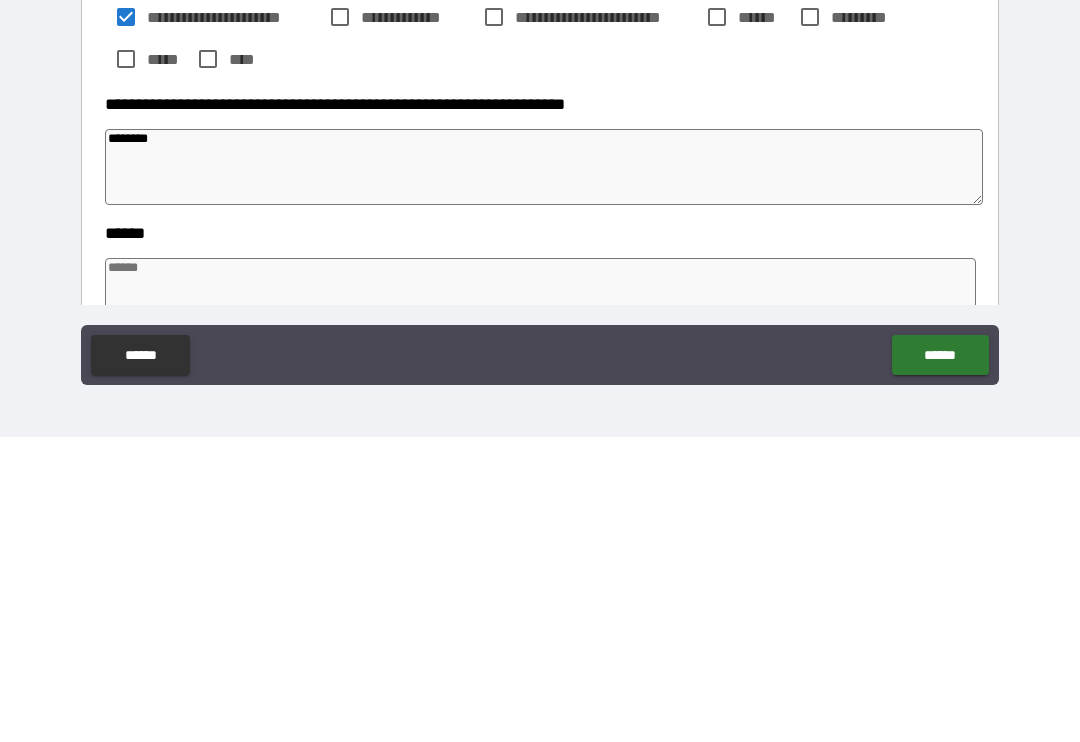 type on "*" 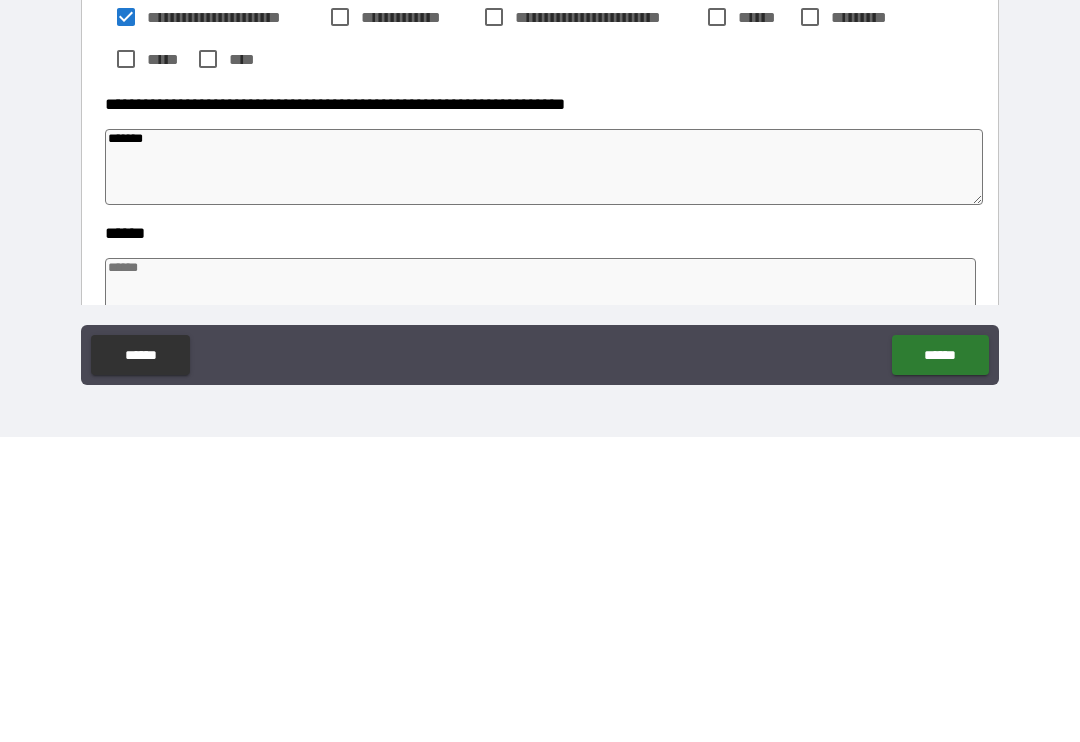 type on "*" 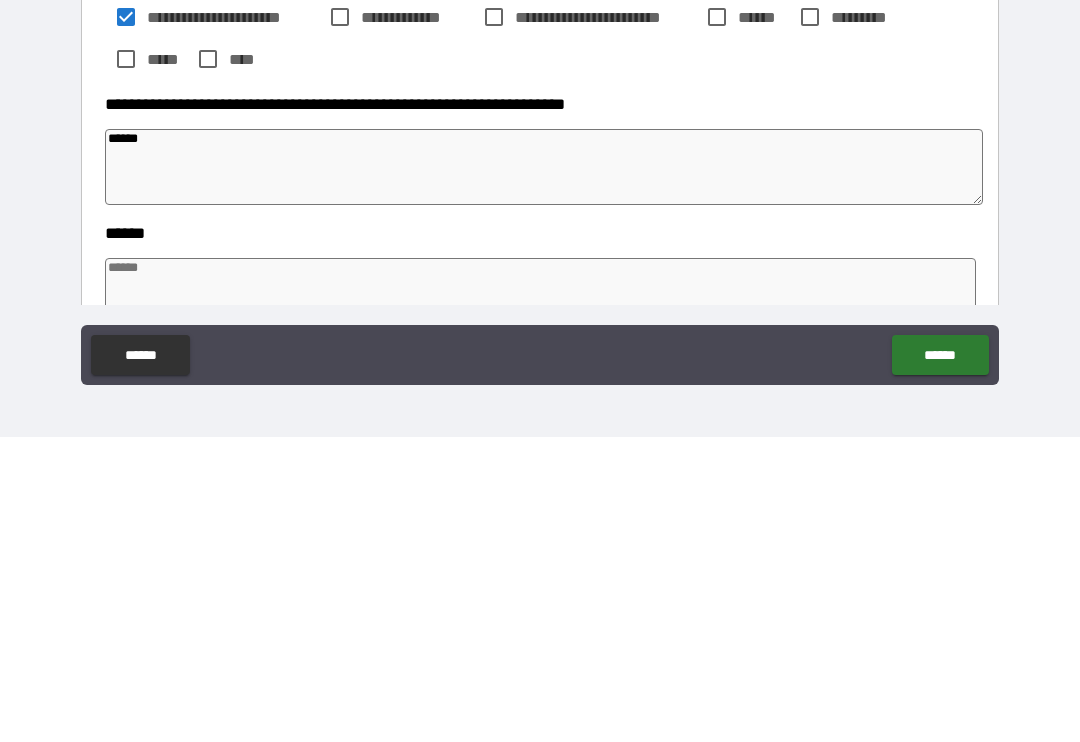 type on "*****" 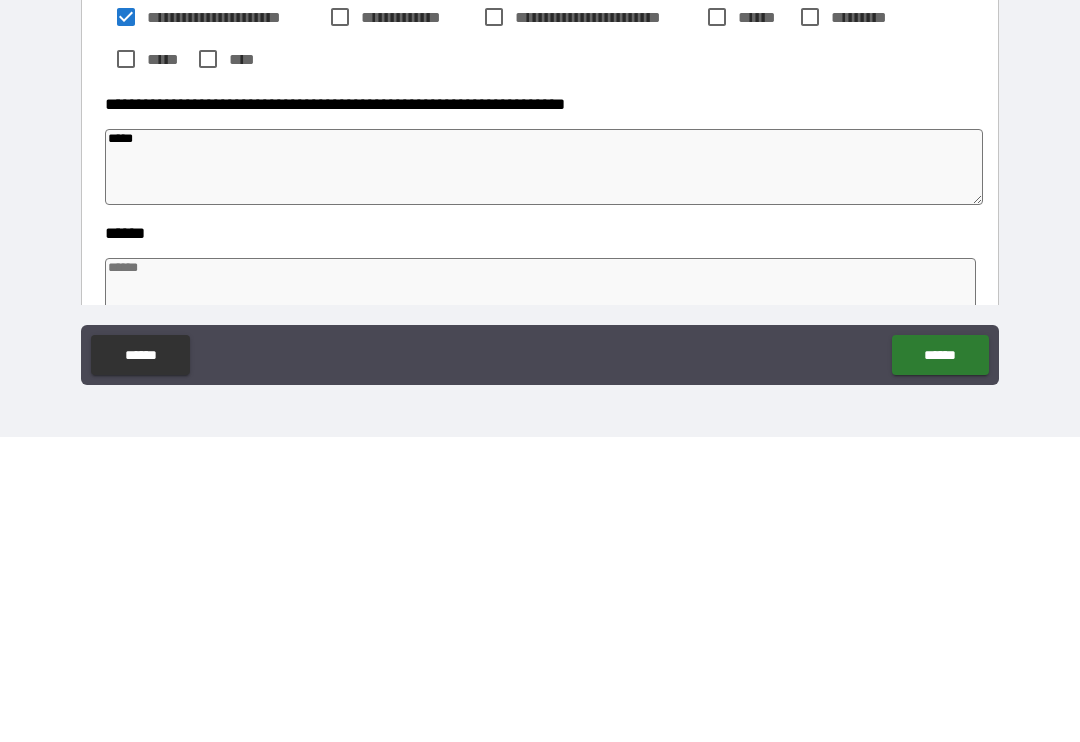 type on "****" 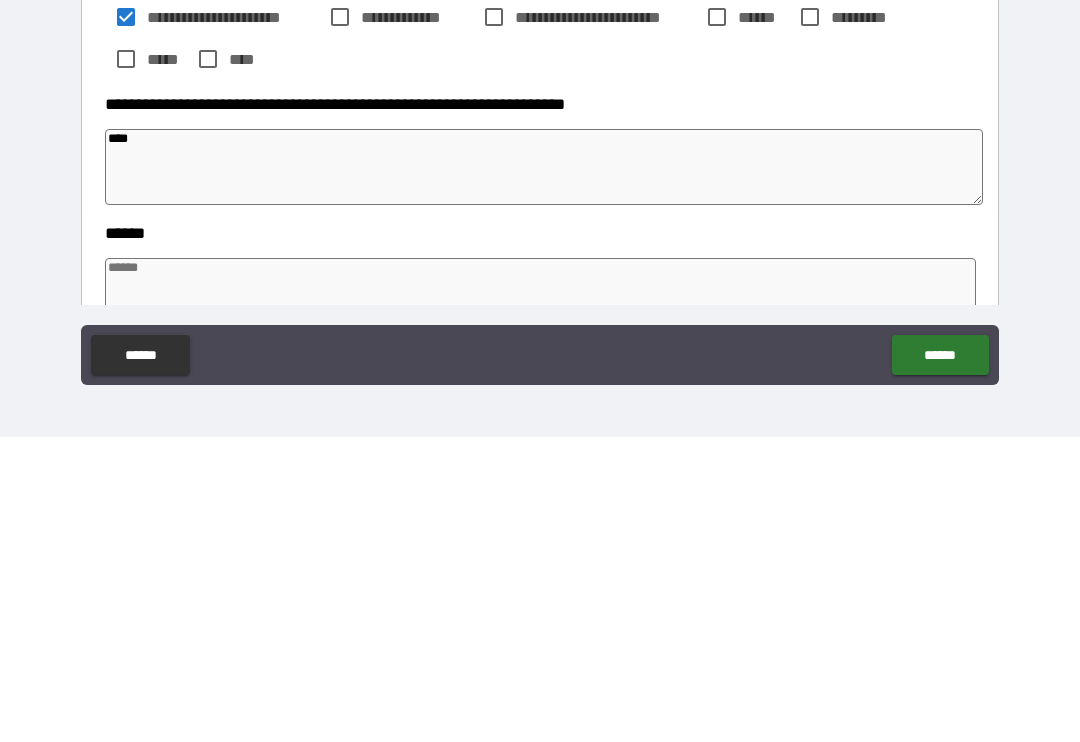 type on "*" 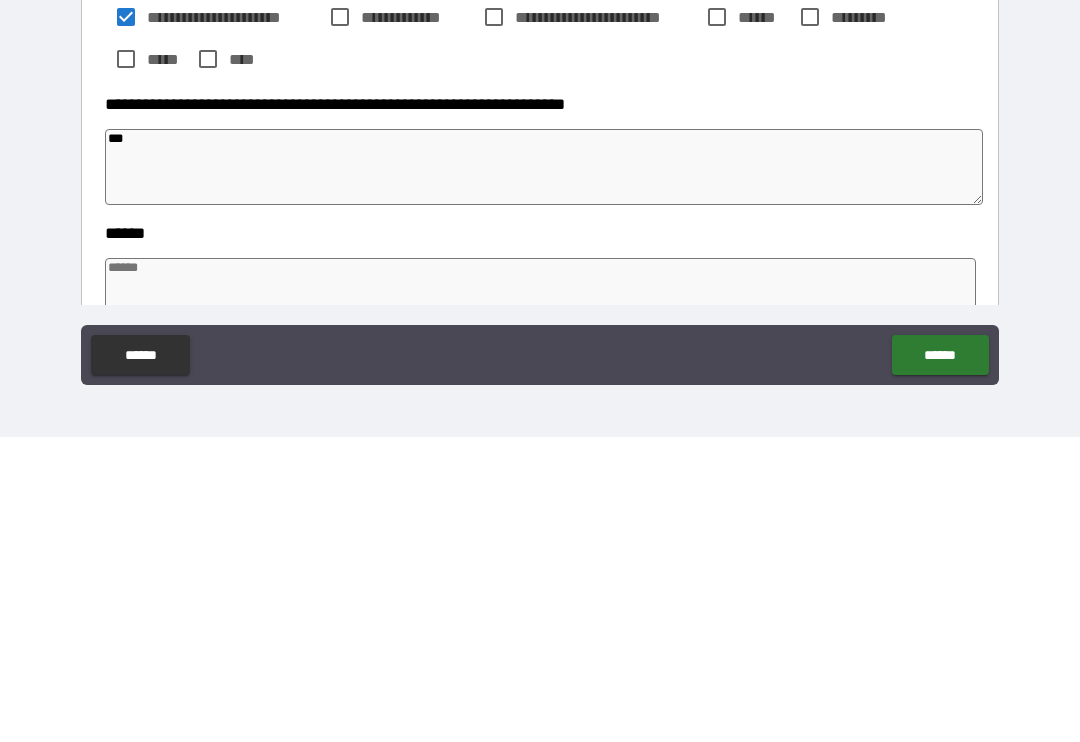 type on "*" 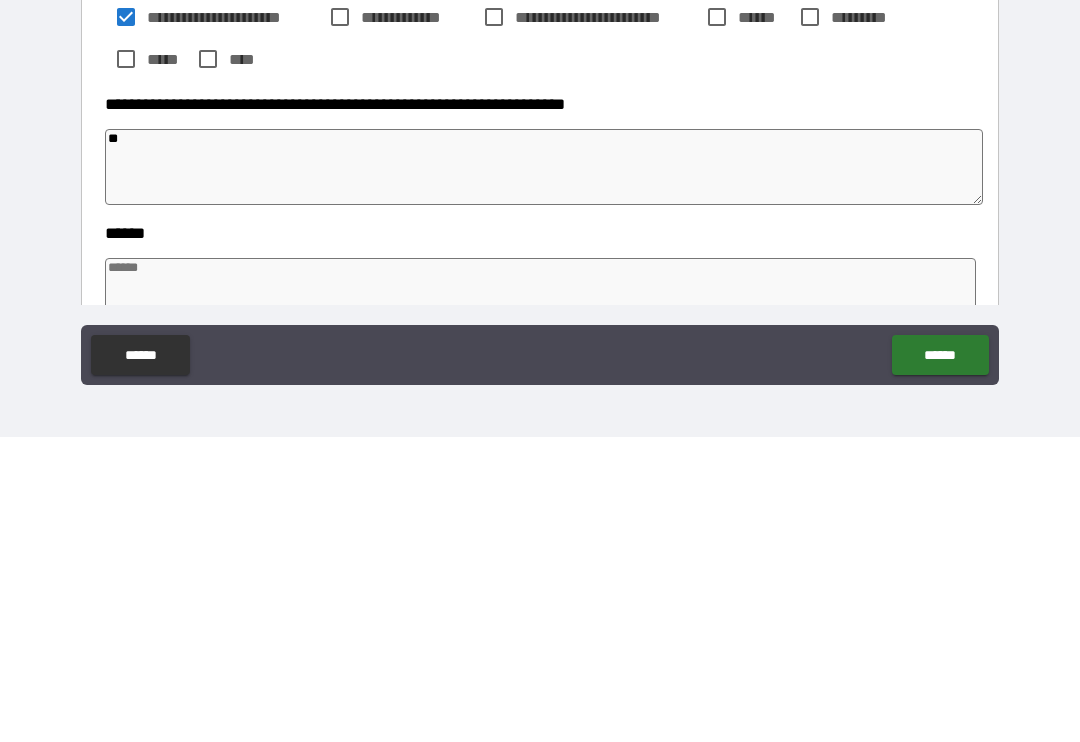 type on "*" 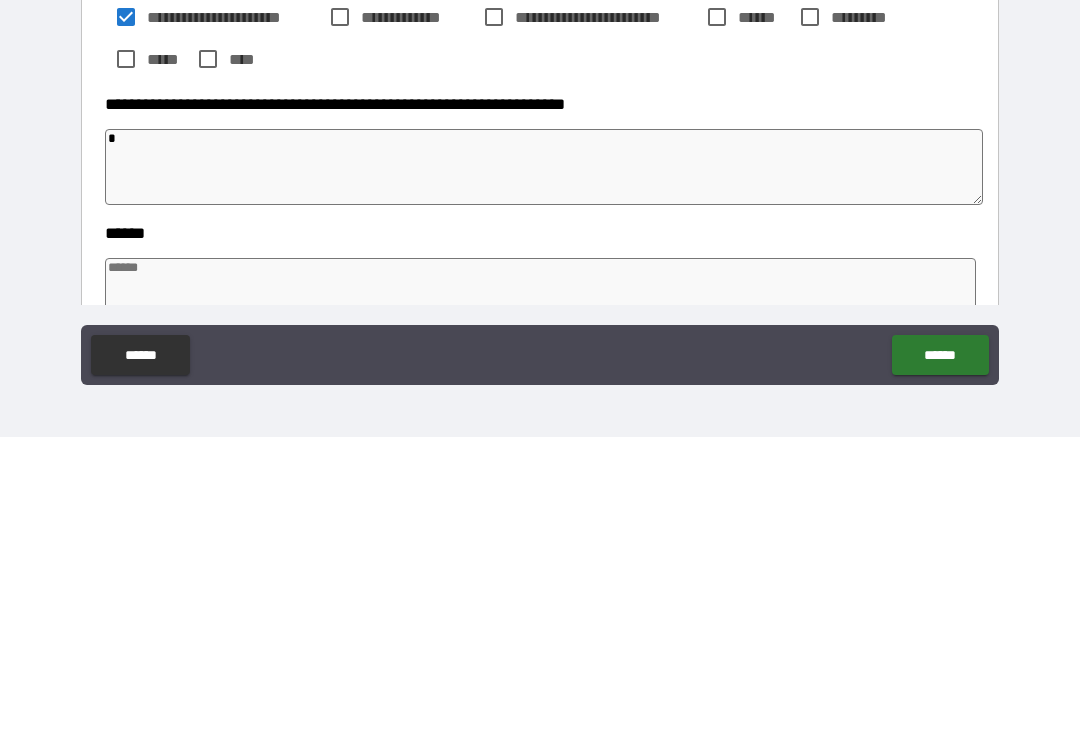 type on "*" 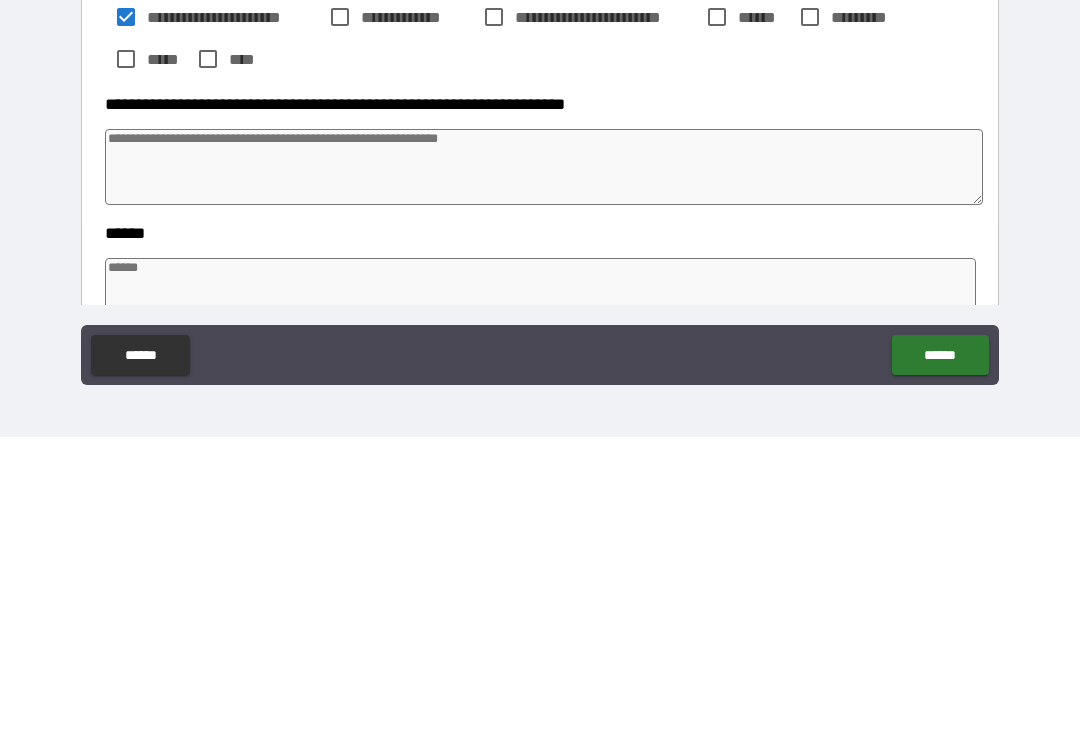 type on "*" 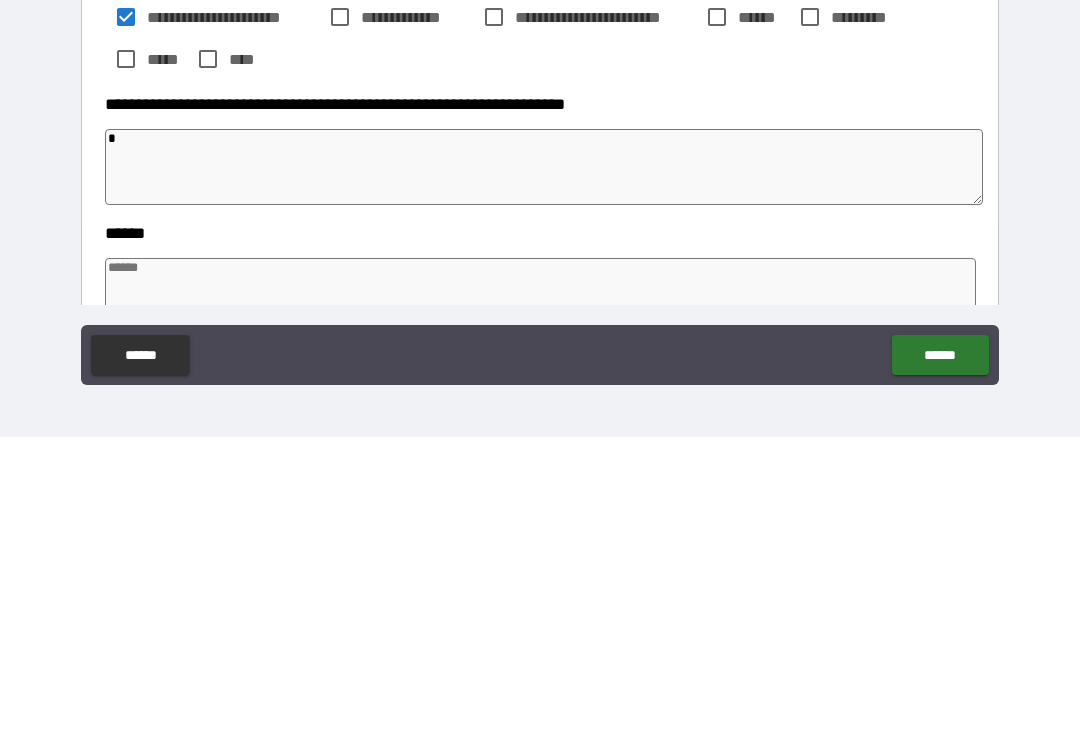 type on "*" 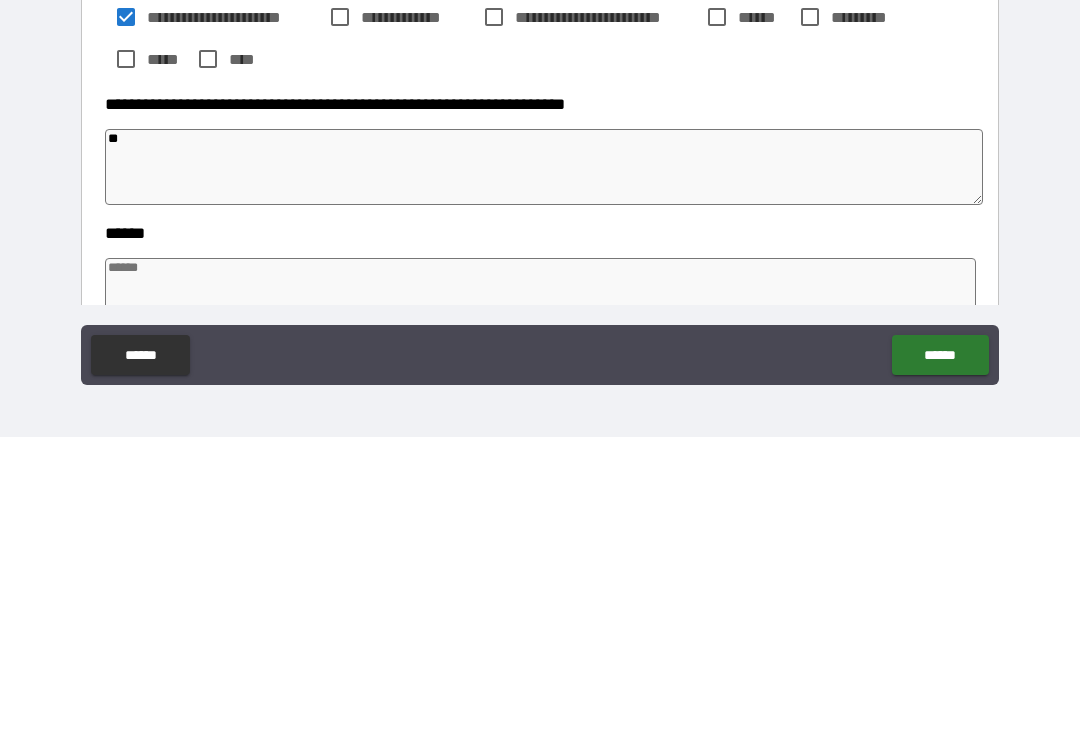 type on "*" 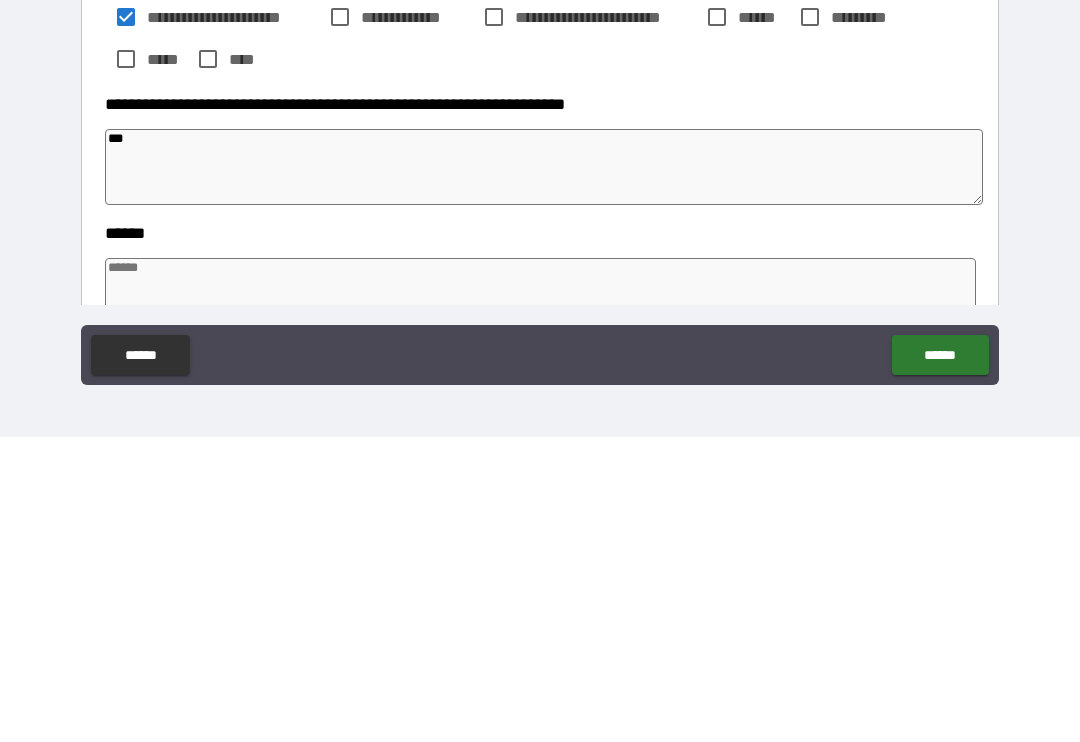 type on "*" 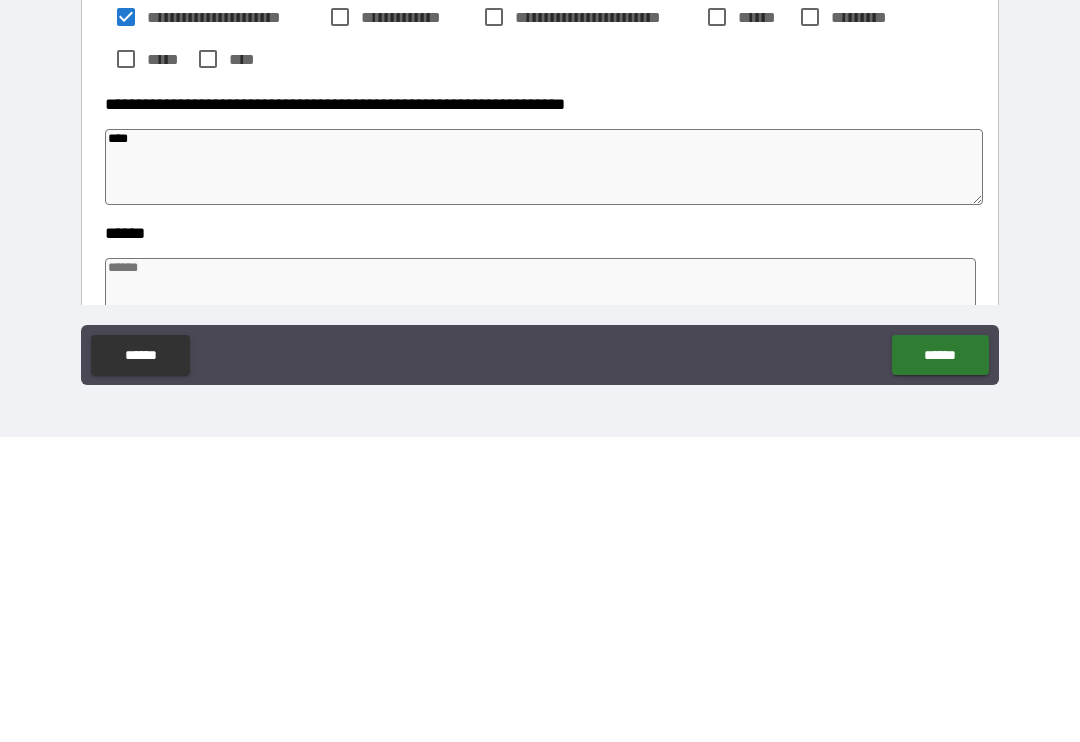 type on "*" 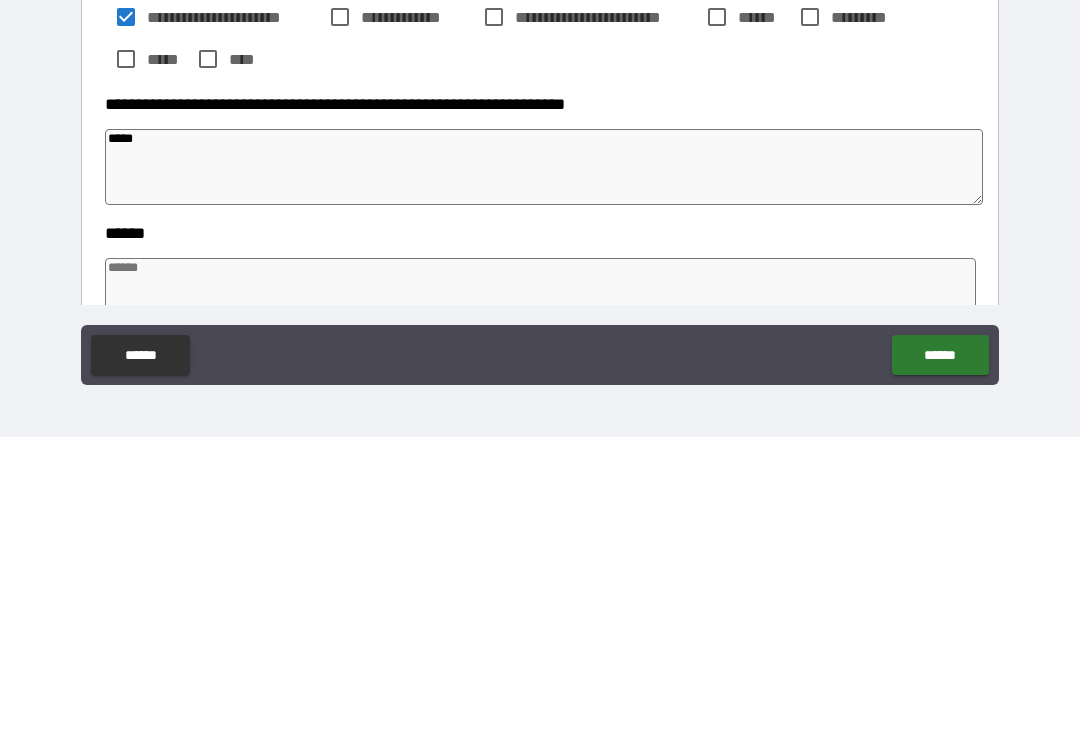 type on "*" 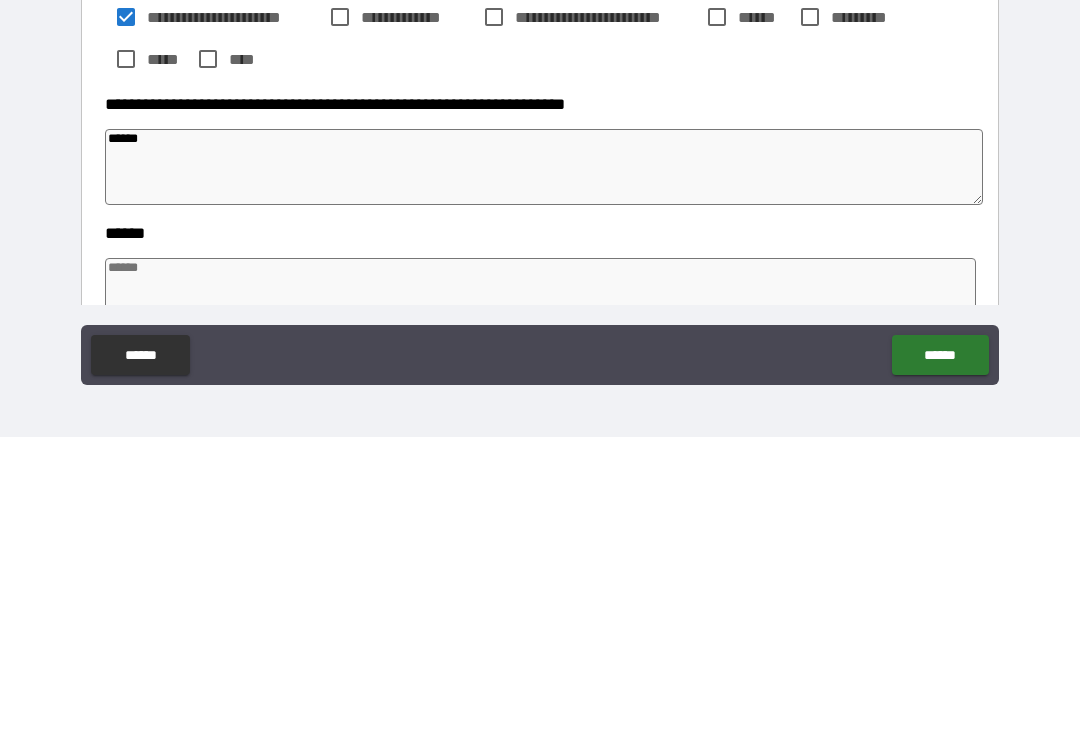 type on "*" 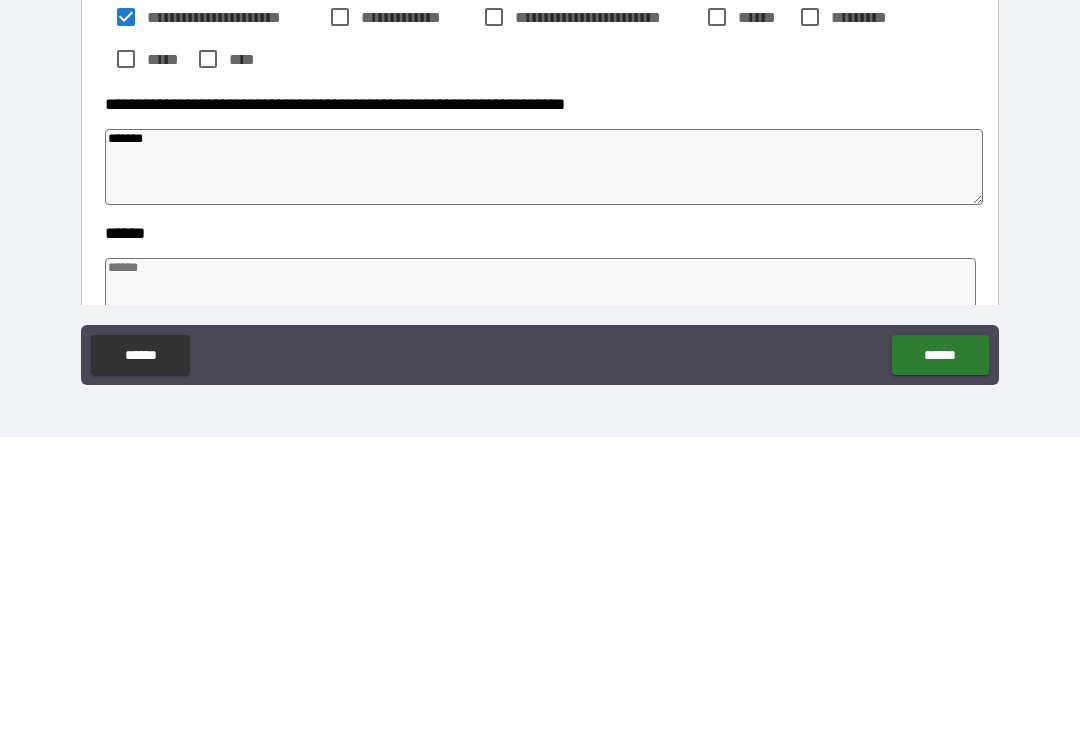type on "*" 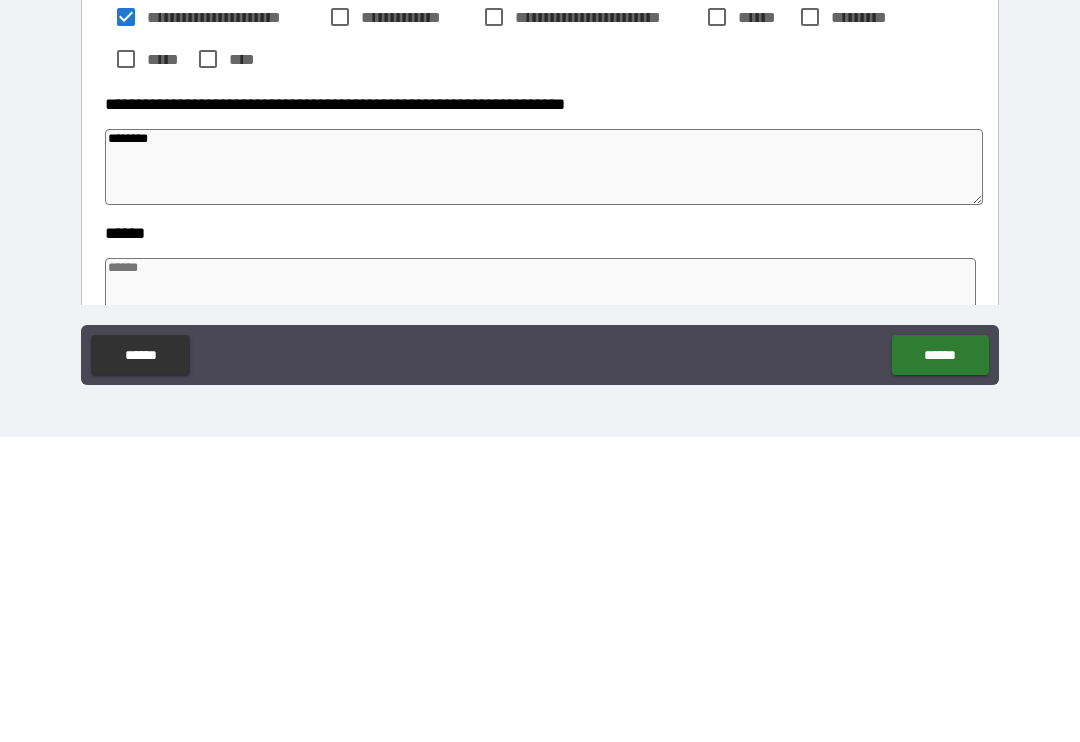 type on "*" 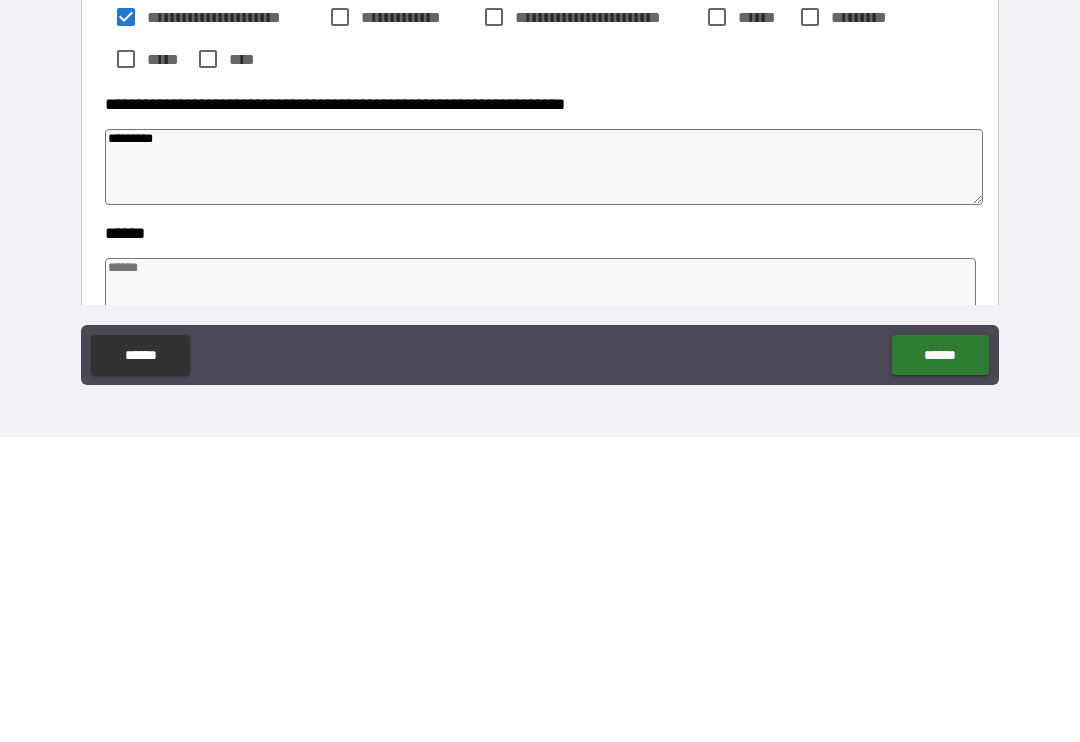 type on "*" 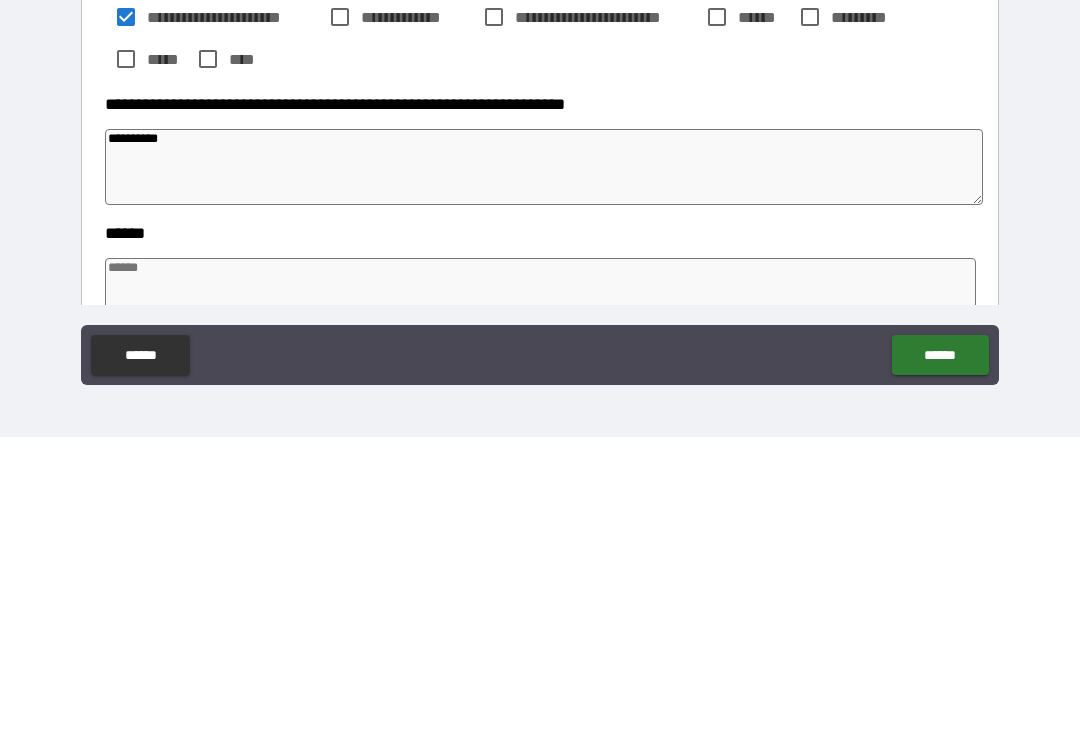 type on "*" 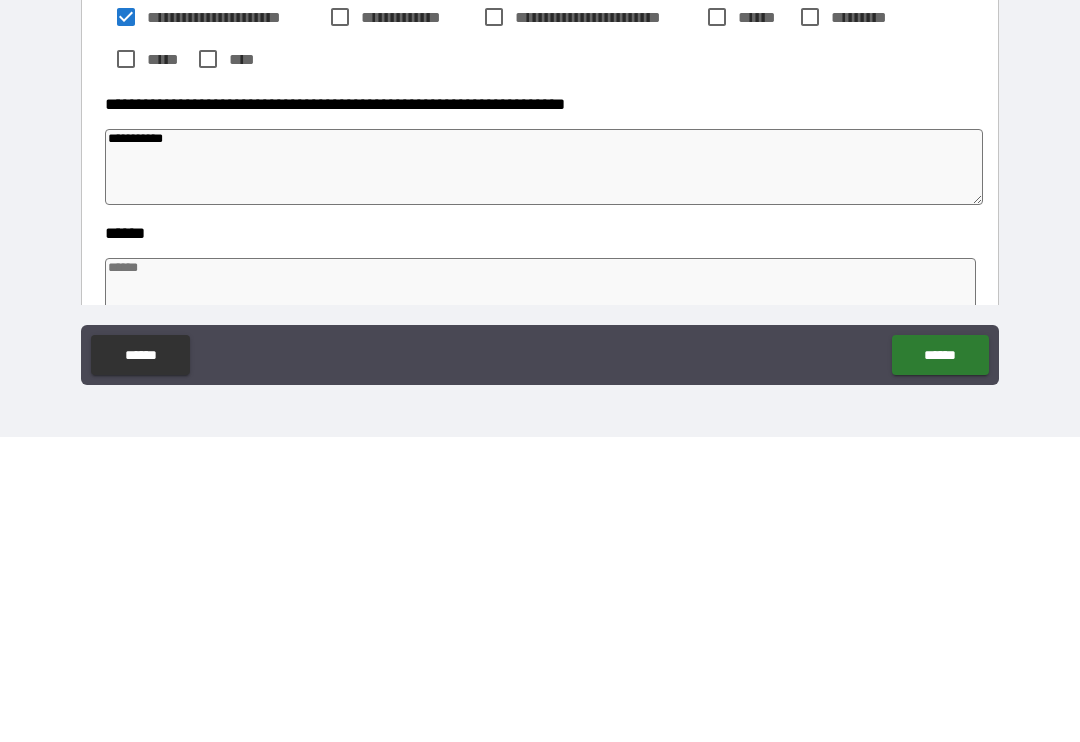 type on "*" 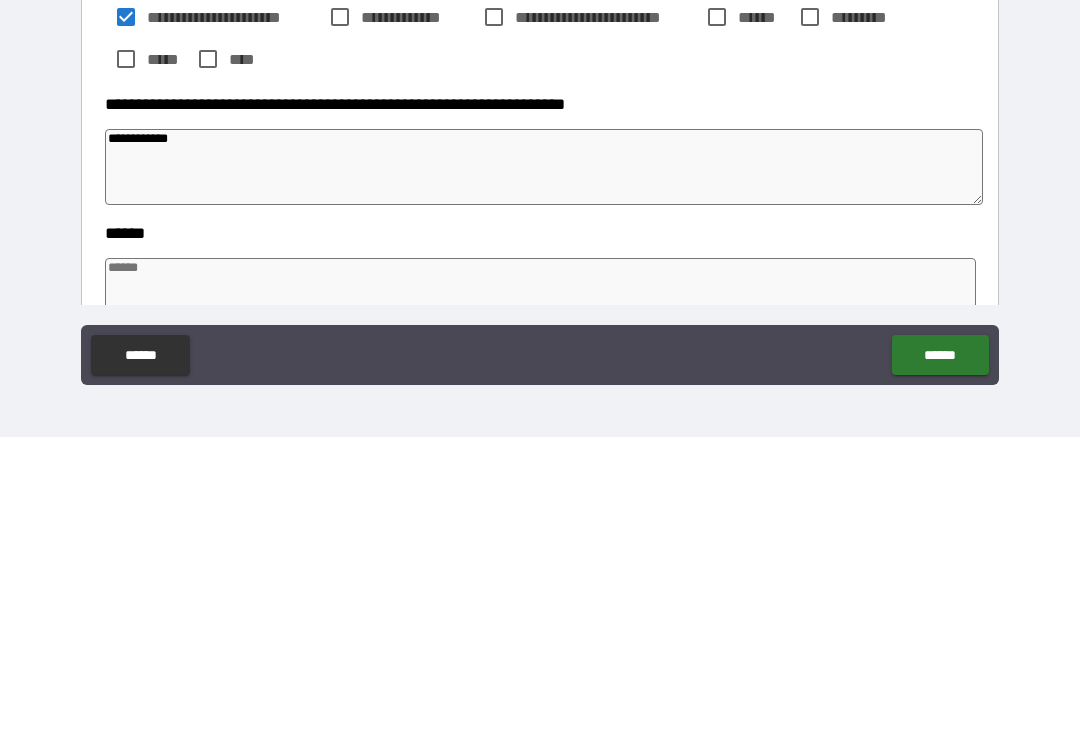 type on "*" 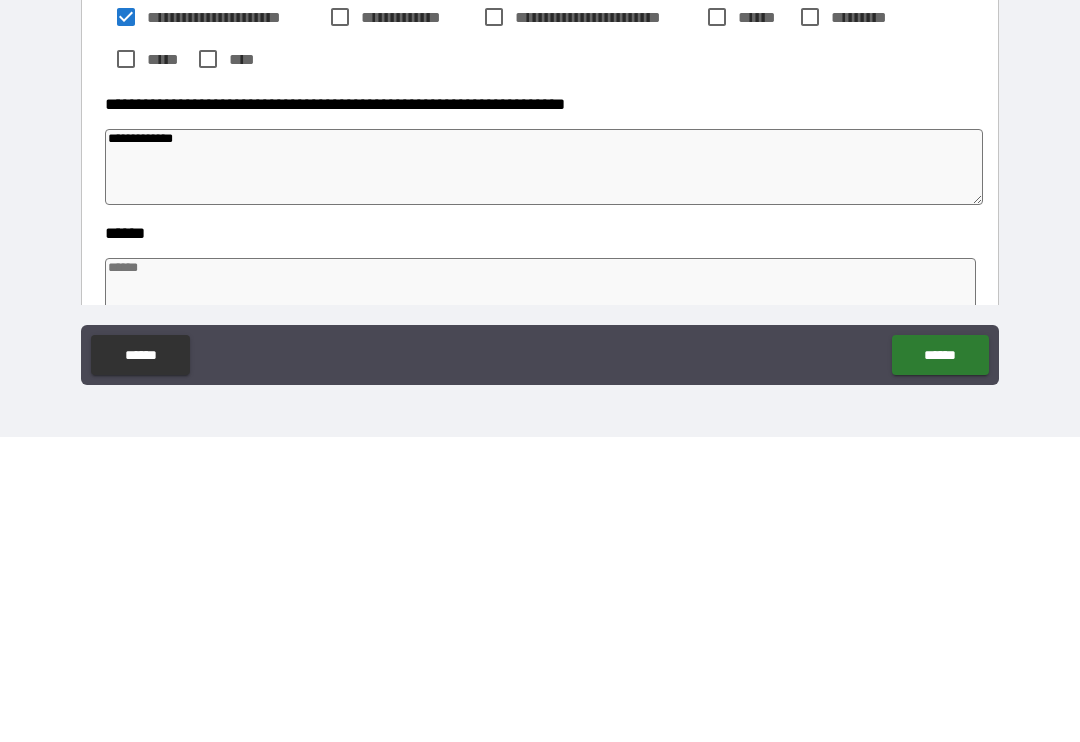 type on "*" 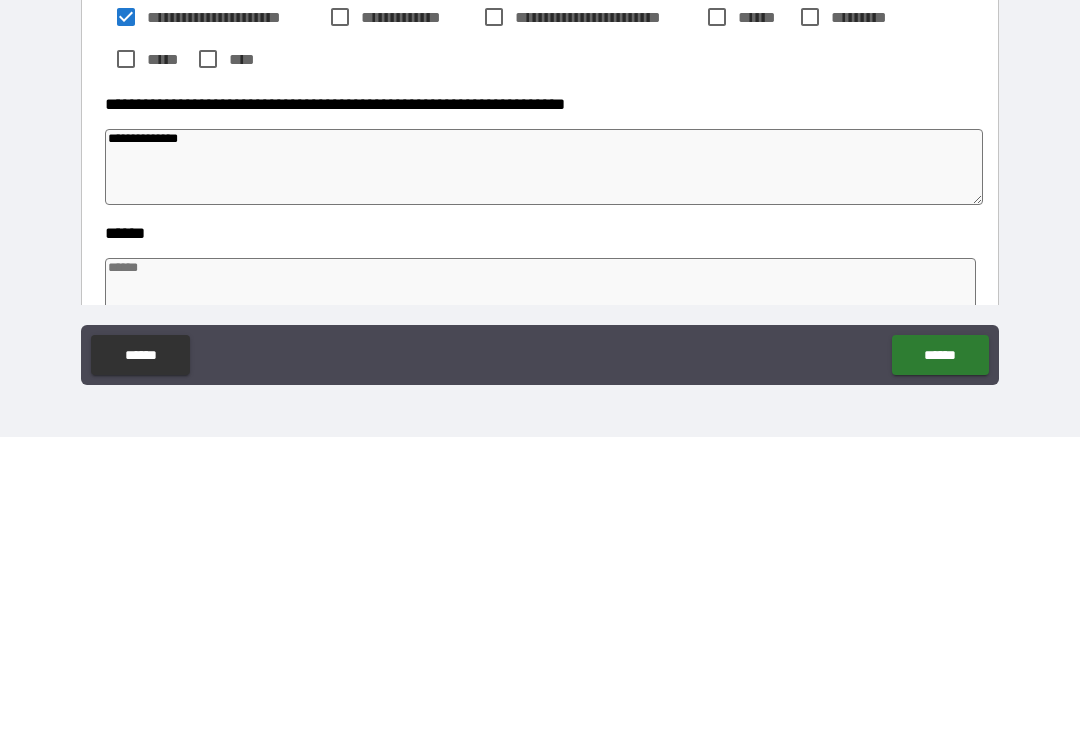type on "*" 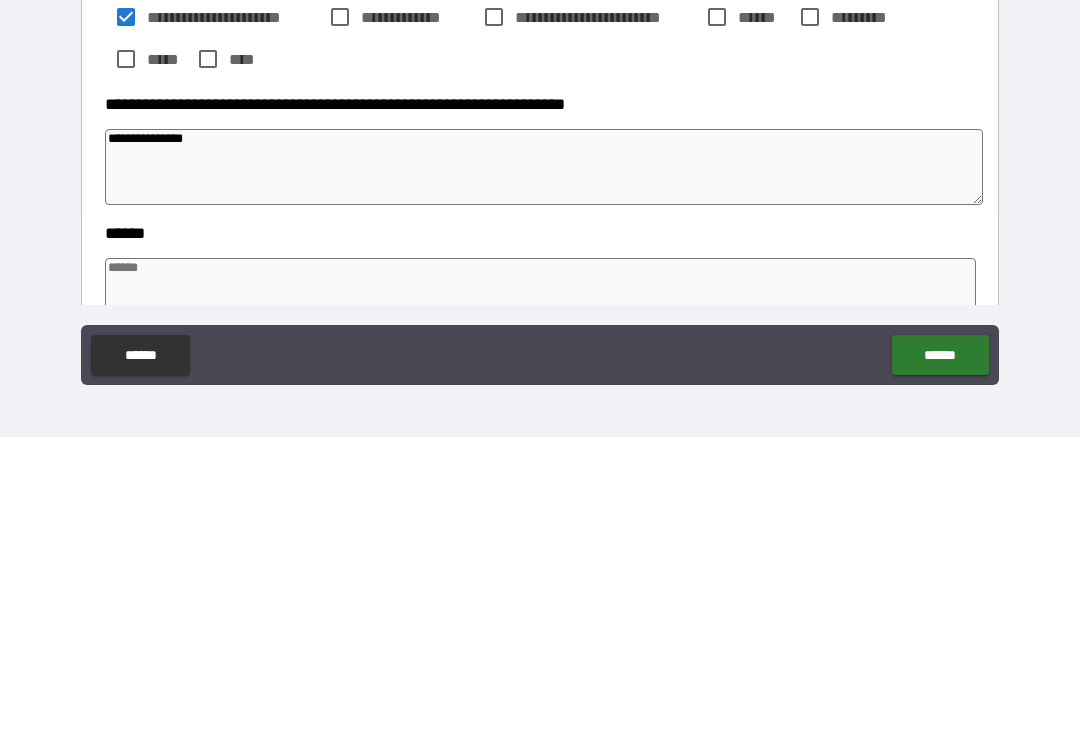 type on "*" 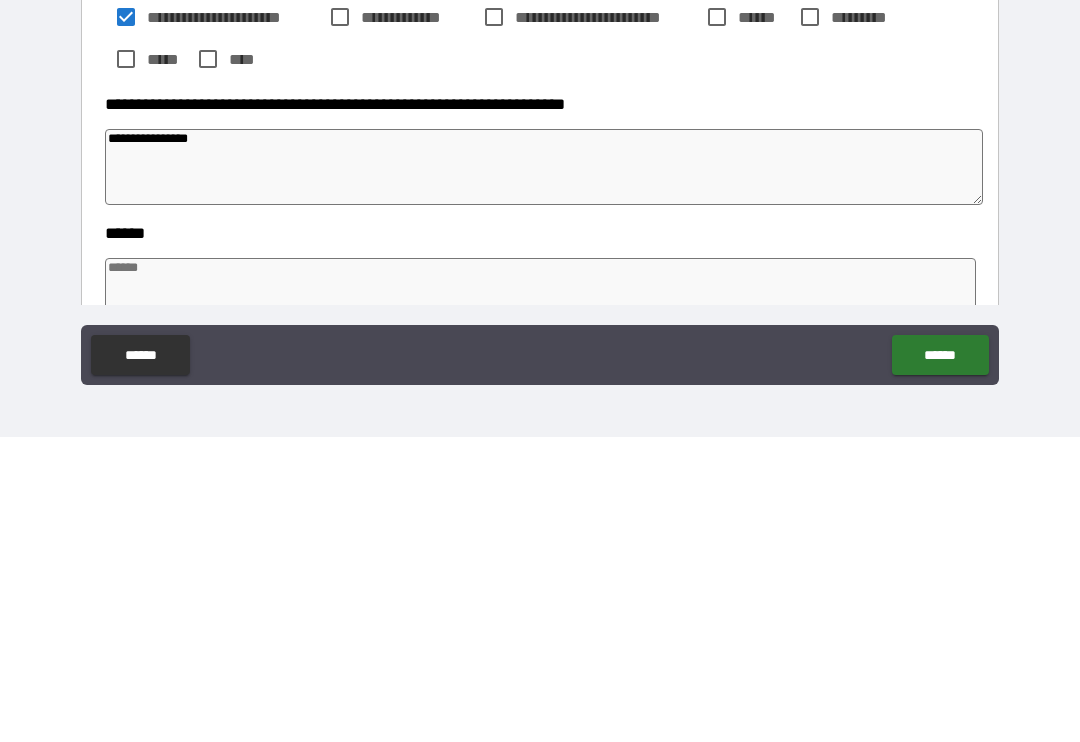 type on "*" 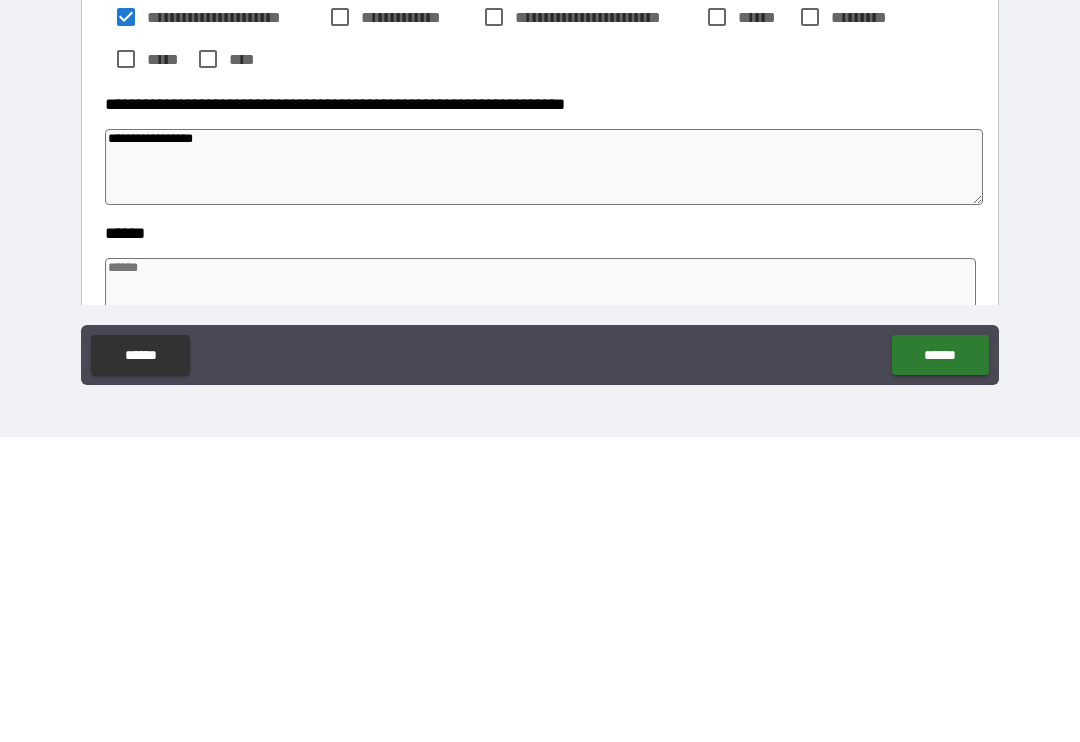 type on "*" 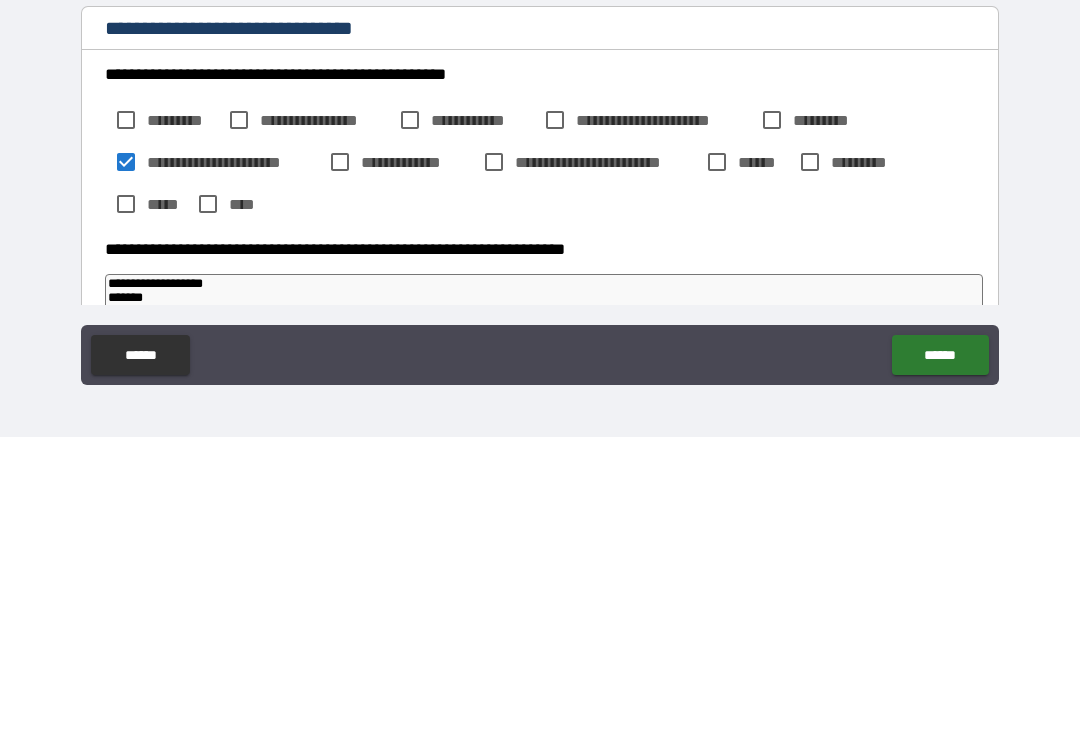 scroll, scrollTop: 0, scrollLeft: 0, axis: both 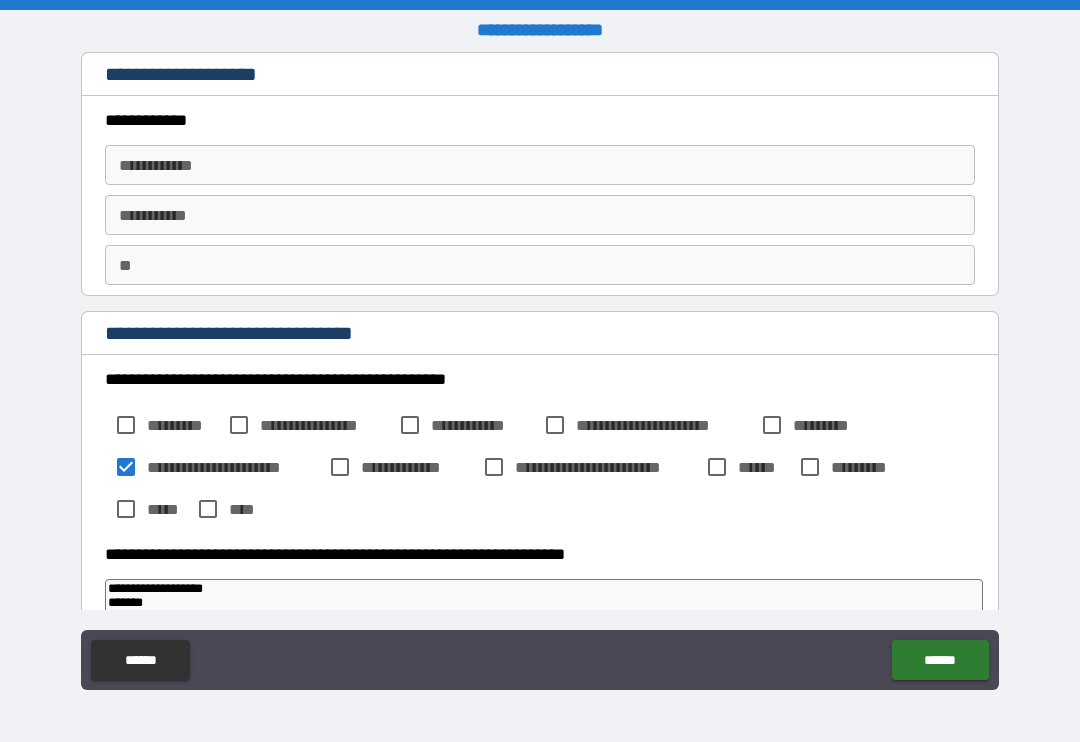 click on "**********" at bounding box center (540, 165) 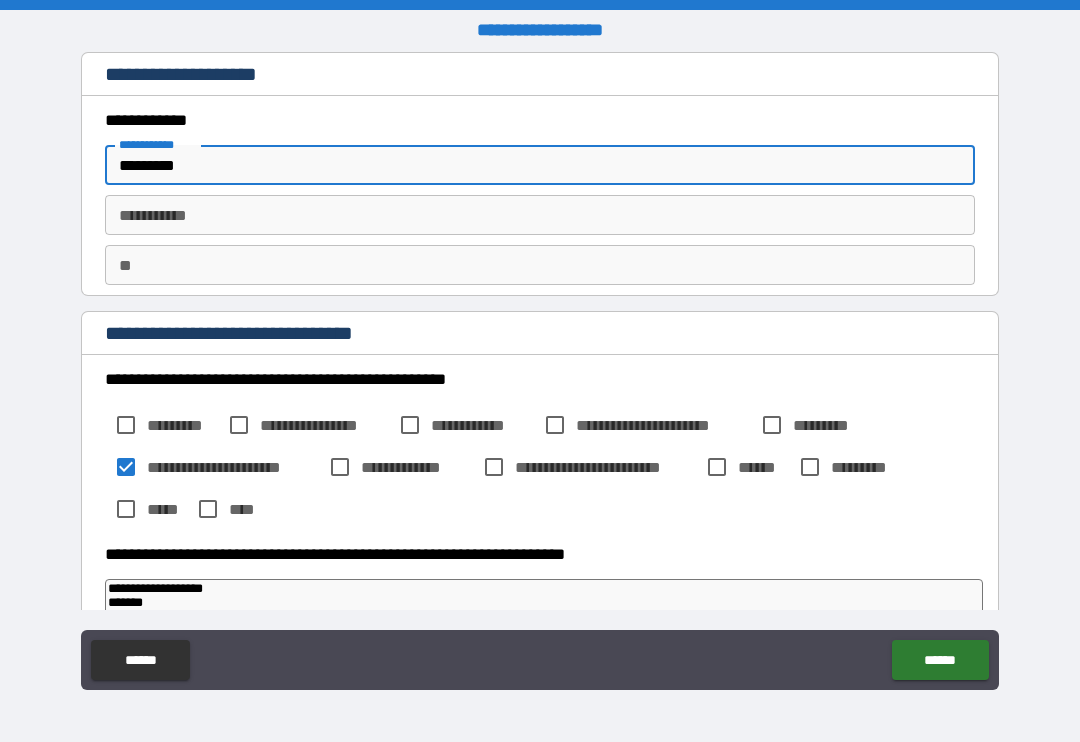 click on "*********   *" at bounding box center (540, 215) 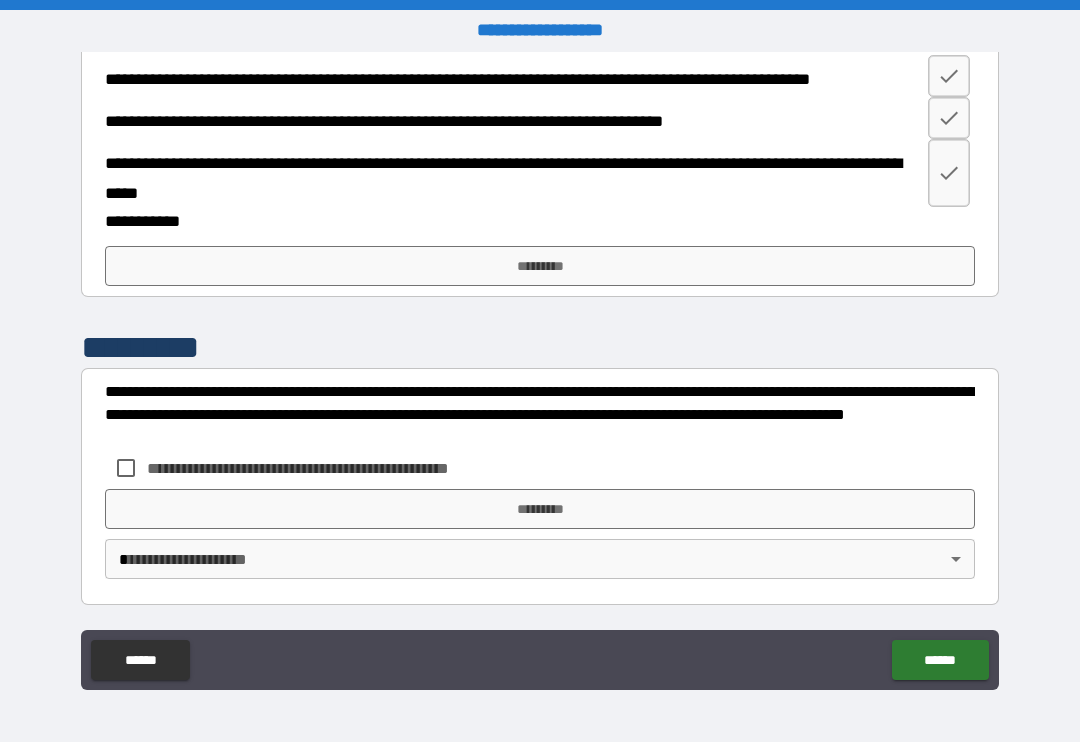 scroll, scrollTop: 1326, scrollLeft: 0, axis: vertical 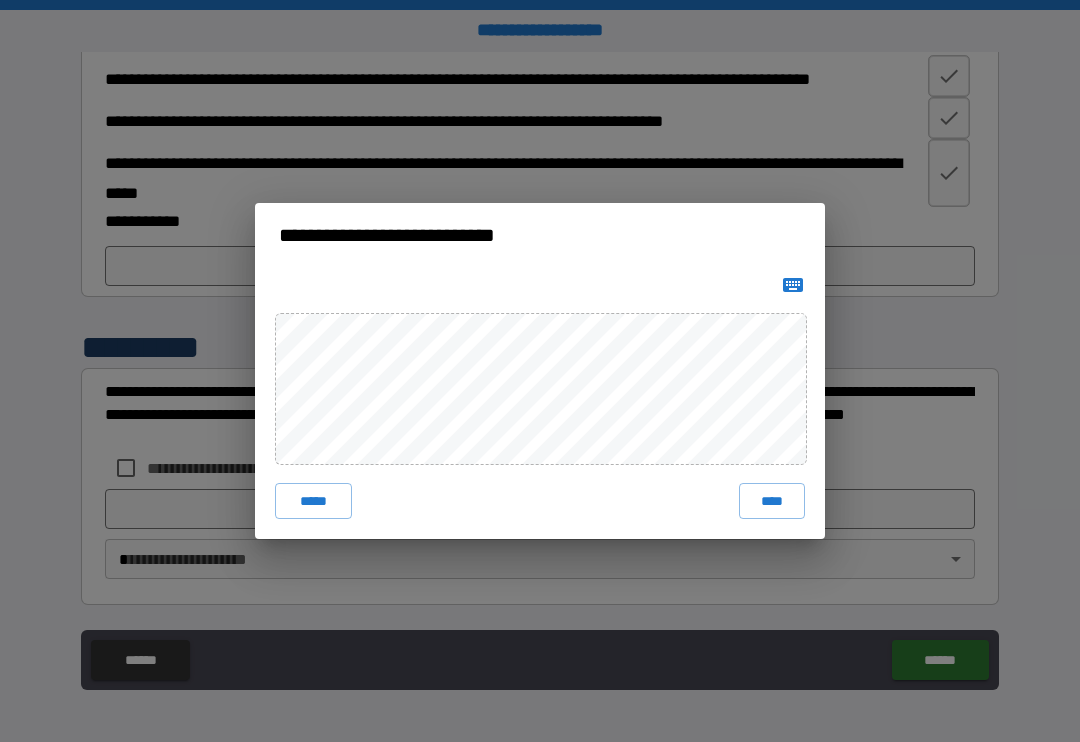 click on "****" at bounding box center (772, 501) 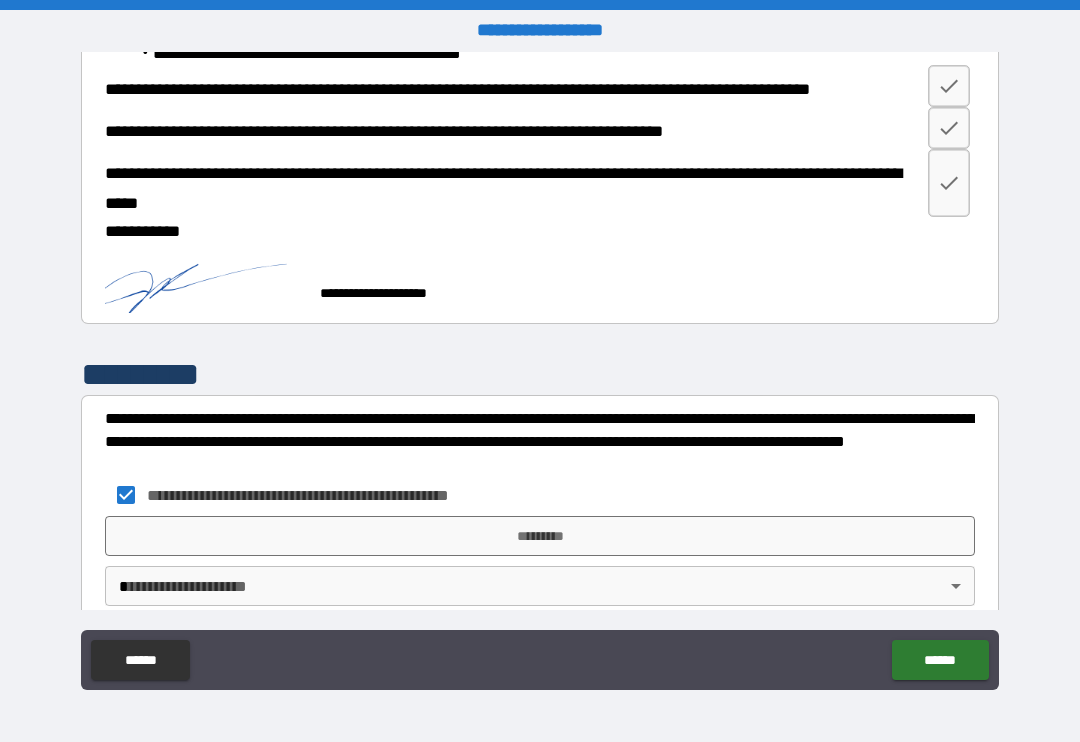 click on "*********" at bounding box center [540, 536] 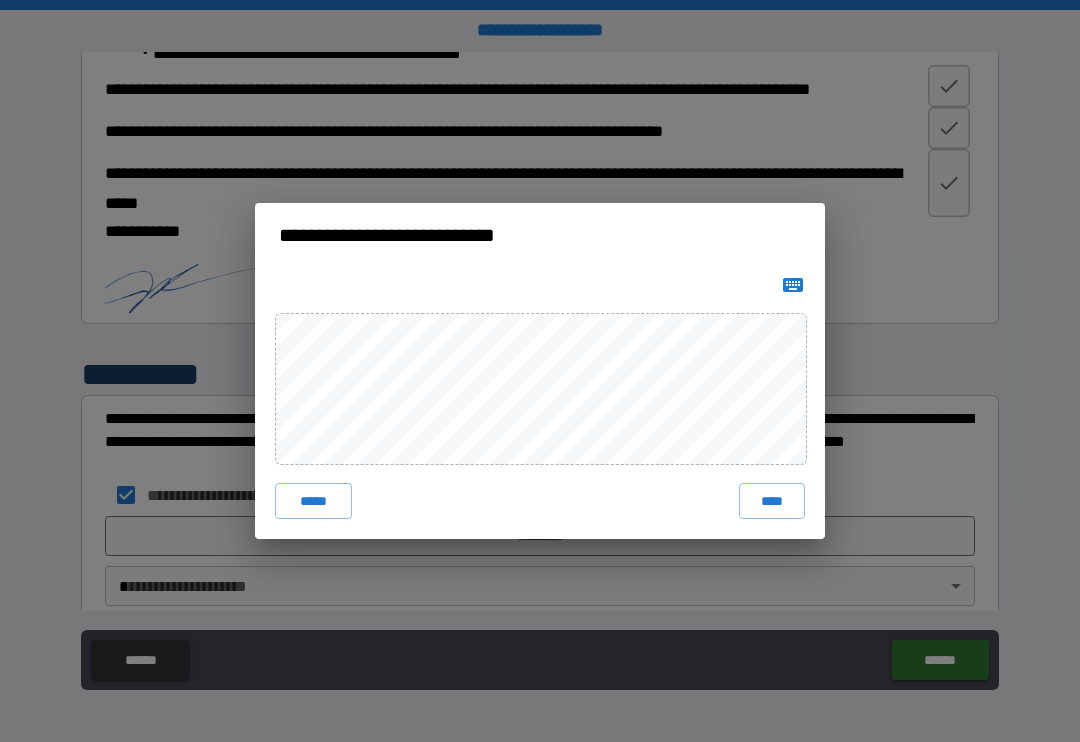 click on "****" at bounding box center (772, 501) 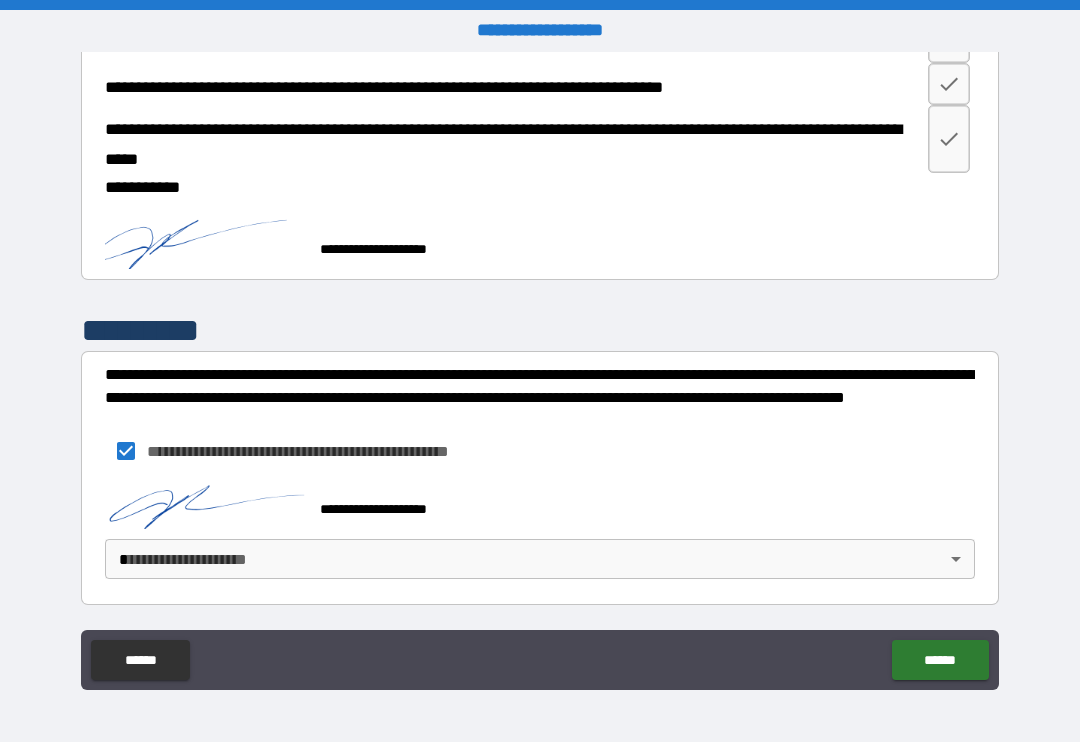 scroll, scrollTop: 1360, scrollLeft: 0, axis: vertical 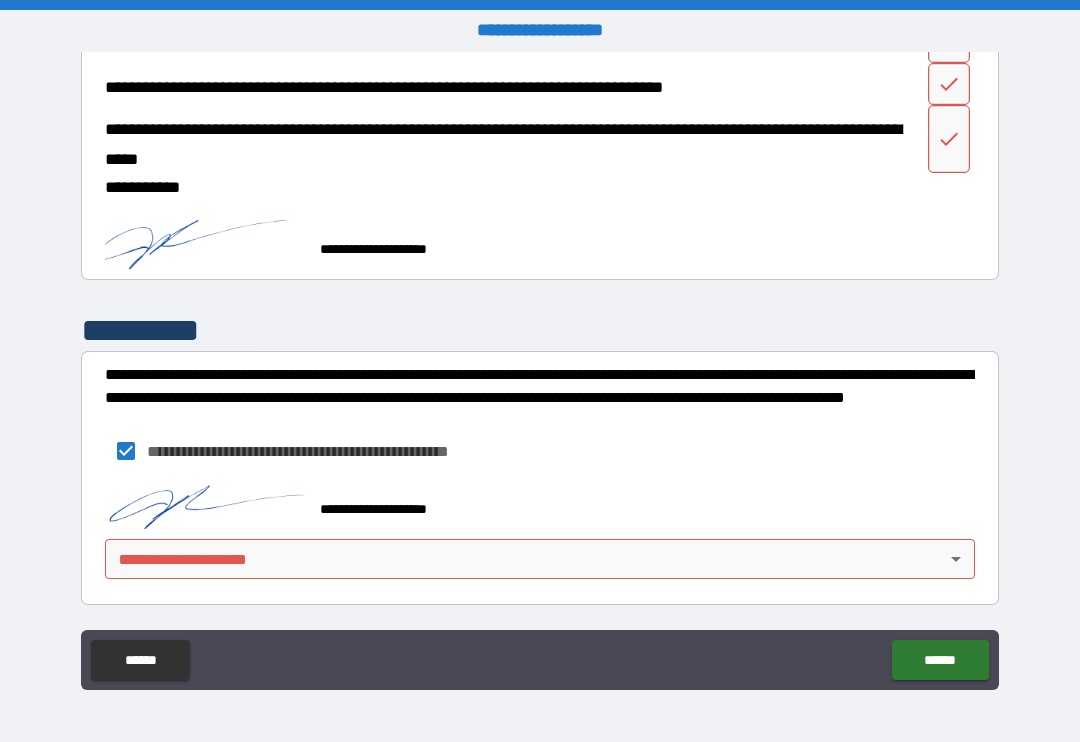 click on "******" at bounding box center (940, 660) 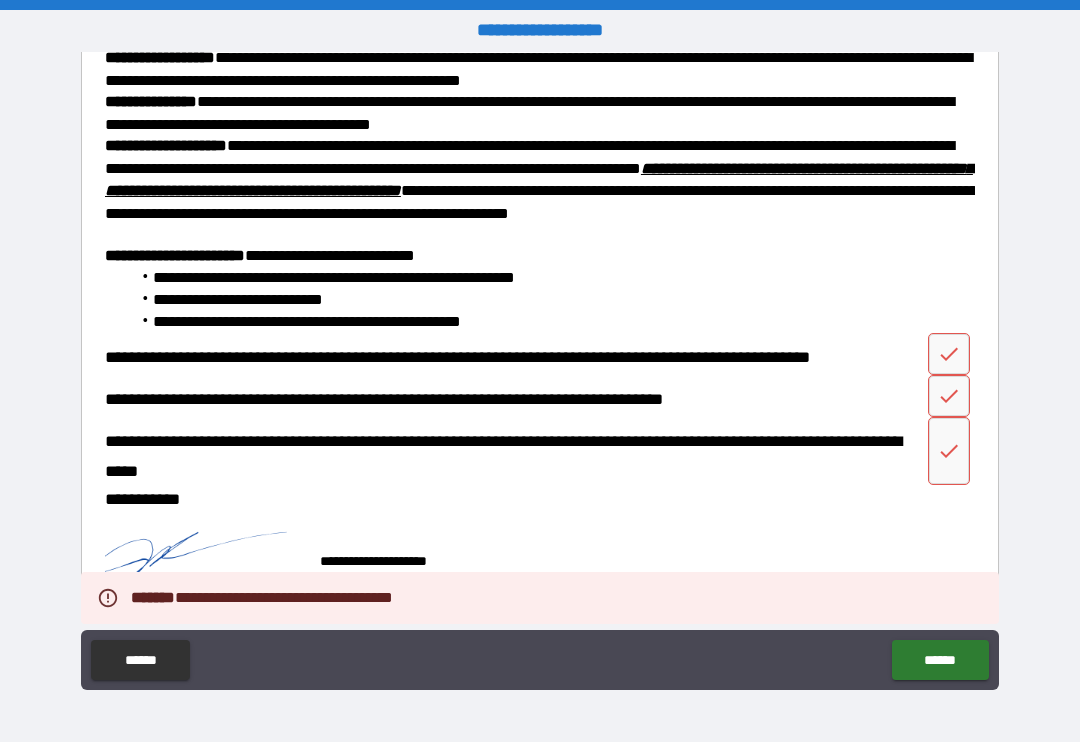 scroll, scrollTop: 1050, scrollLeft: 0, axis: vertical 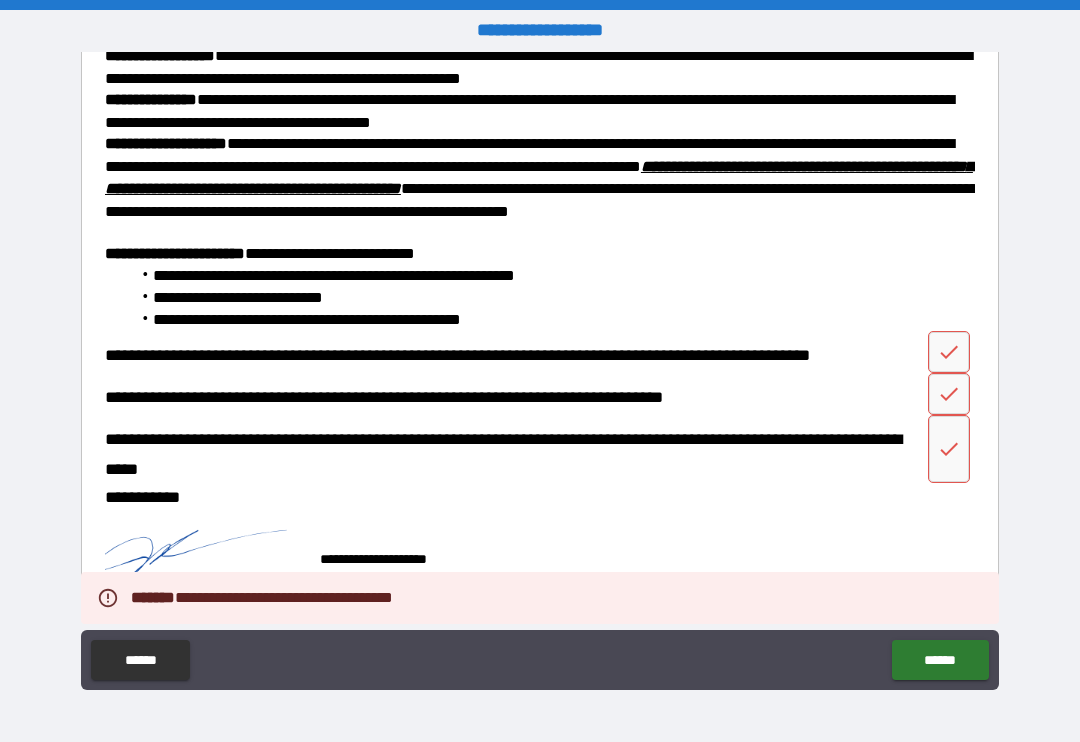 click on "**********" at bounding box center [540, 373] 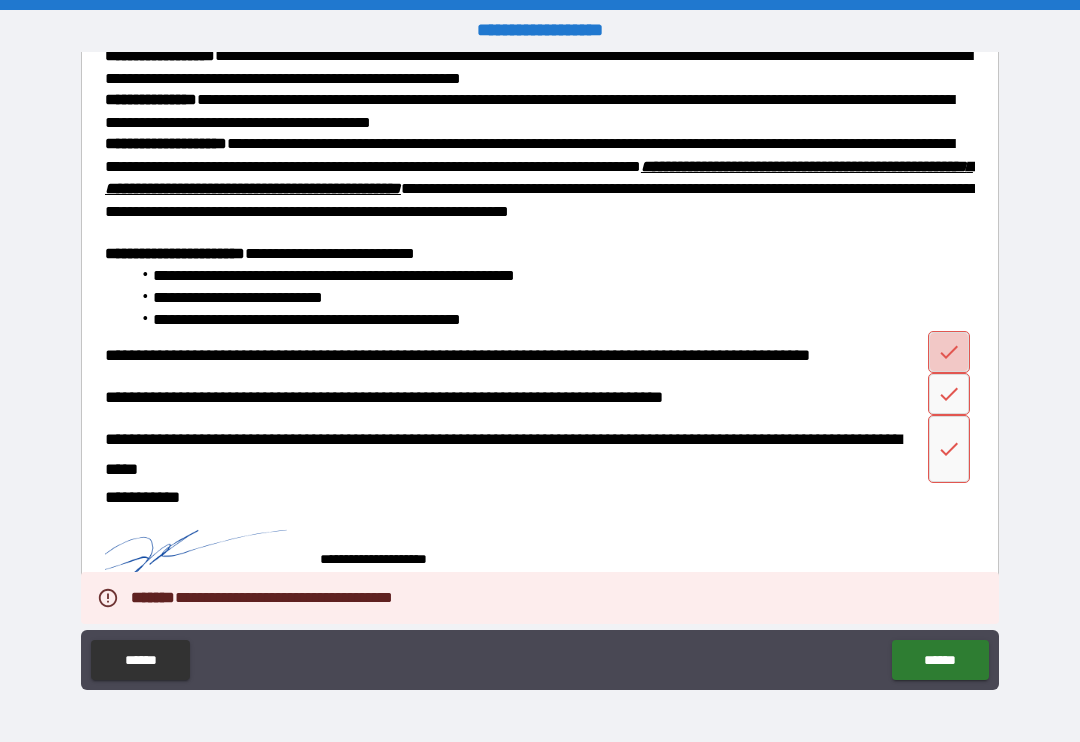 click at bounding box center (949, 352) 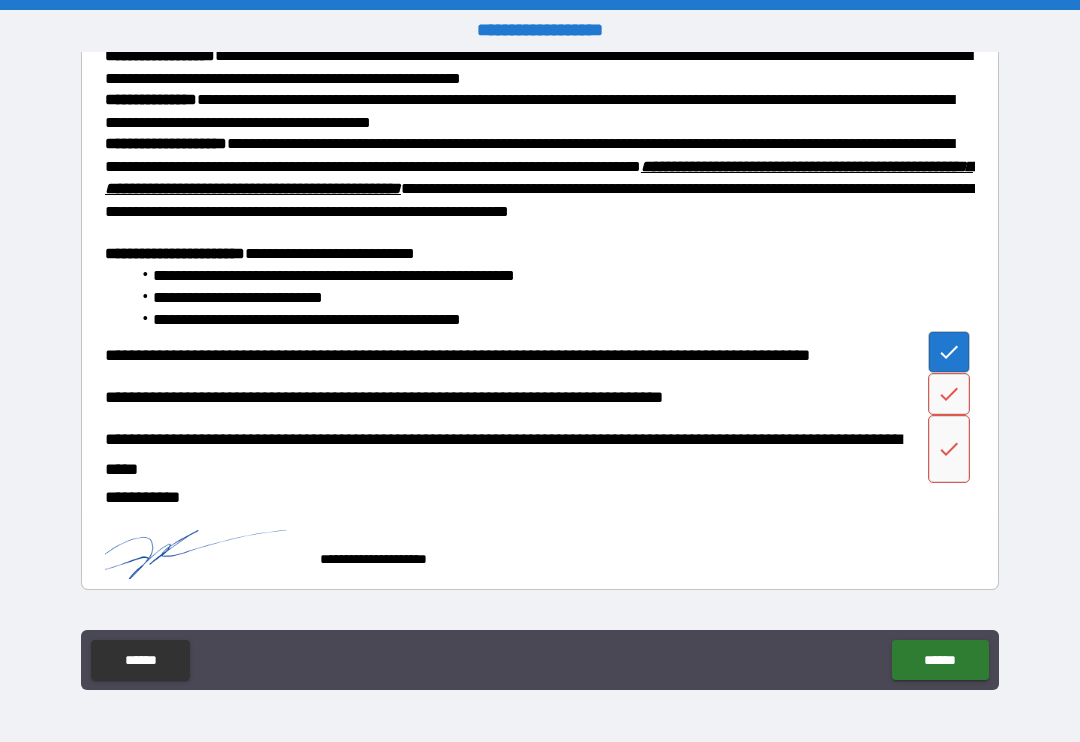 click 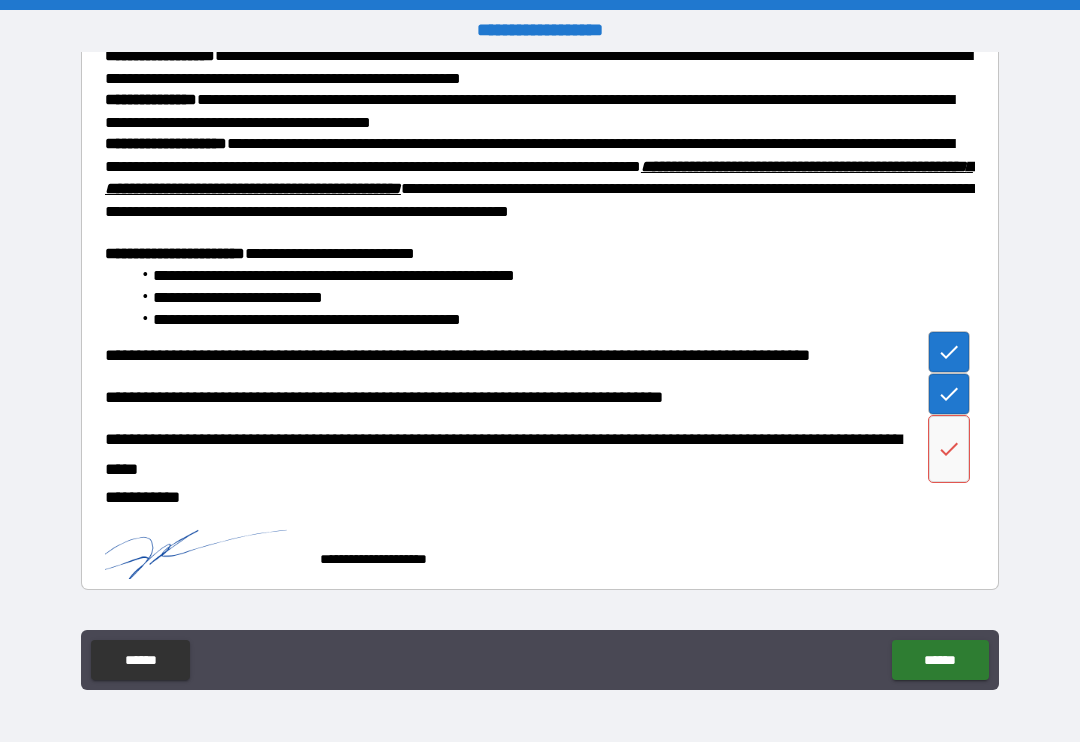 click 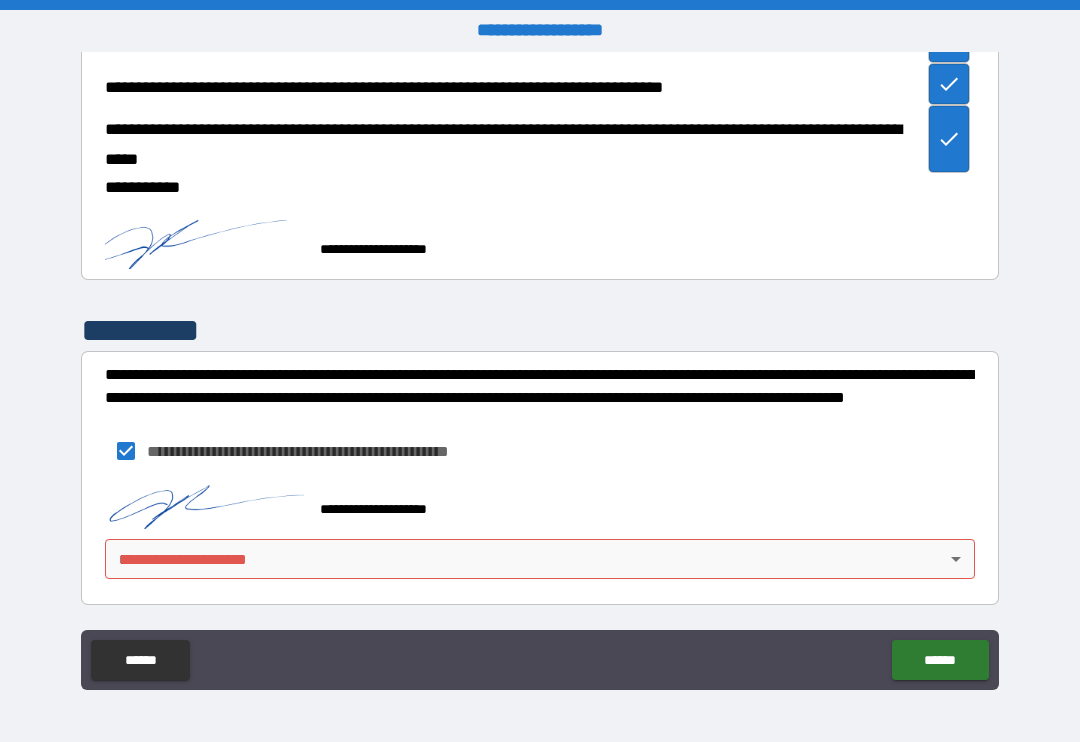 scroll, scrollTop: 1360, scrollLeft: 0, axis: vertical 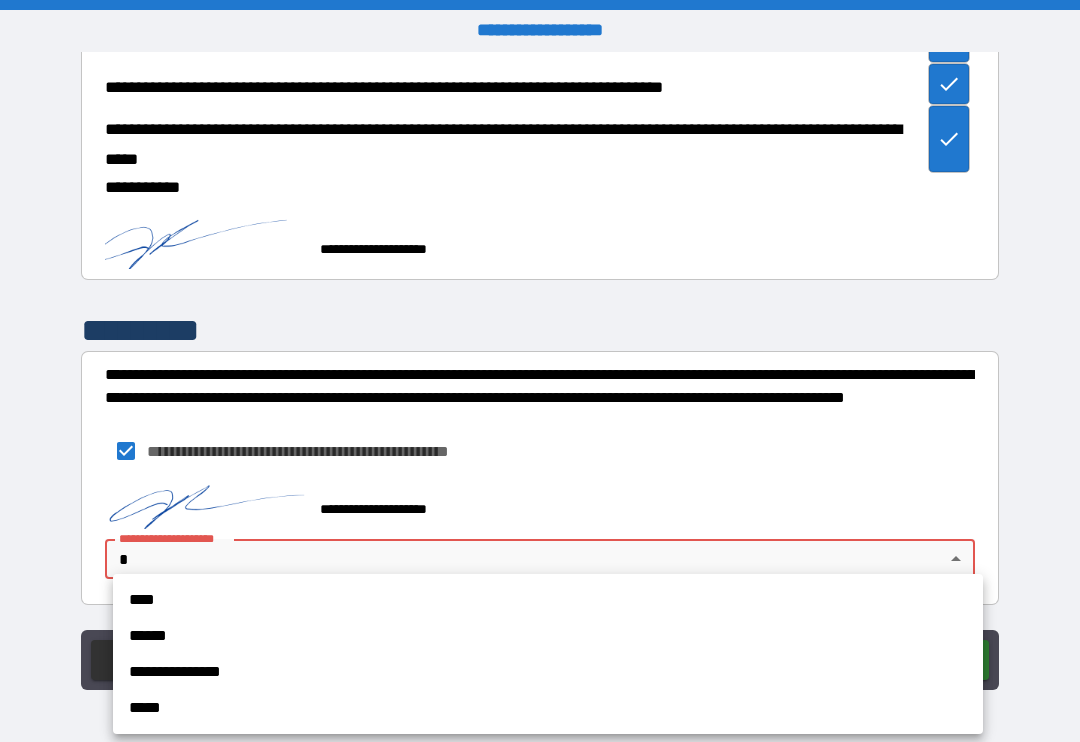 click on "****" at bounding box center (548, 600) 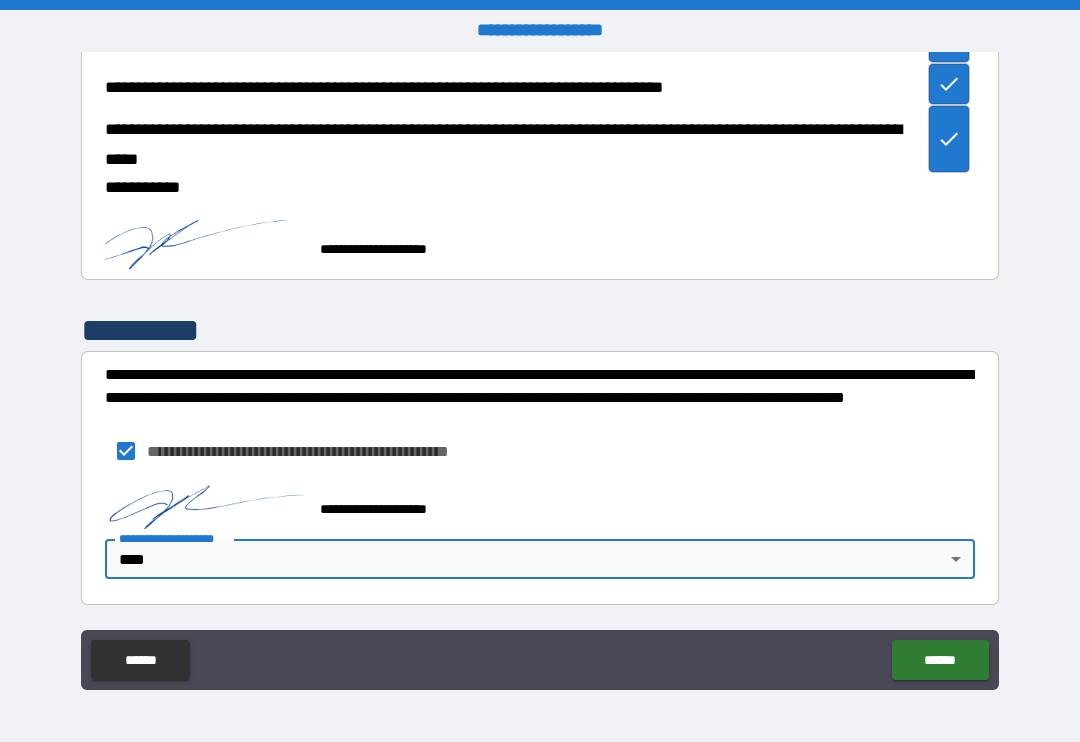 click on "******" at bounding box center [940, 660] 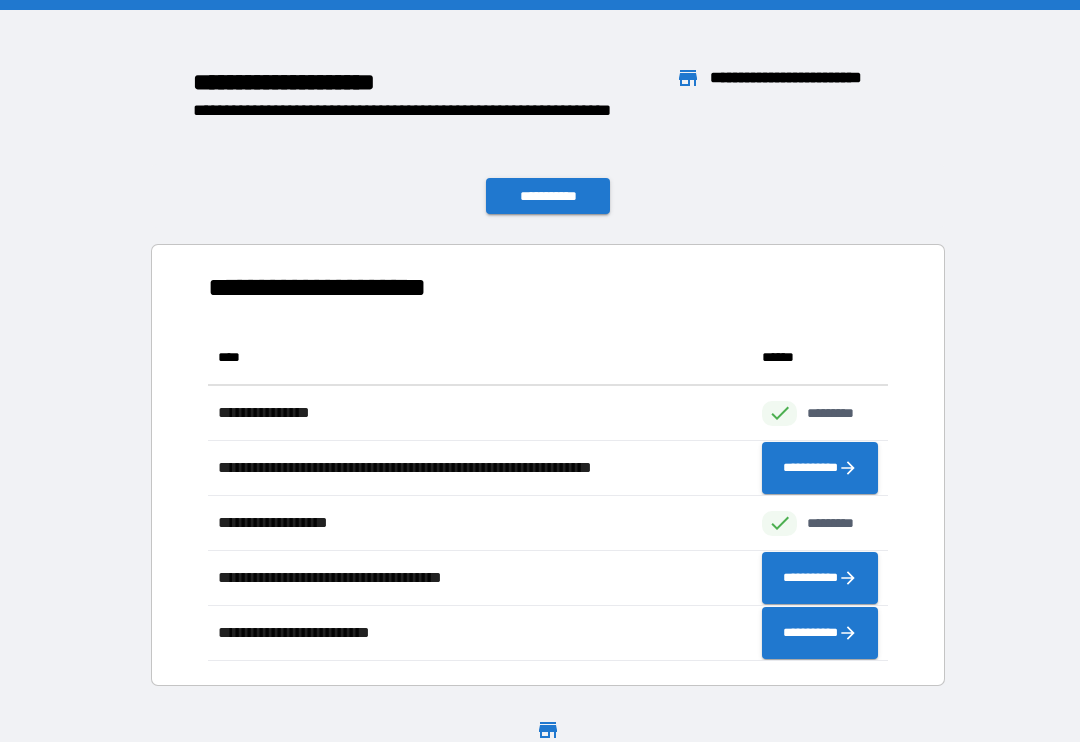 scroll, scrollTop: 1, scrollLeft: 1, axis: both 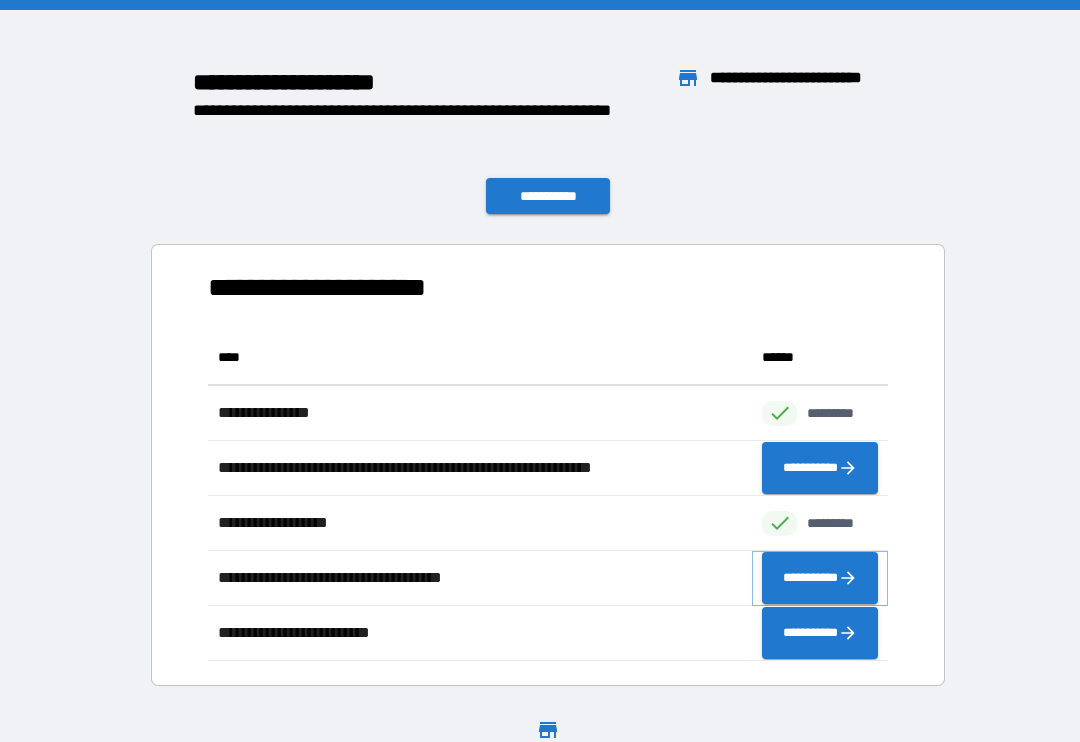 click on "**********" at bounding box center [820, 578] 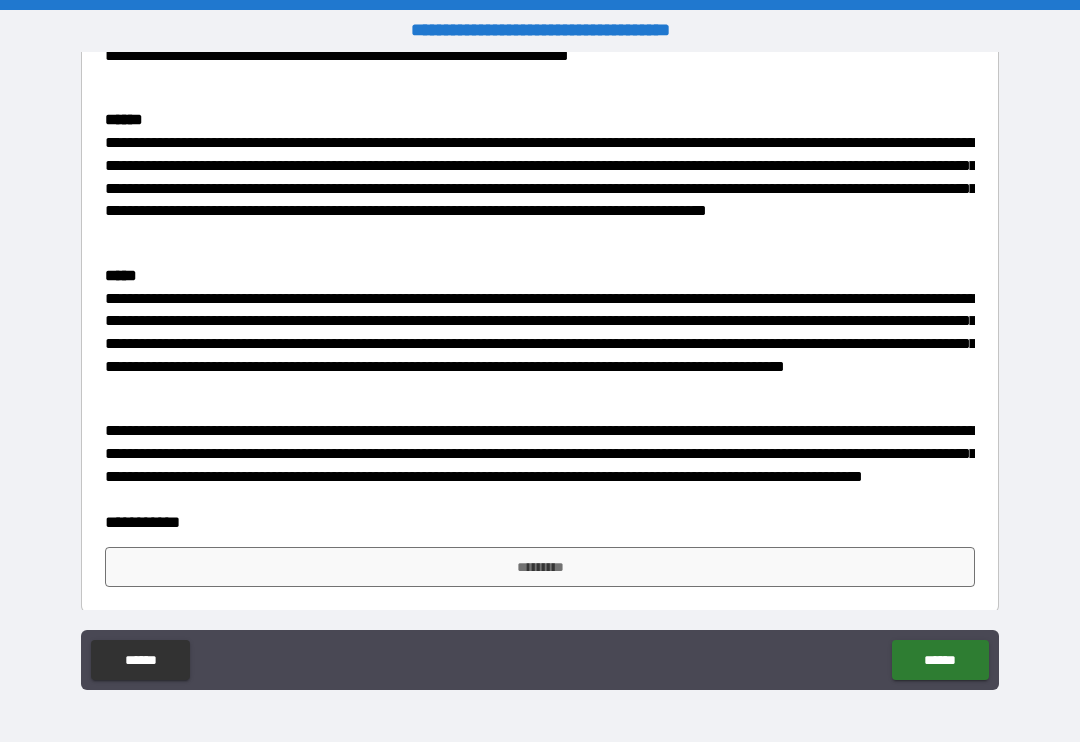 scroll, scrollTop: 1492, scrollLeft: 0, axis: vertical 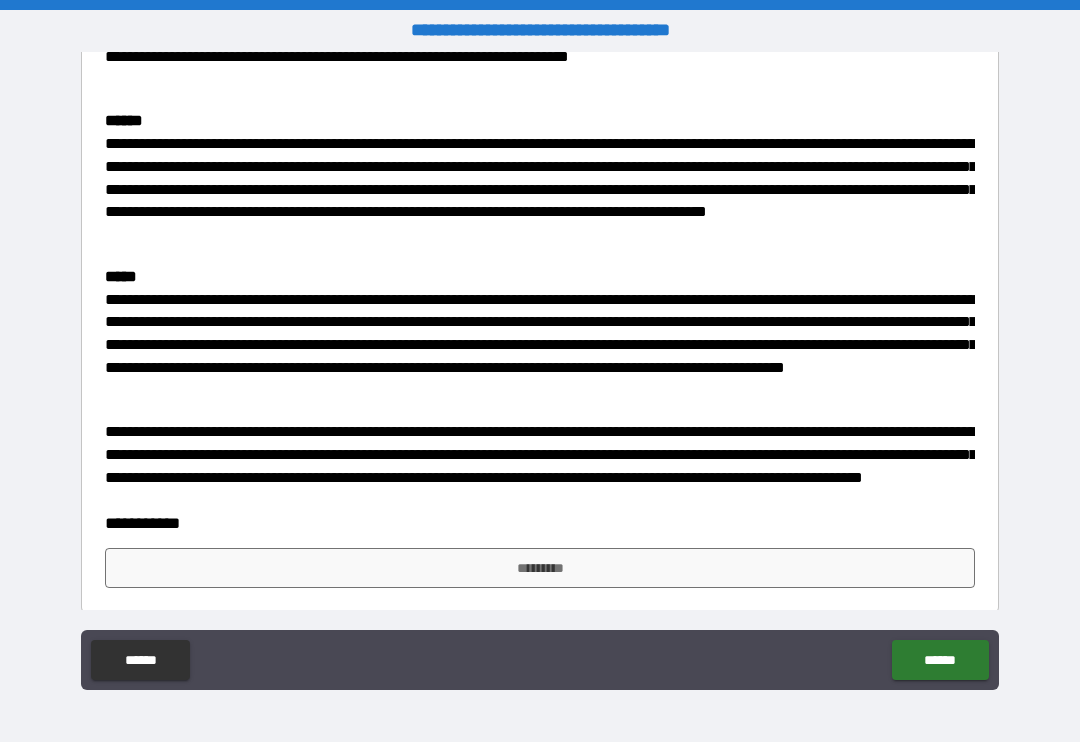 click on "*********" at bounding box center [540, 568] 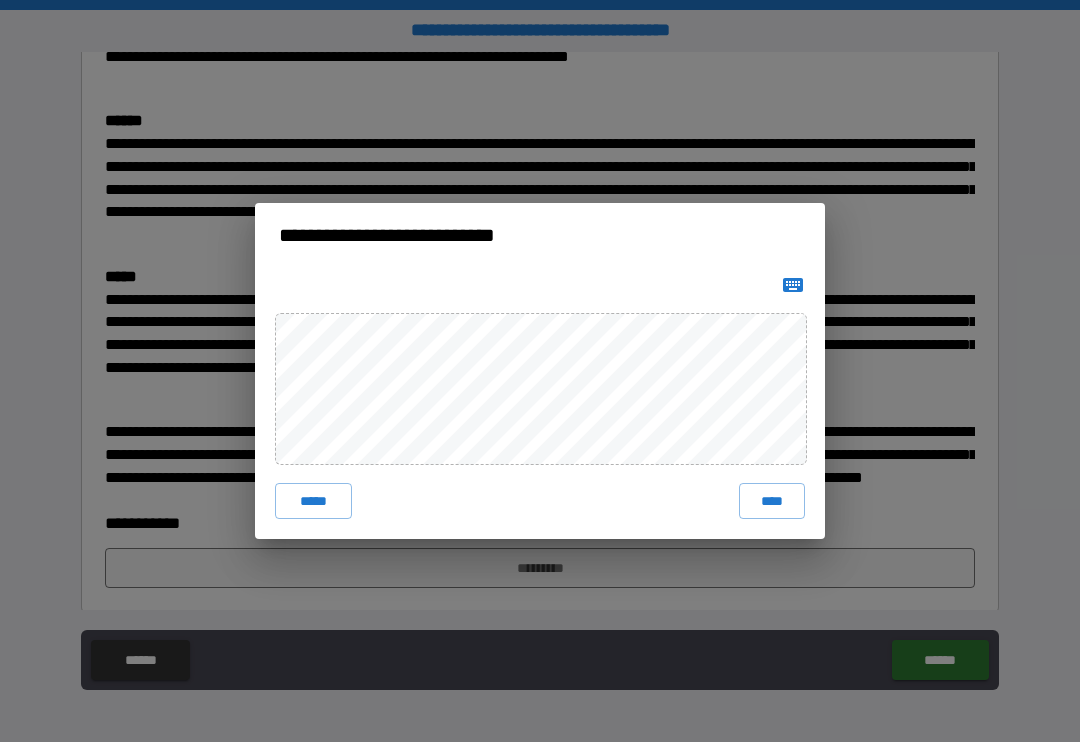 click on "****" at bounding box center [772, 501] 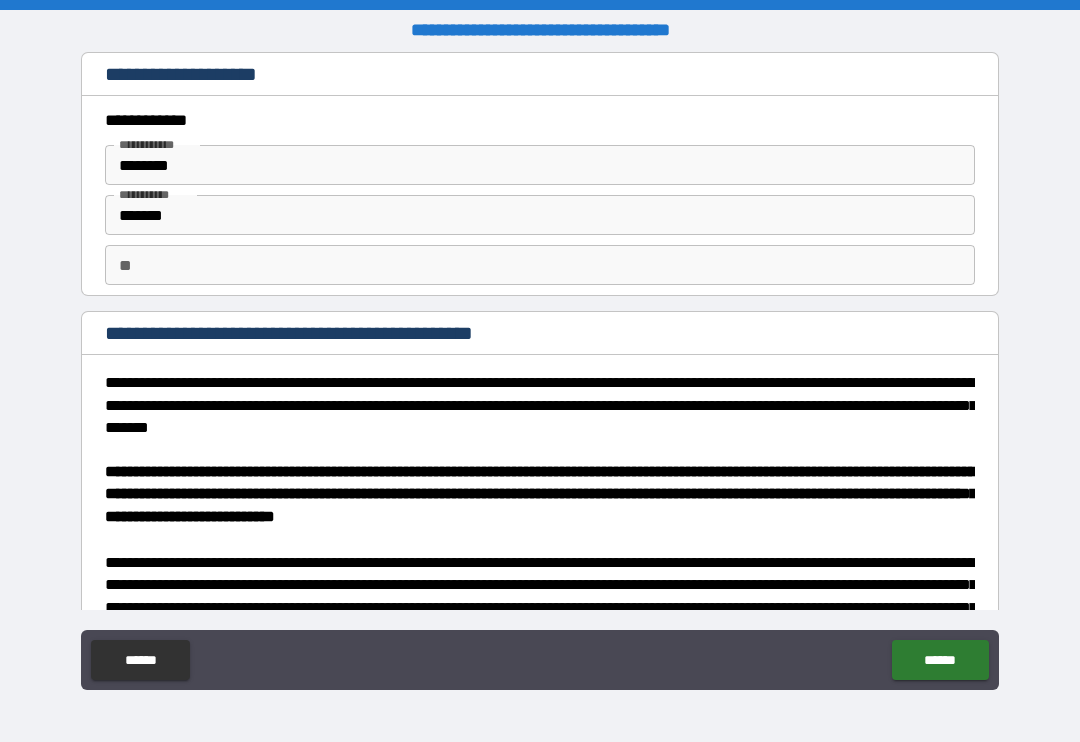 scroll, scrollTop: 0, scrollLeft: 0, axis: both 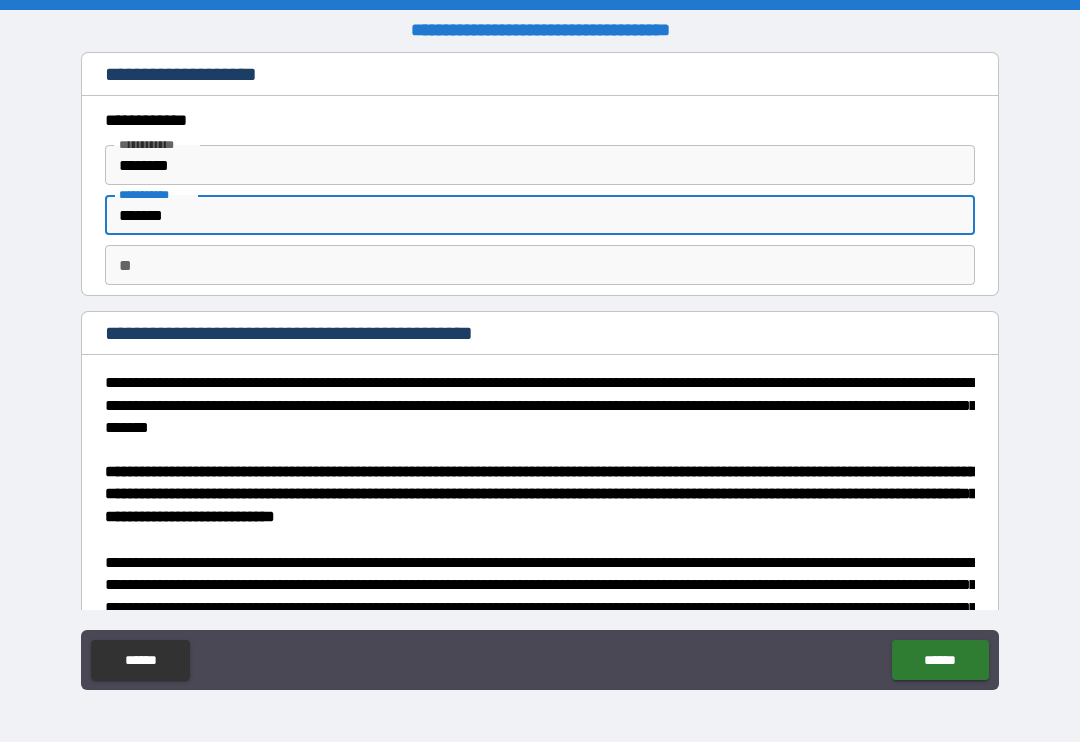 click on "*******" at bounding box center (540, 215) 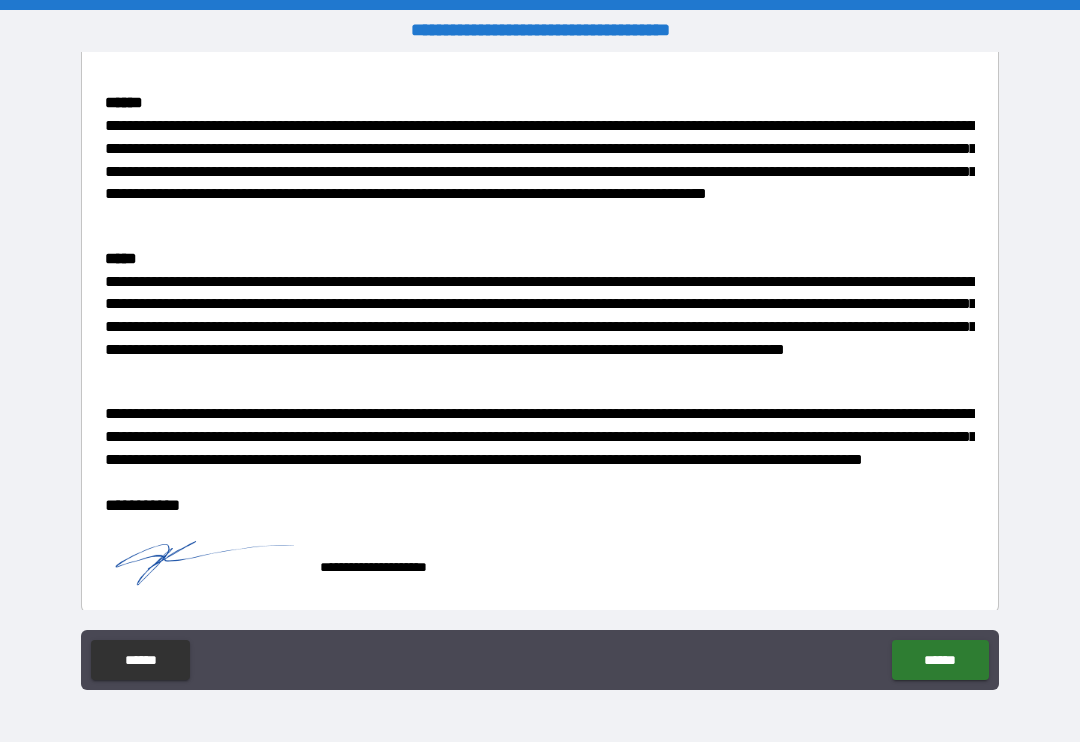 scroll, scrollTop: 1509, scrollLeft: 0, axis: vertical 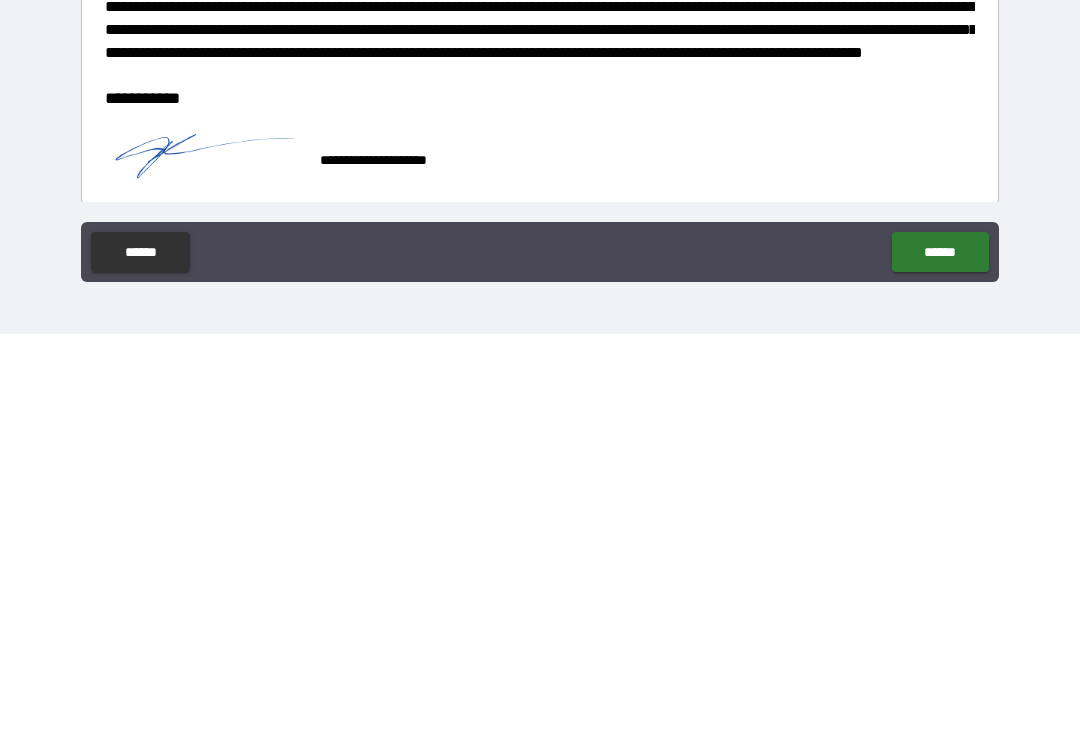 click on "******" at bounding box center (940, 660) 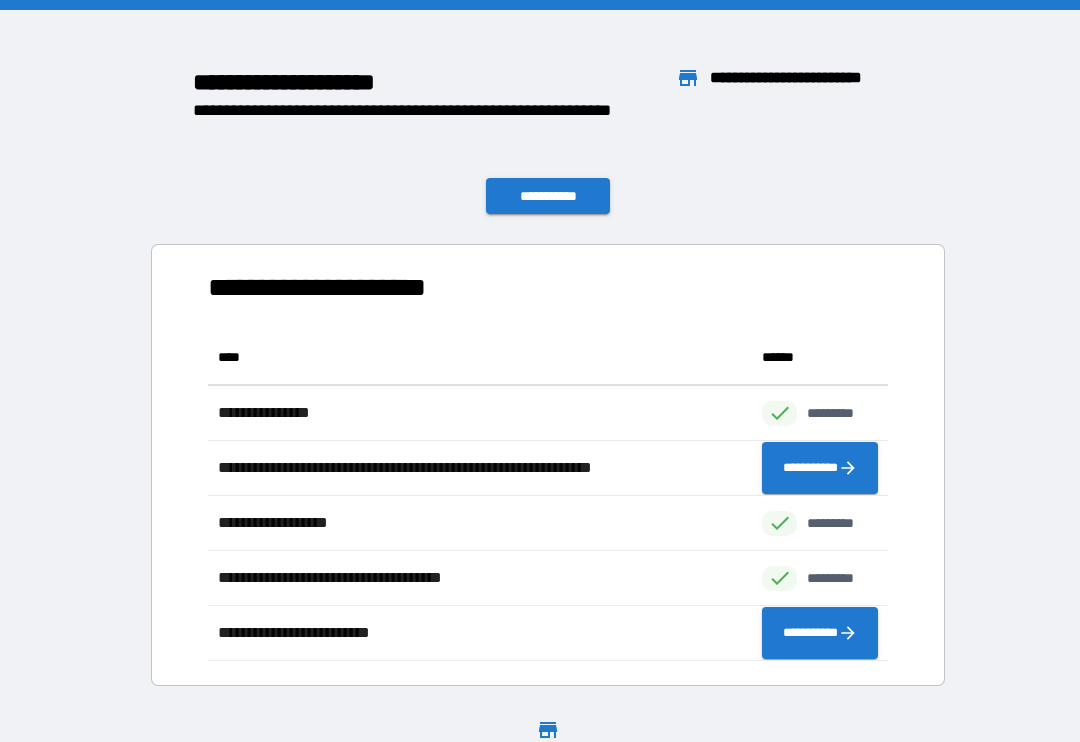 scroll, scrollTop: 1, scrollLeft: 1, axis: both 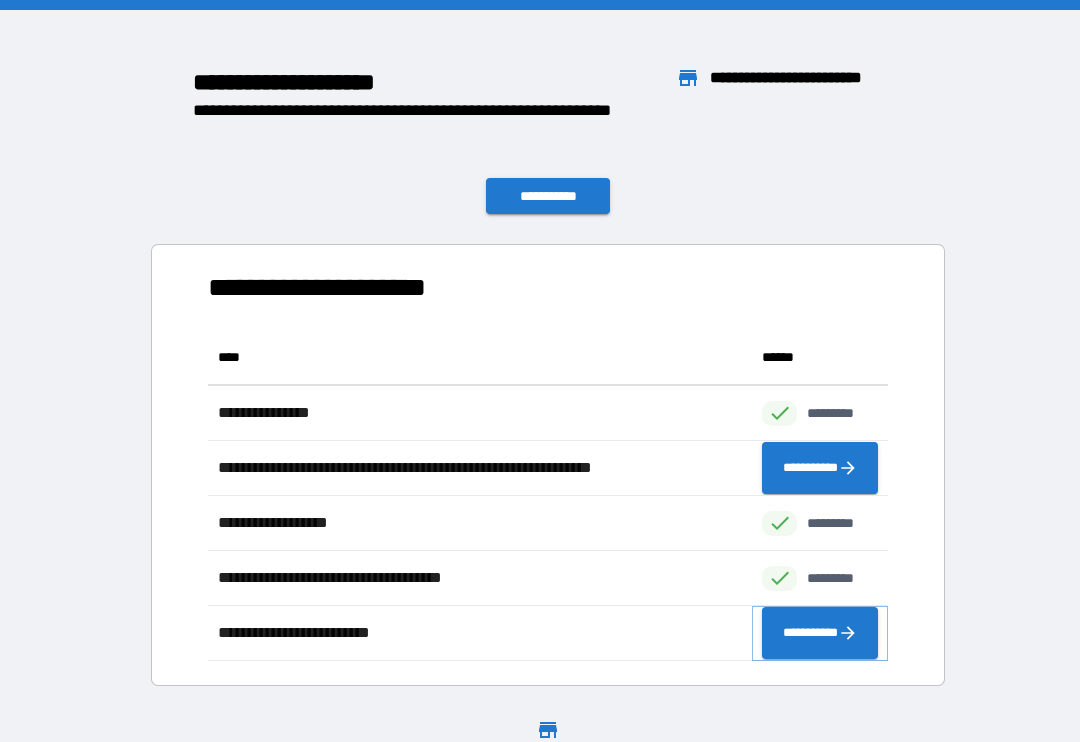 click on "**********" at bounding box center [820, 633] 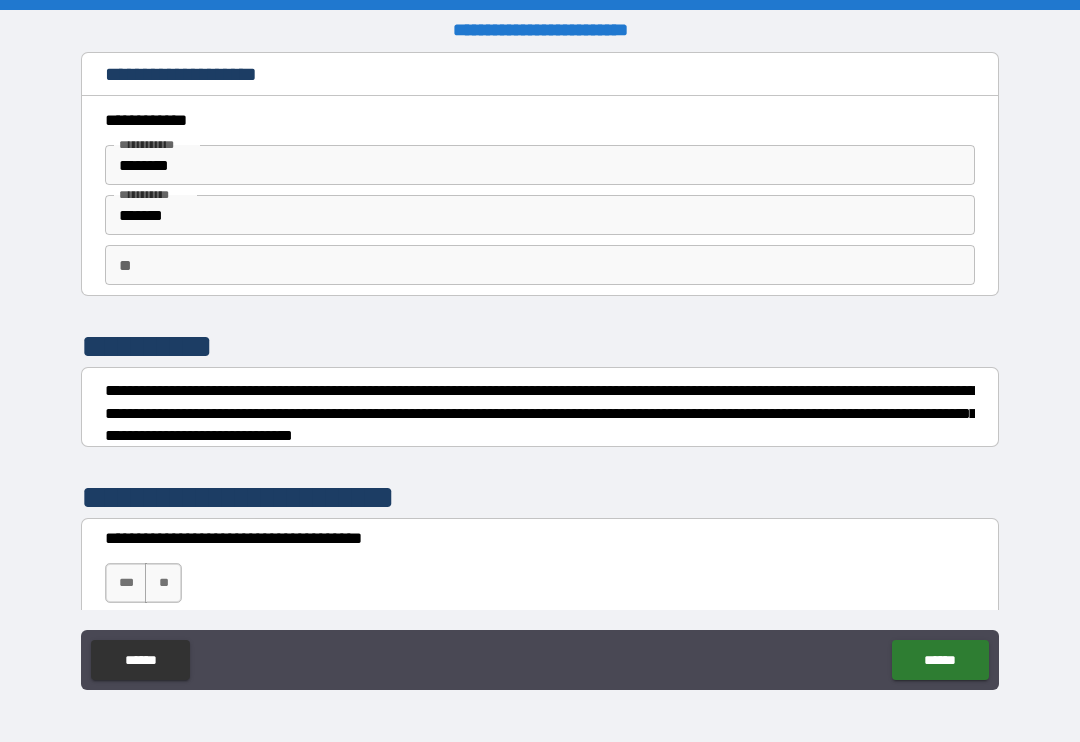 click on "*******" at bounding box center [540, 215] 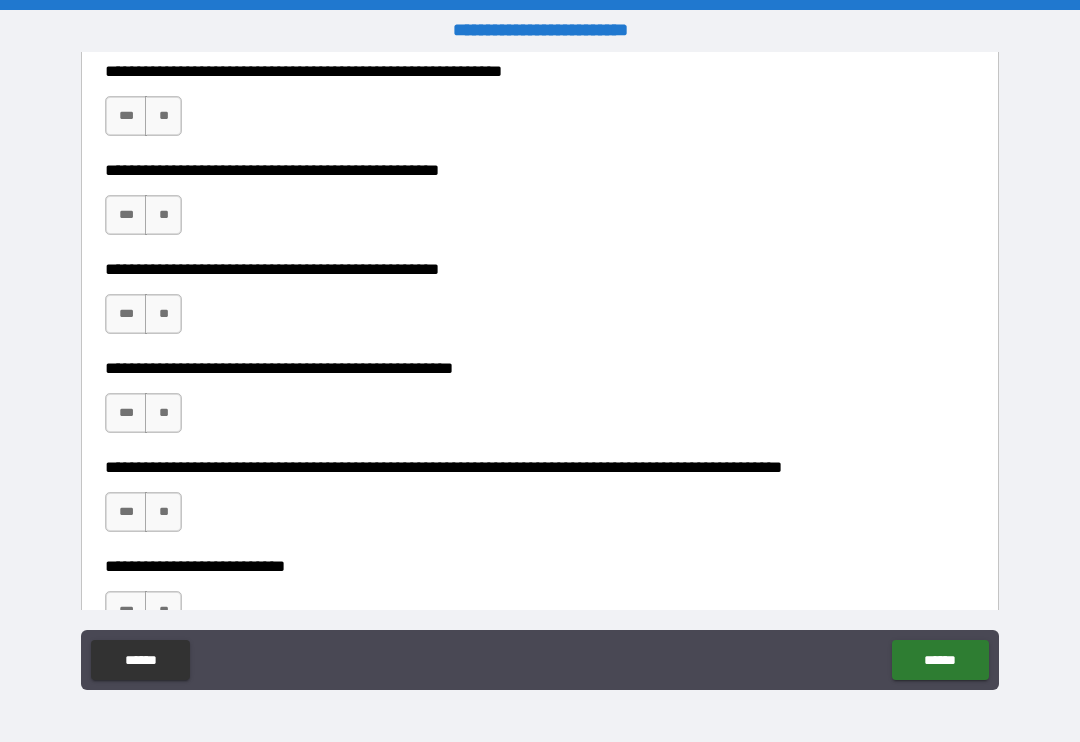 scroll, scrollTop: 577, scrollLeft: 0, axis: vertical 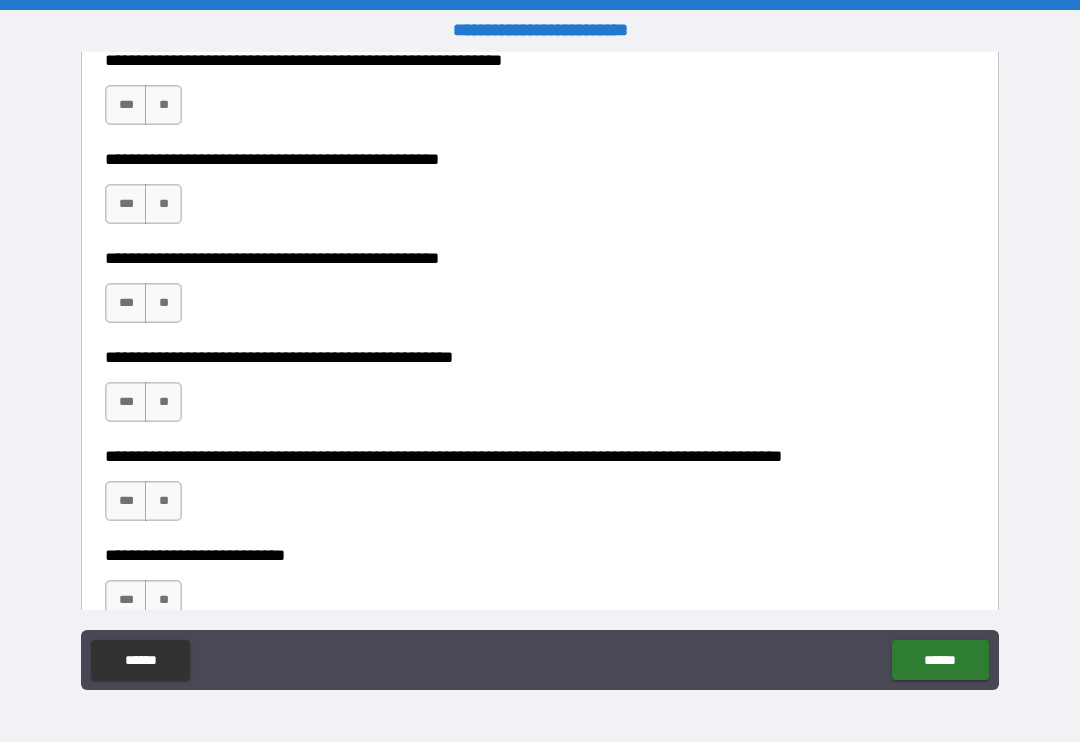 click on "**" at bounding box center [163, 204] 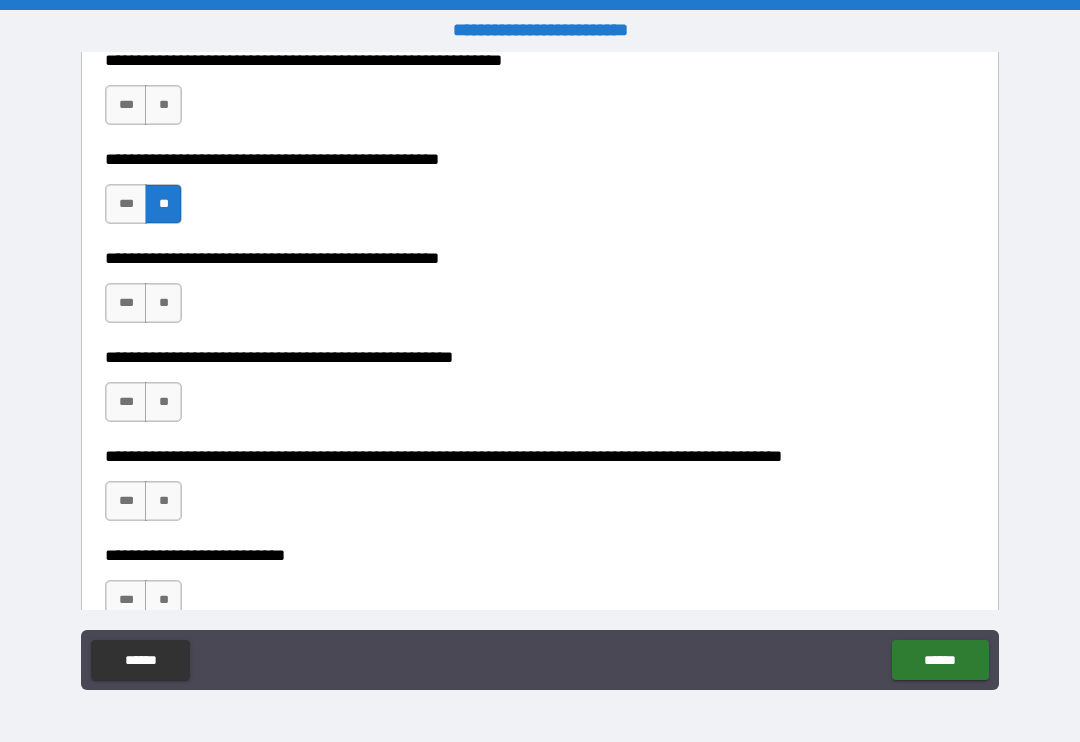click on "***" at bounding box center [126, 303] 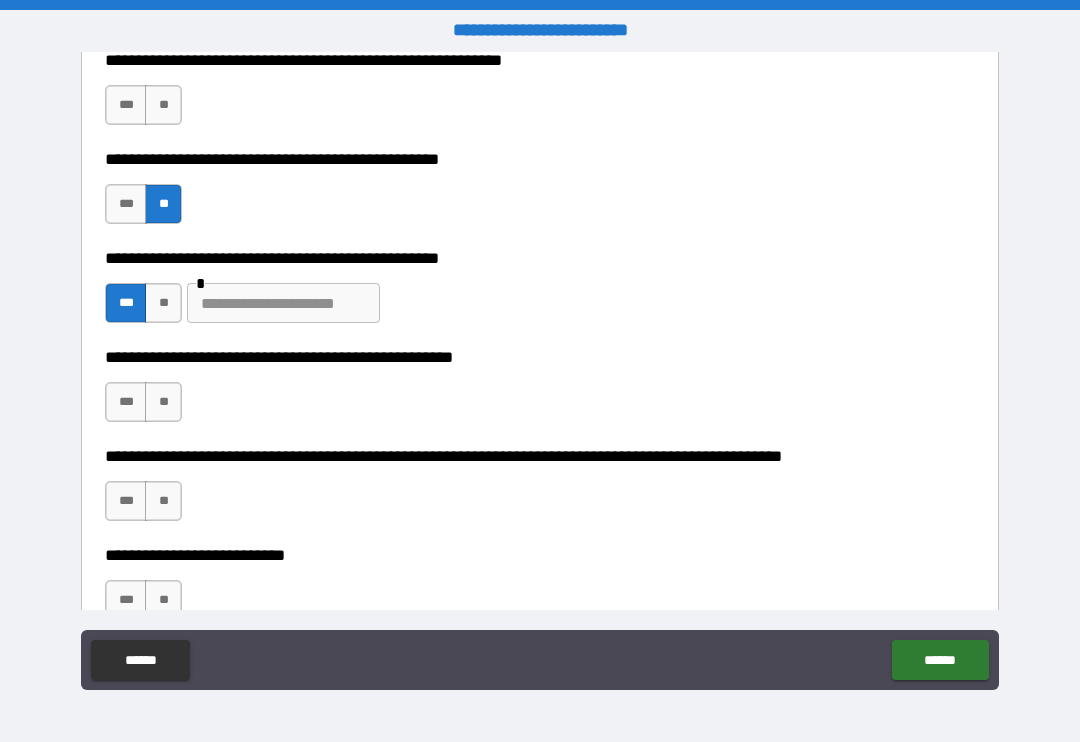 click on "**" at bounding box center [163, 402] 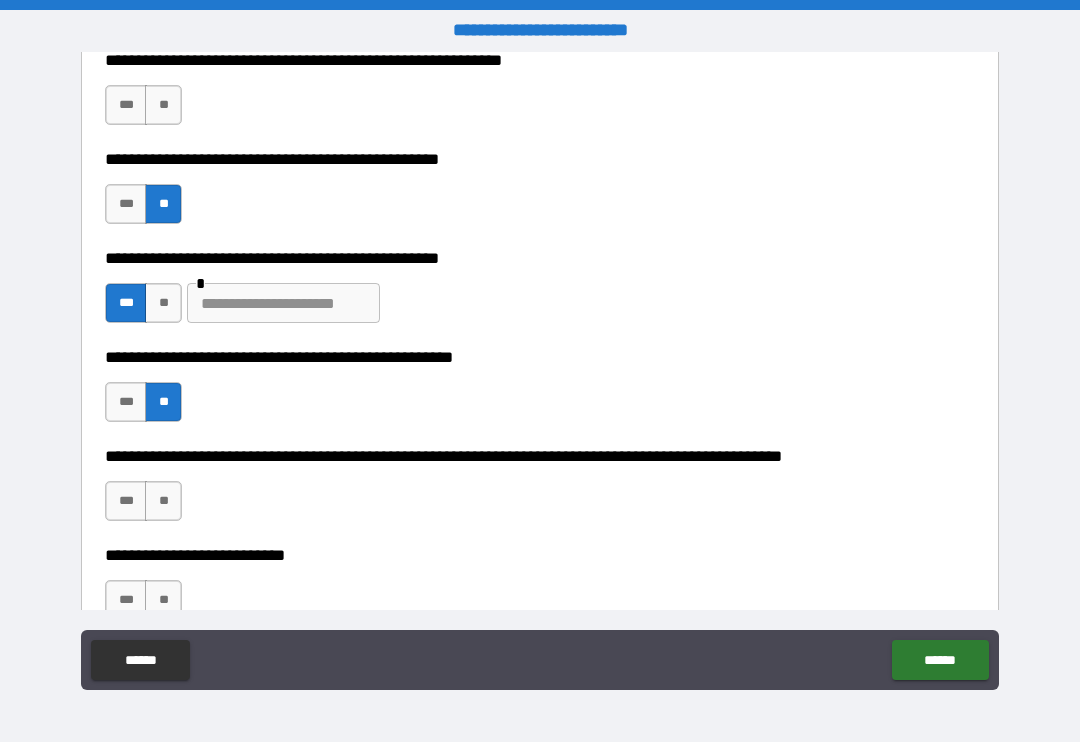 click on "**" at bounding box center [163, 501] 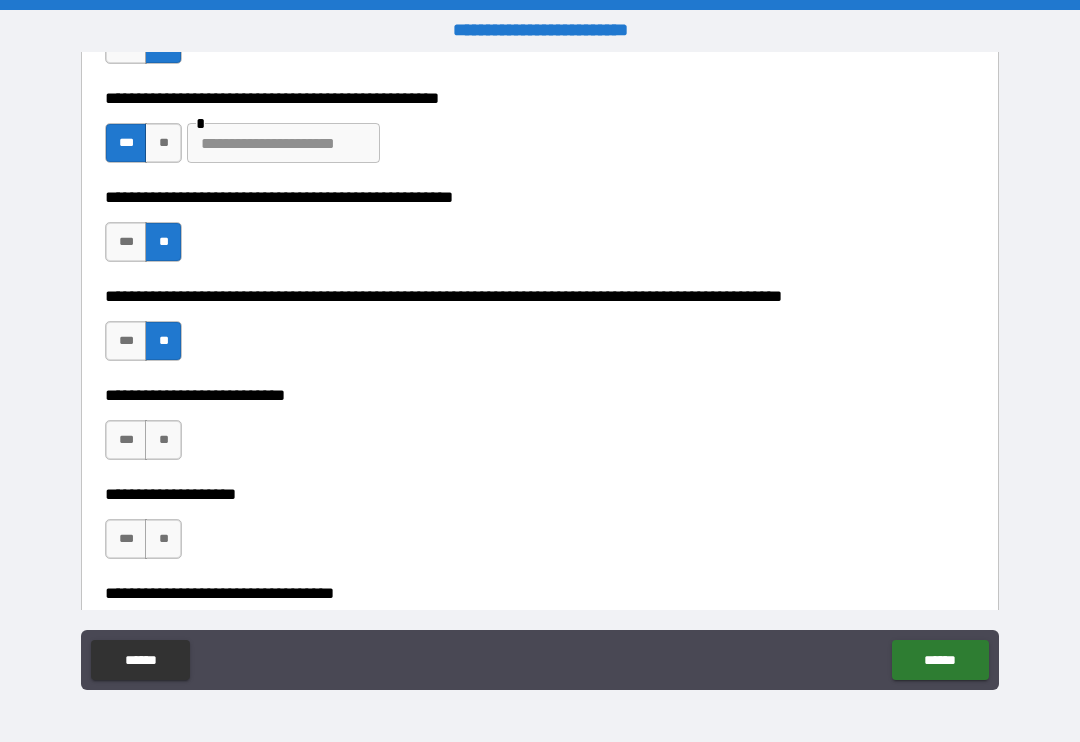scroll, scrollTop: 749, scrollLeft: 0, axis: vertical 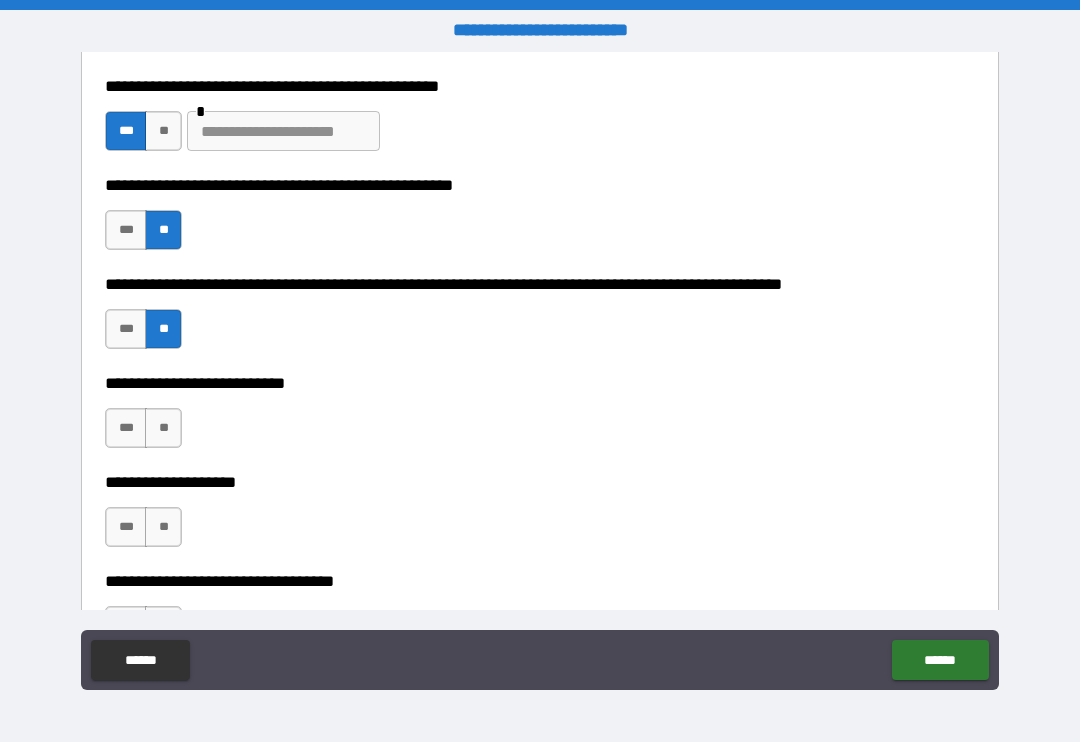 click on "**" at bounding box center (163, 428) 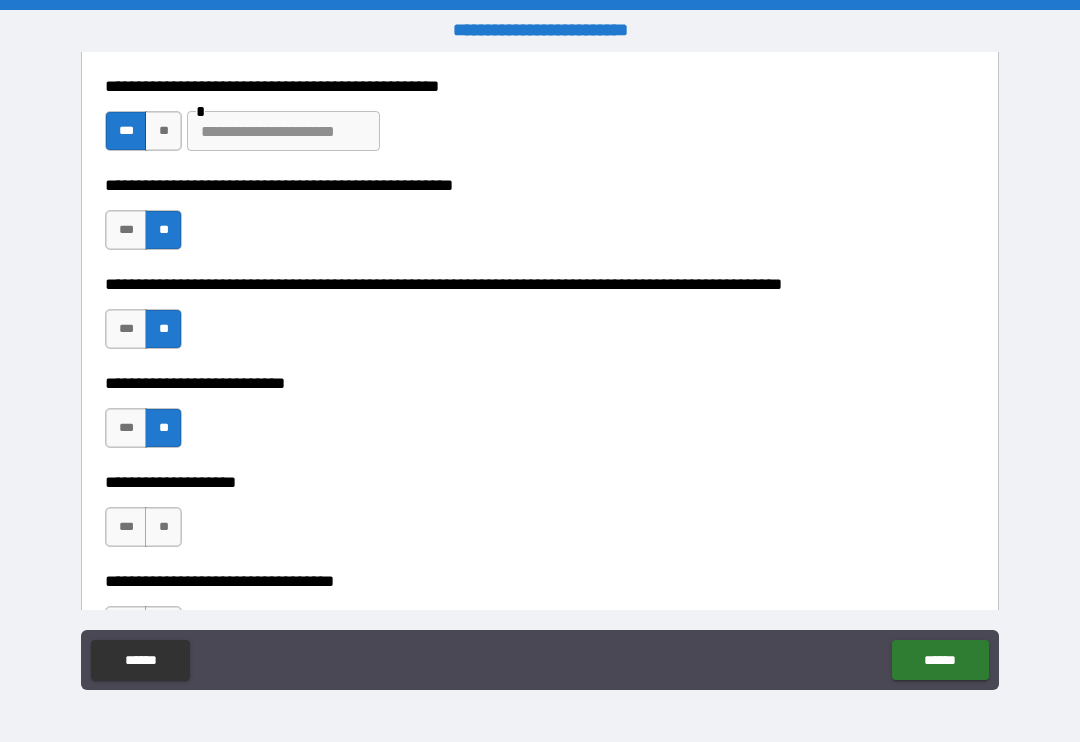 click on "**" at bounding box center (163, 527) 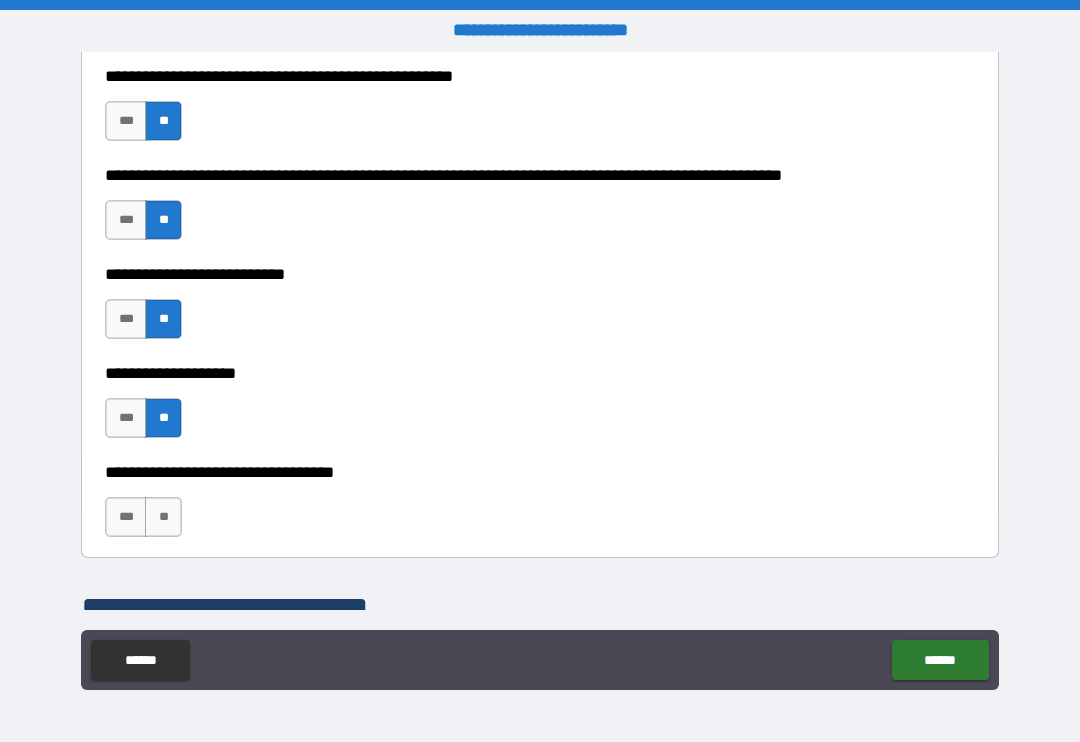 scroll, scrollTop: 934, scrollLeft: 0, axis: vertical 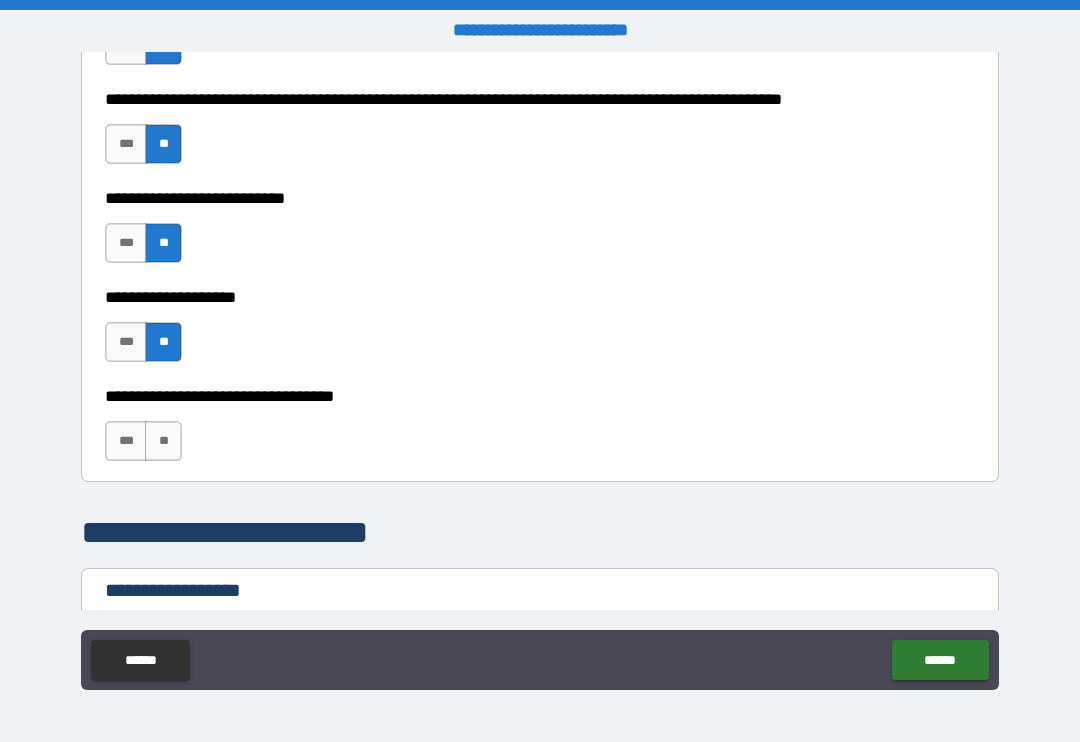click on "**" at bounding box center (163, 441) 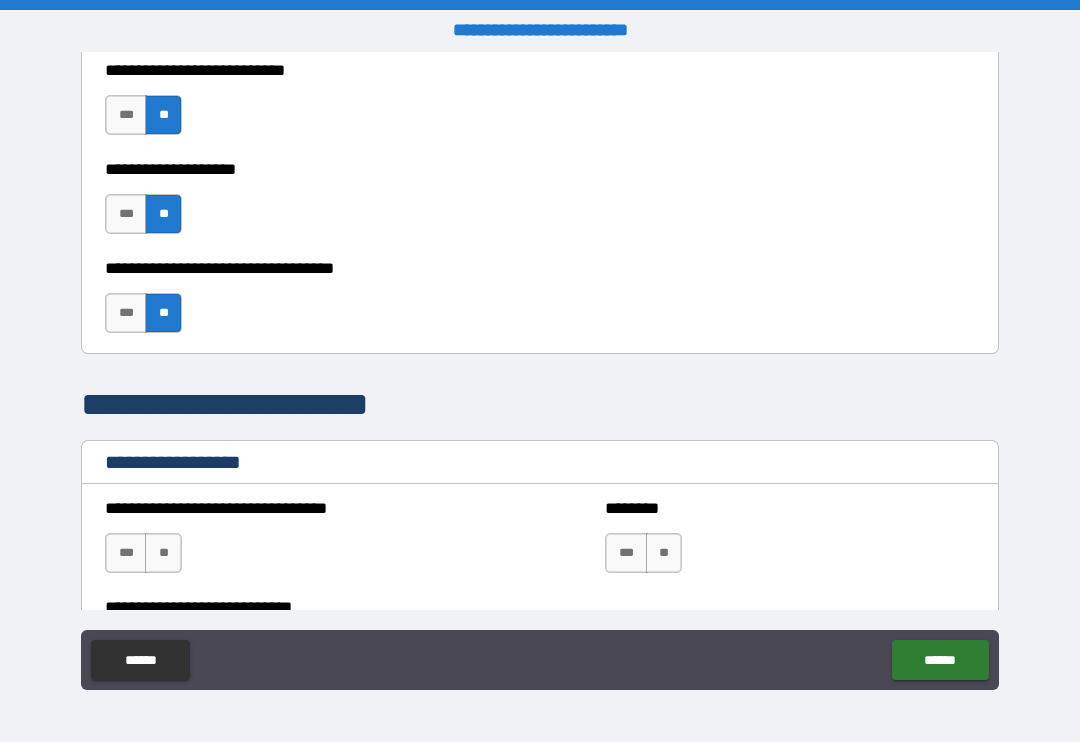 scroll, scrollTop: 1064, scrollLeft: 0, axis: vertical 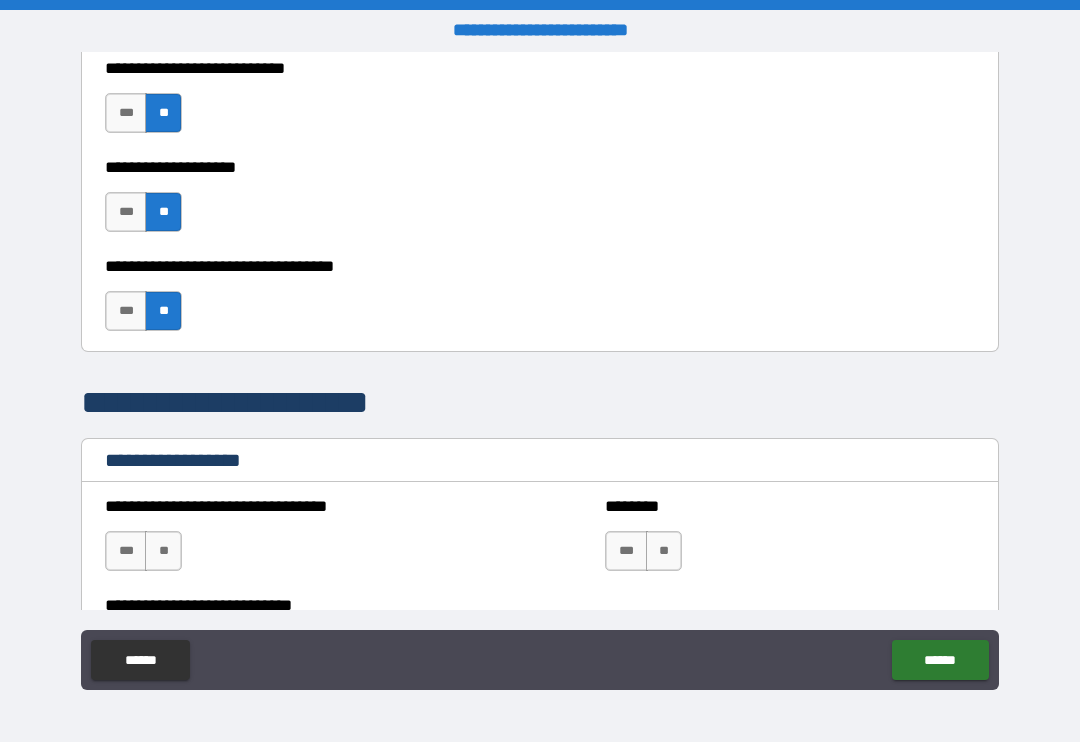 click on "**" at bounding box center (163, 551) 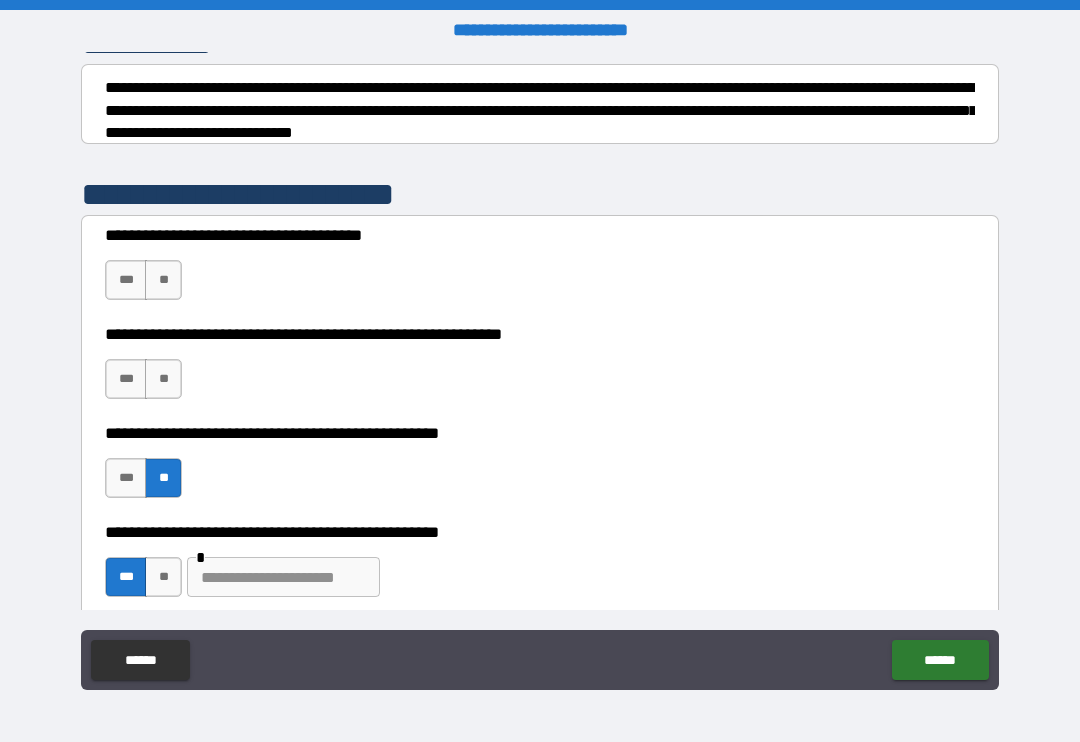 scroll, scrollTop: 307, scrollLeft: 0, axis: vertical 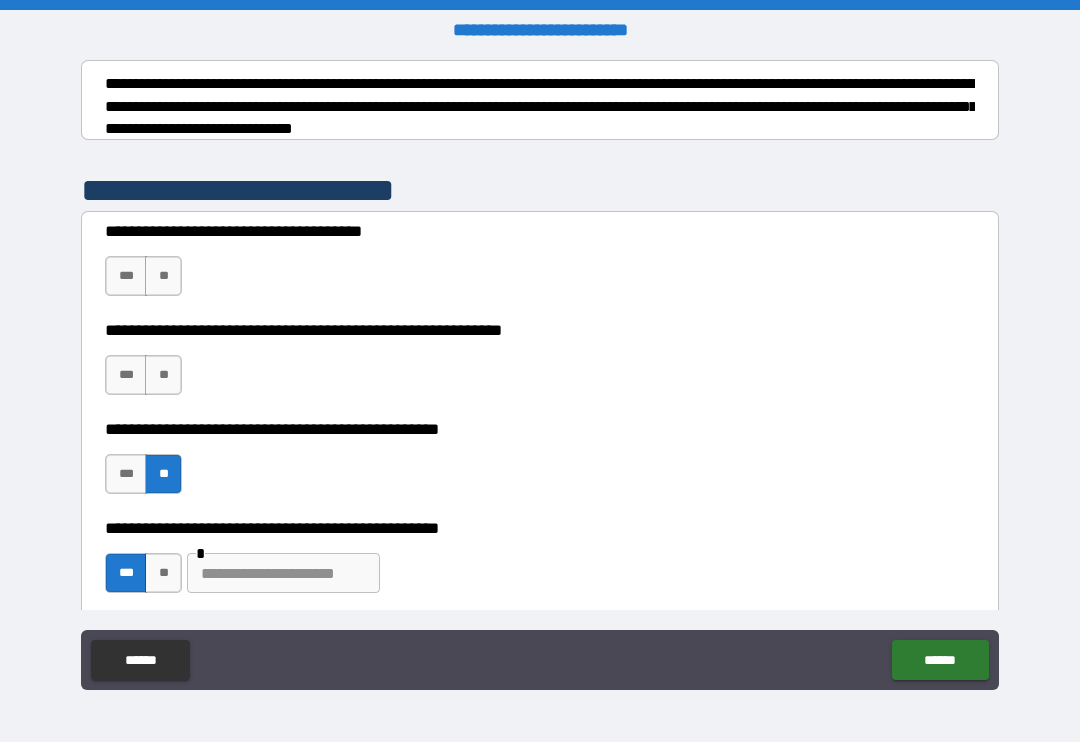 click on "**" at bounding box center (163, 276) 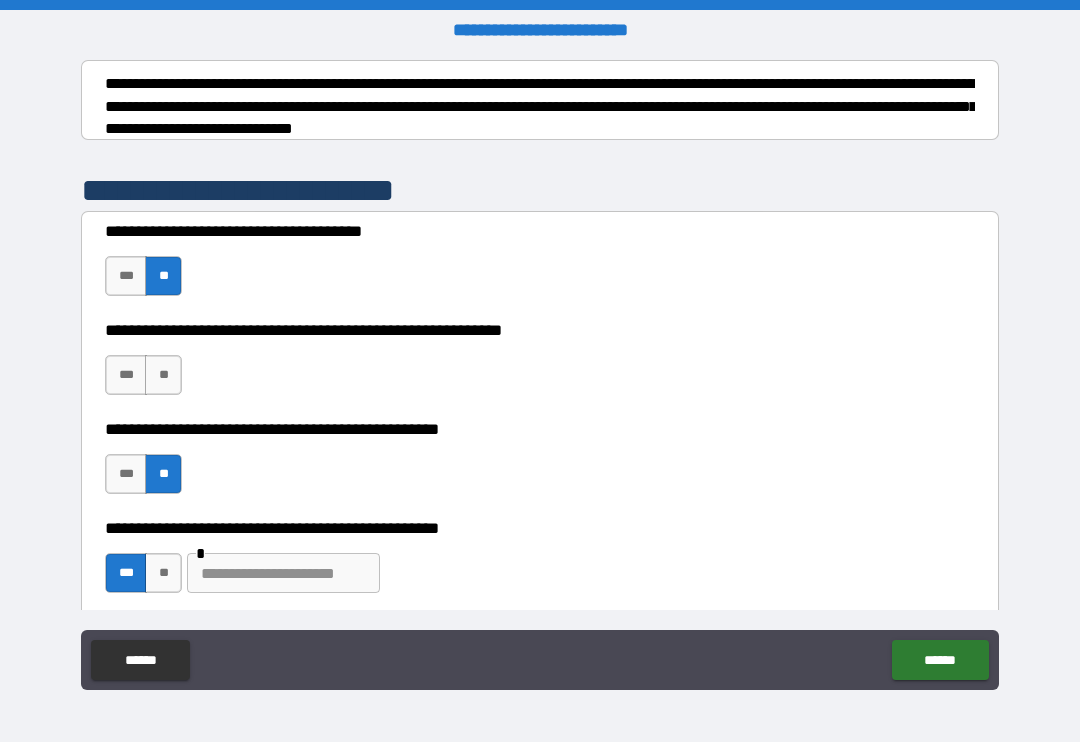 click on "**" at bounding box center (163, 375) 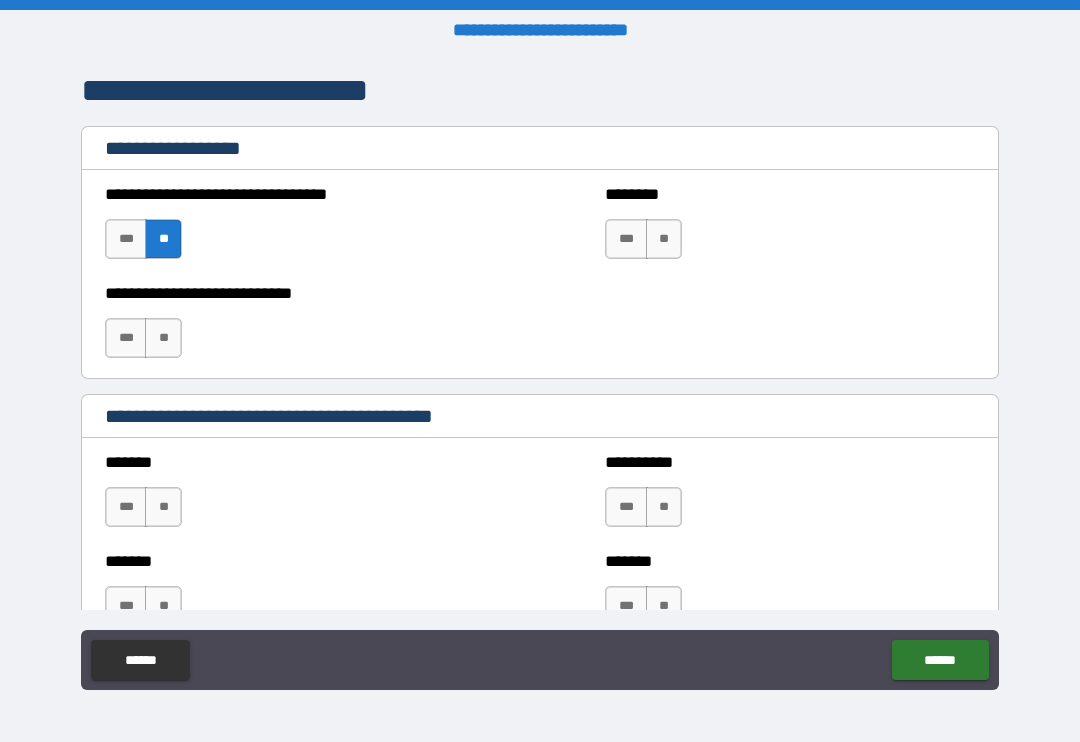scroll, scrollTop: 1376, scrollLeft: 0, axis: vertical 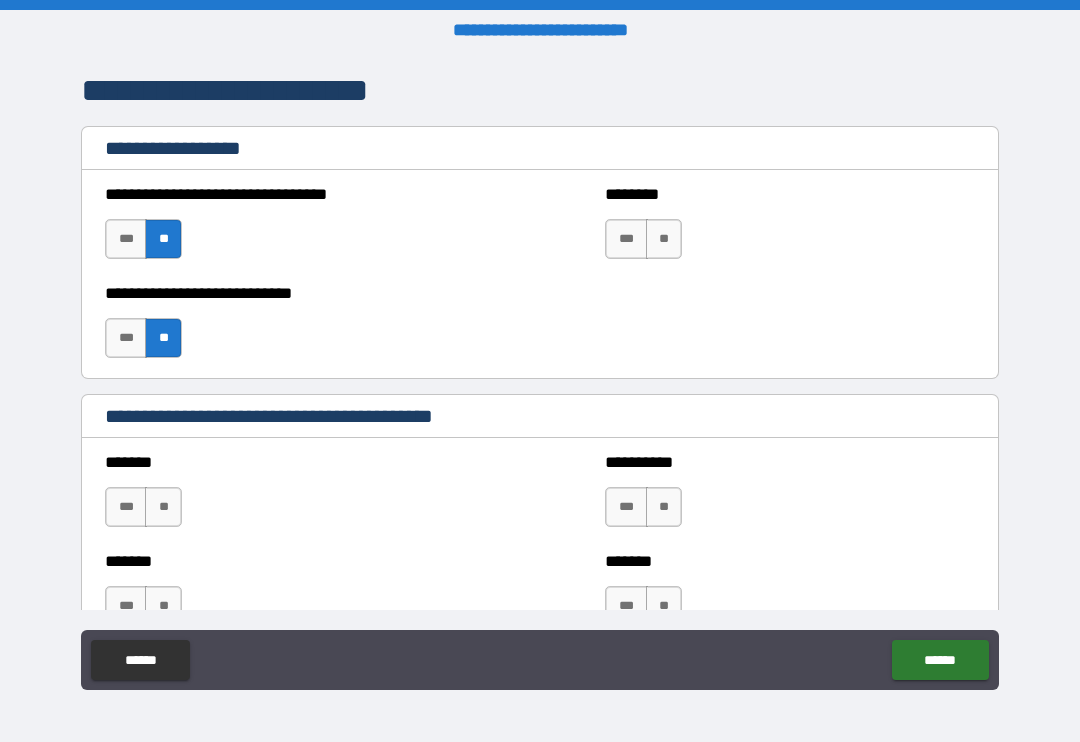 click on "**" at bounding box center (664, 239) 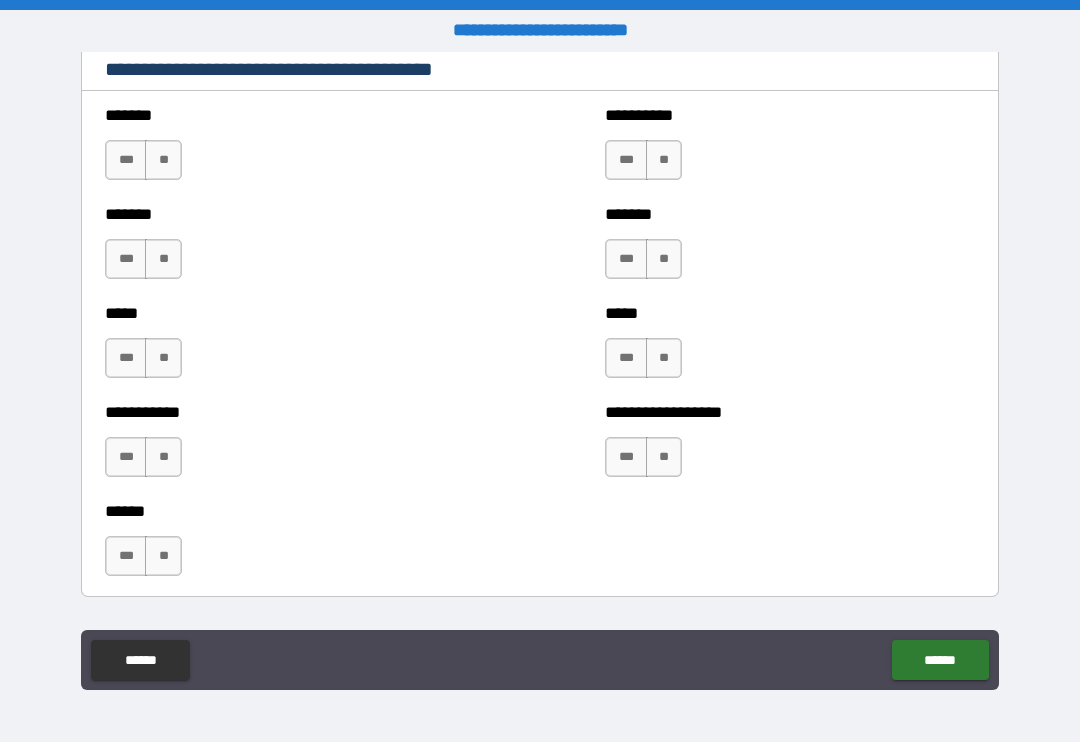 scroll, scrollTop: 1725, scrollLeft: 0, axis: vertical 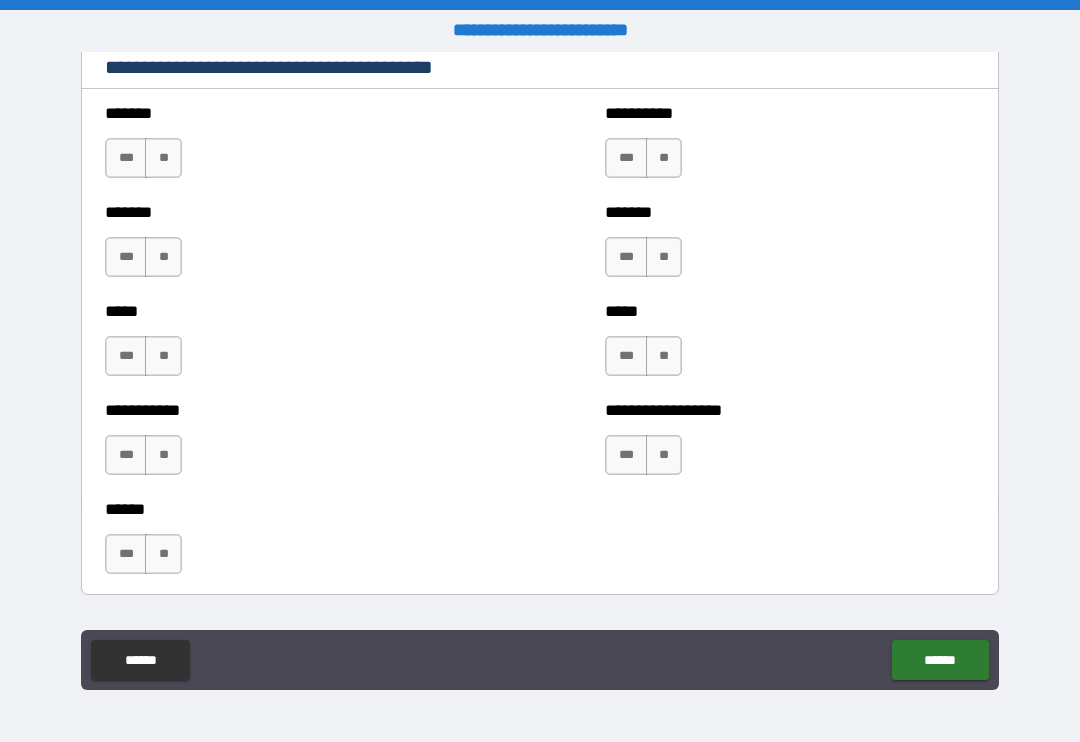 click on "**" at bounding box center [163, 158] 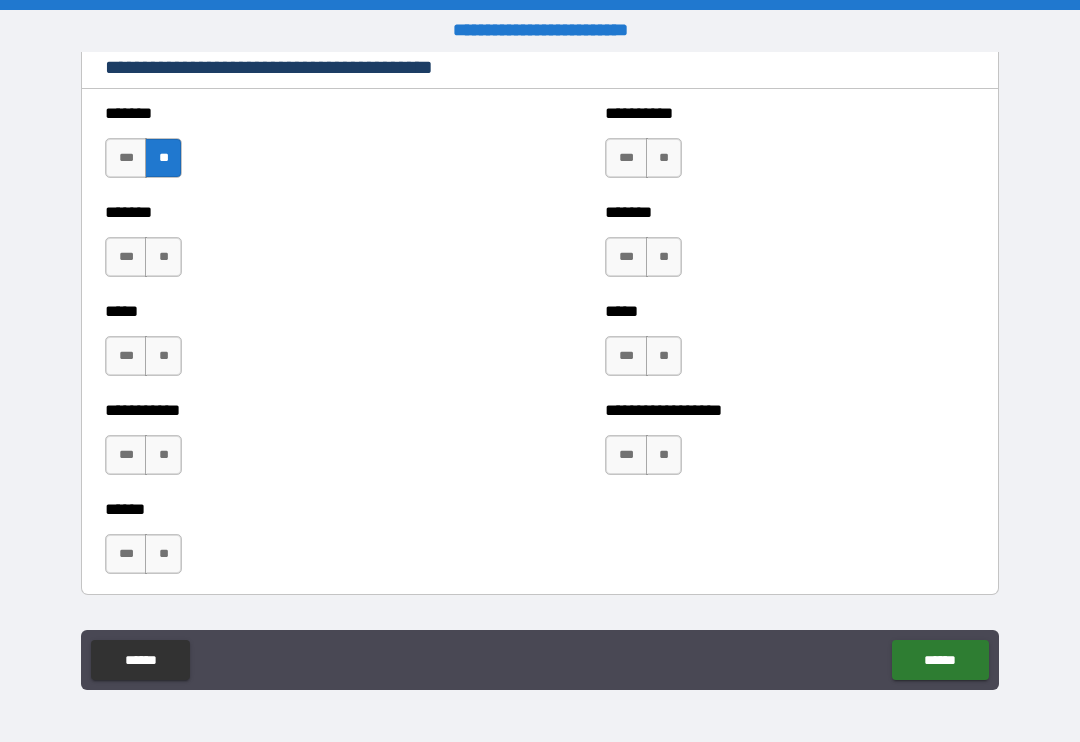 click on "**" at bounding box center (163, 356) 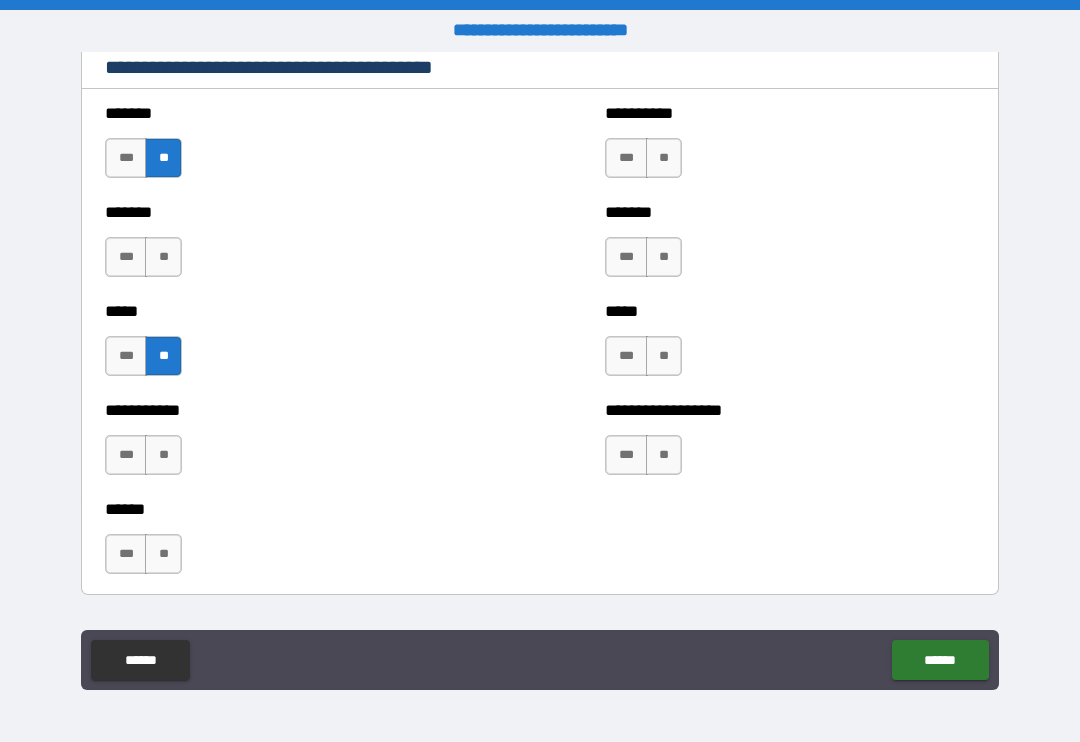 click on "**" at bounding box center (664, 455) 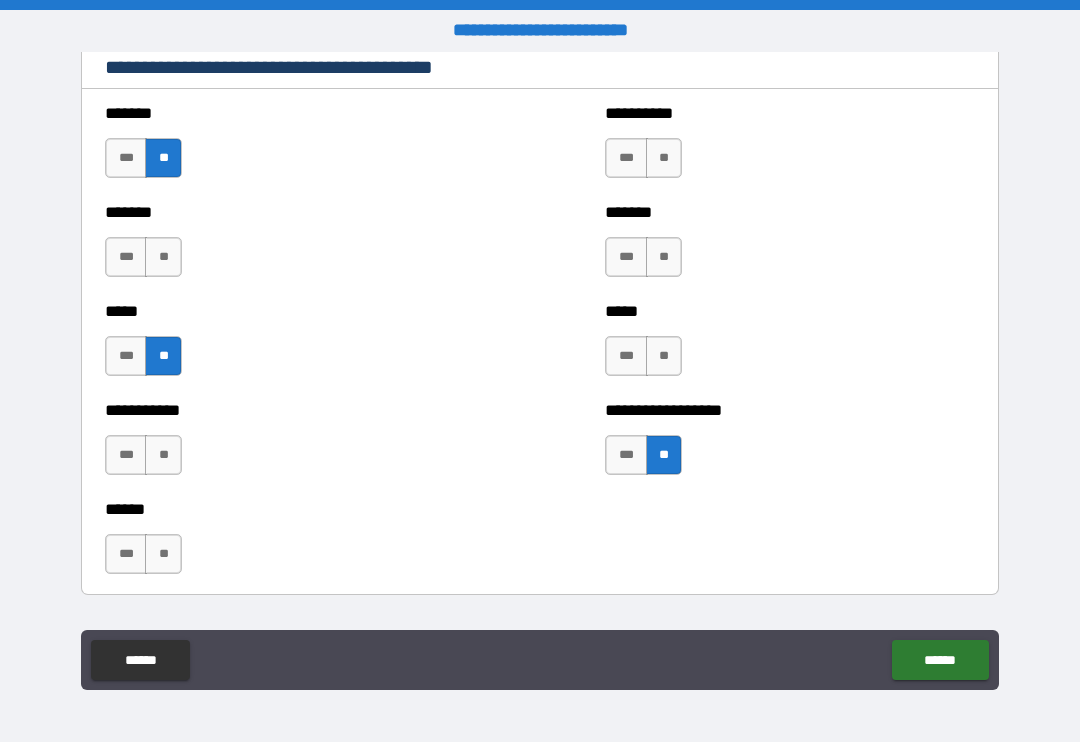 click on "**" at bounding box center (664, 356) 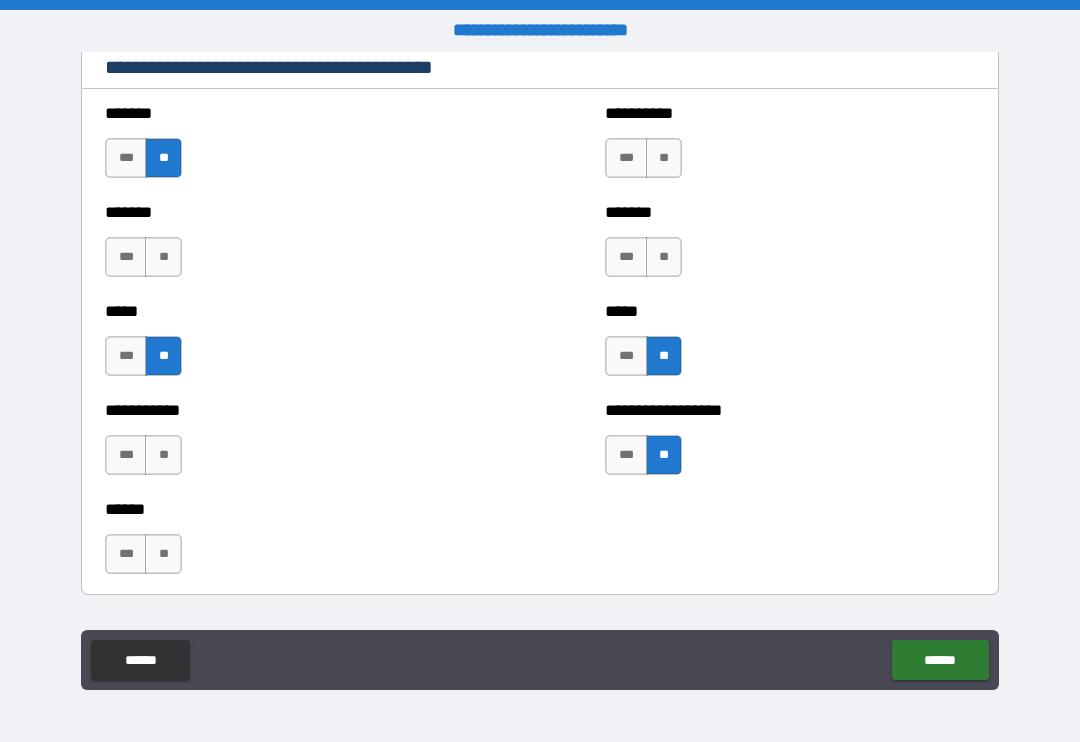 click on "**" at bounding box center [664, 257] 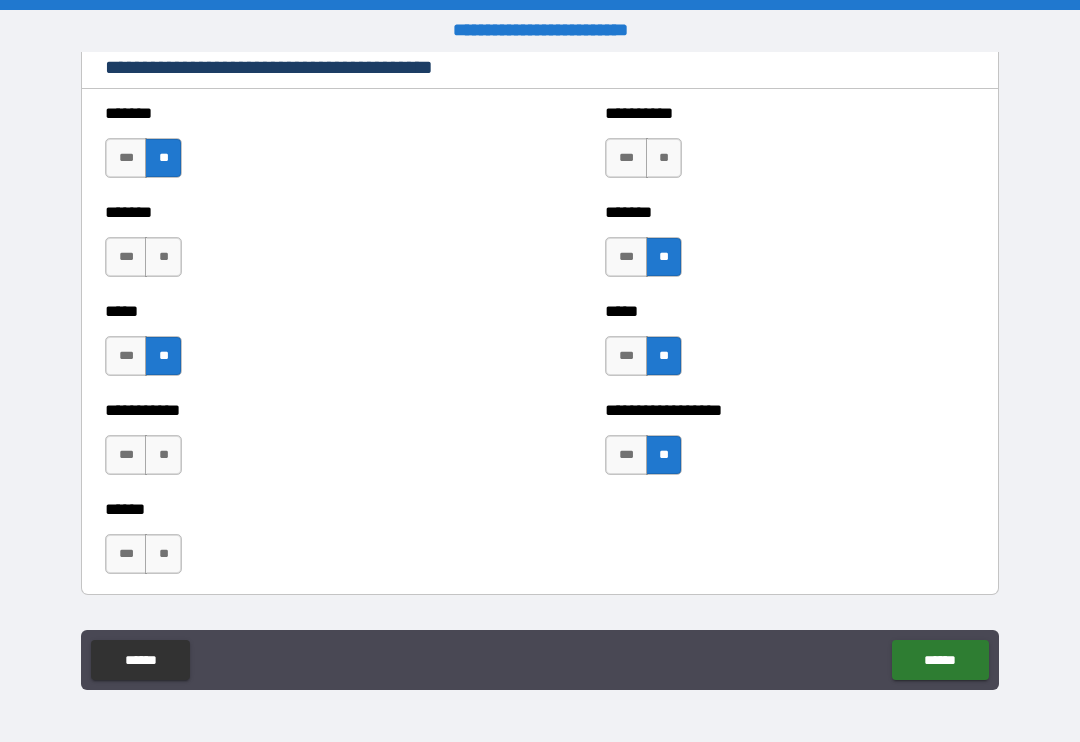 click on "**" at bounding box center (664, 158) 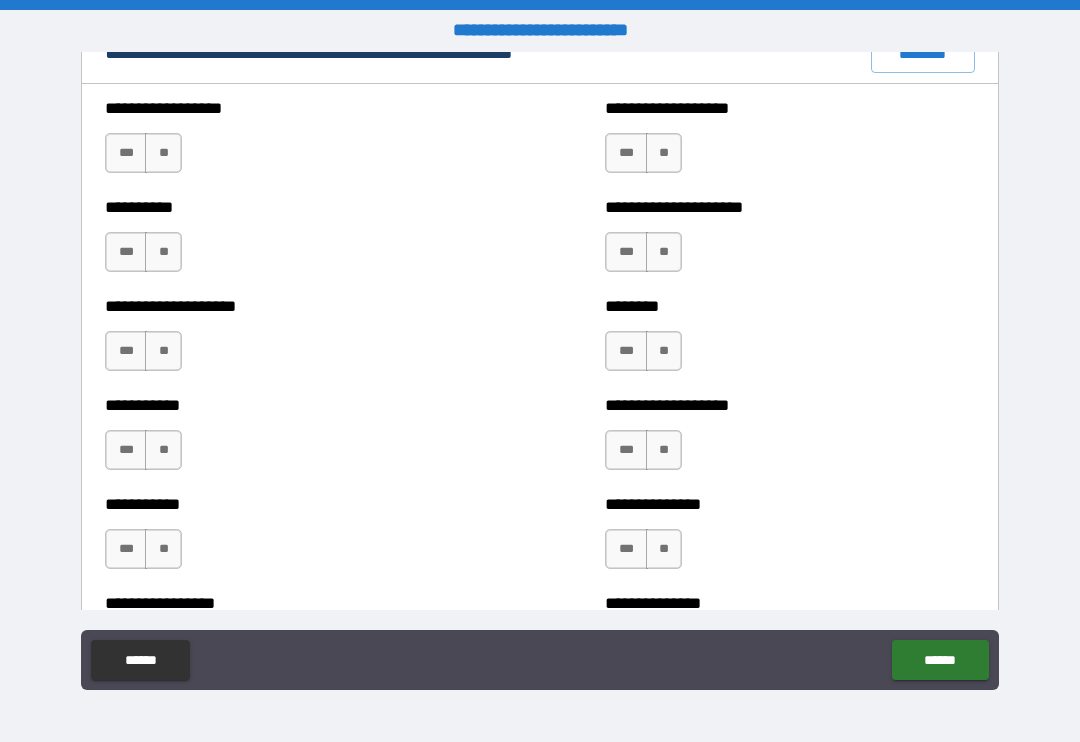 scroll, scrollTop: 2351, scrollLeft: 0, axis: vertical 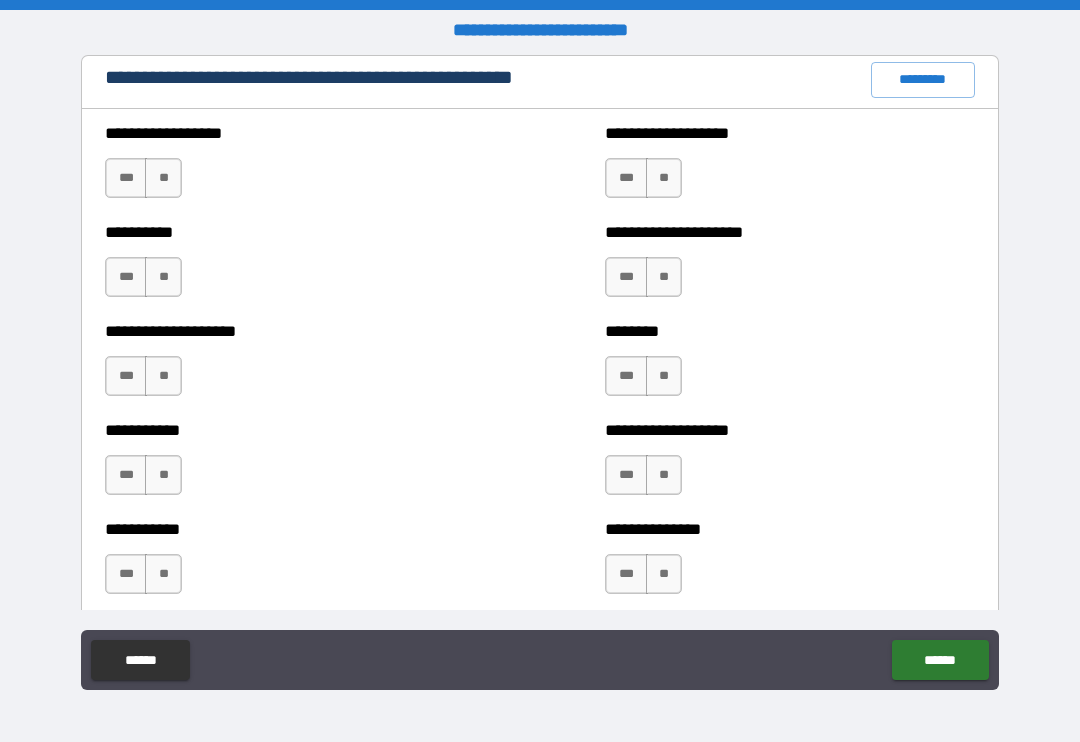click on "**" at bounding box center (163, 178) 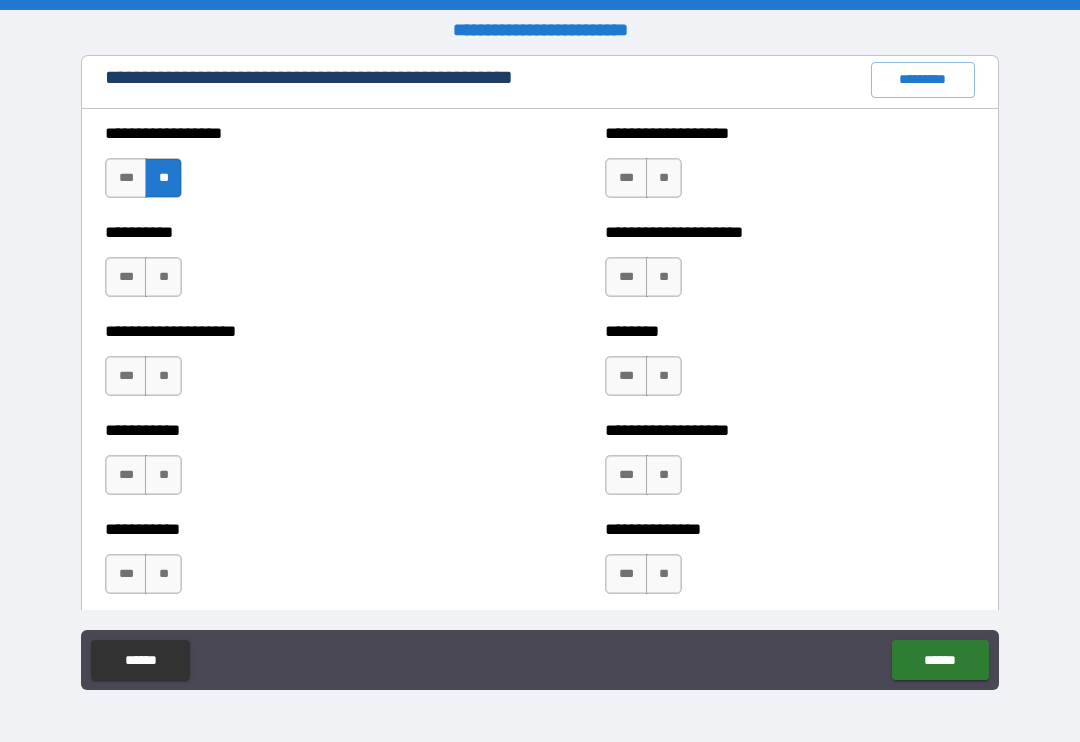 click on "**" at bounding box center [163, 277] 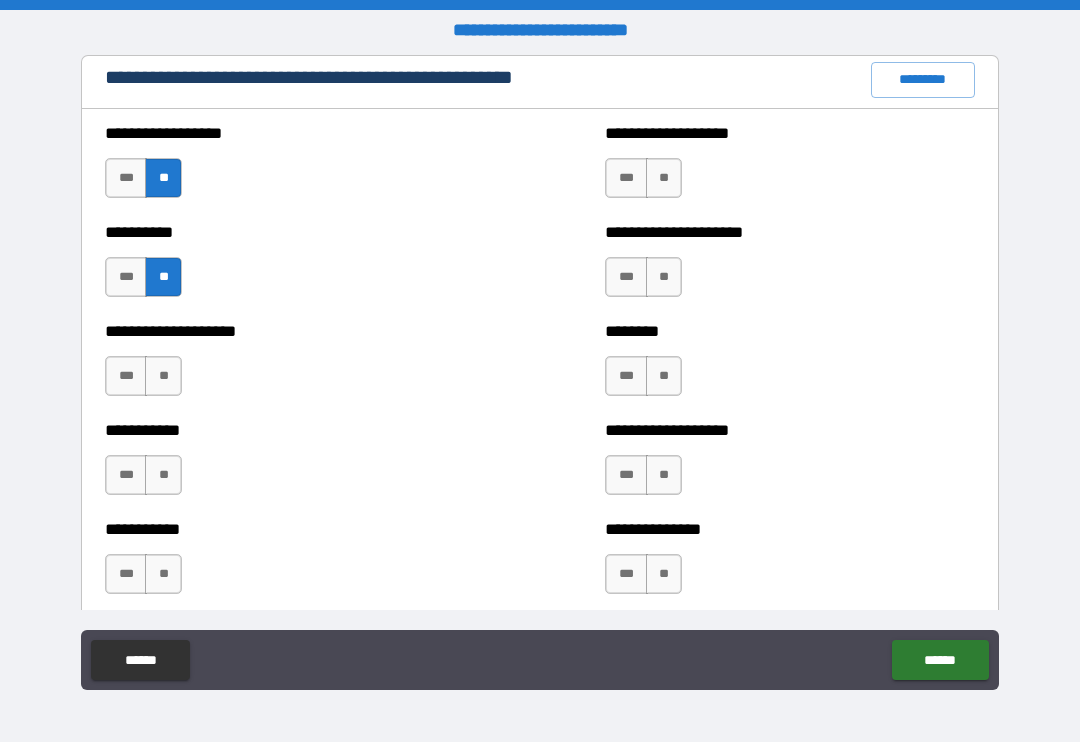 click on "**" at bounding box center [163, 376] 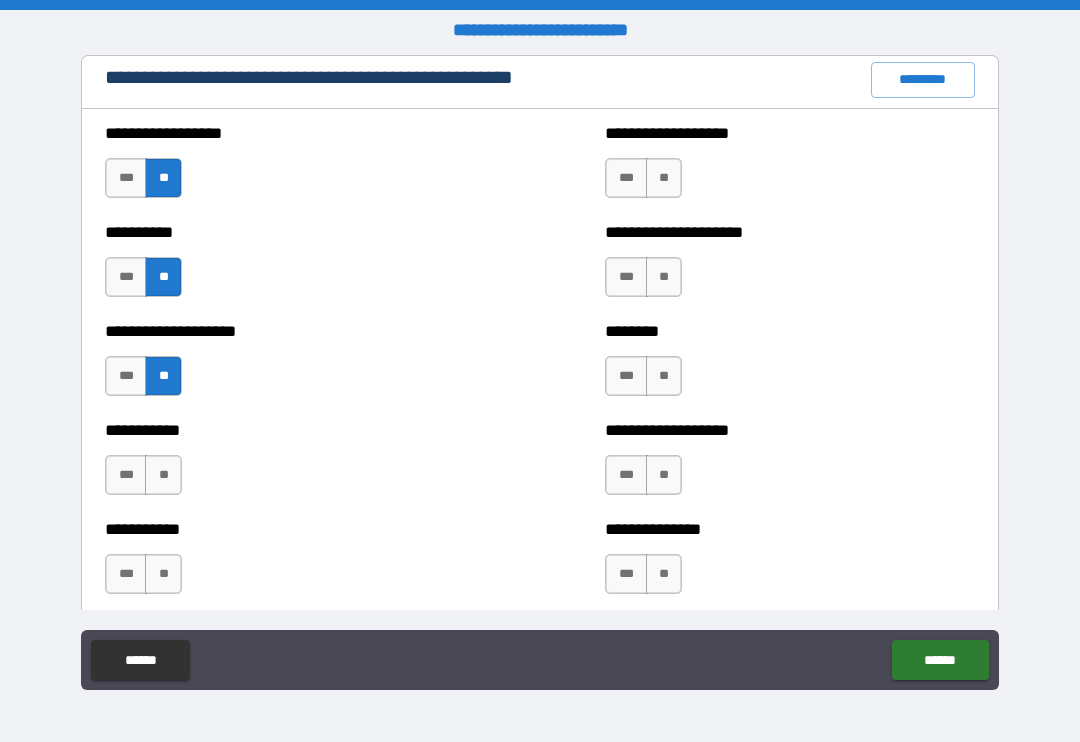 click on "**" at bounding box center [163, 475] 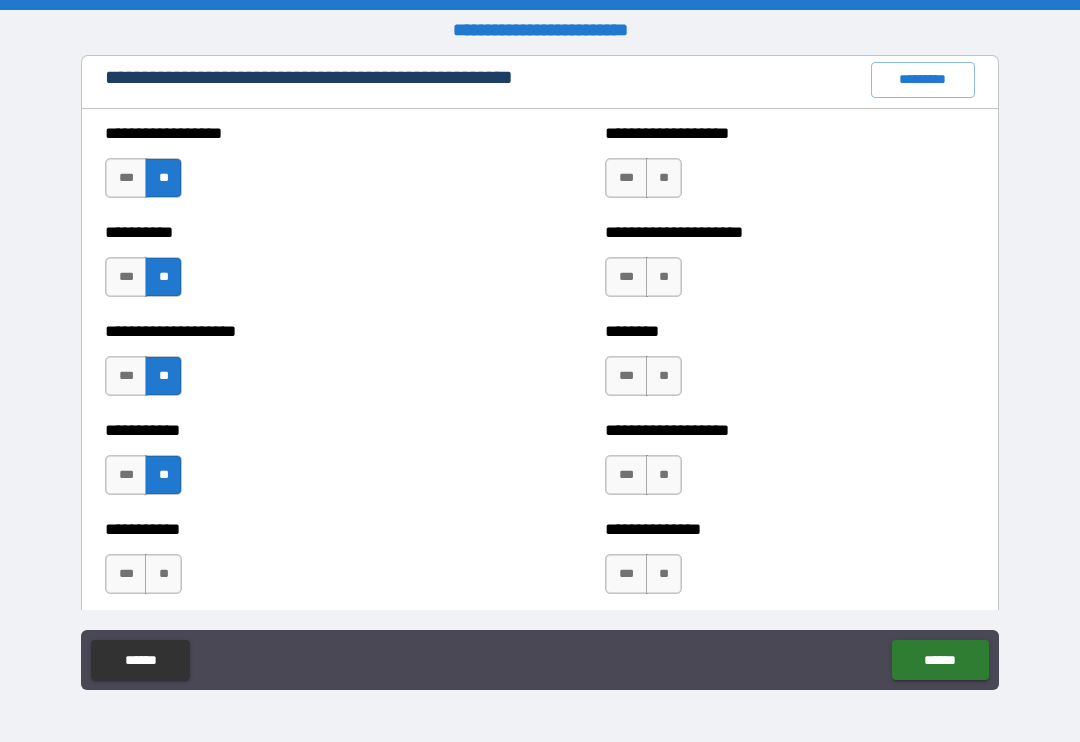 click on "**" at bounding box center (163, 574) 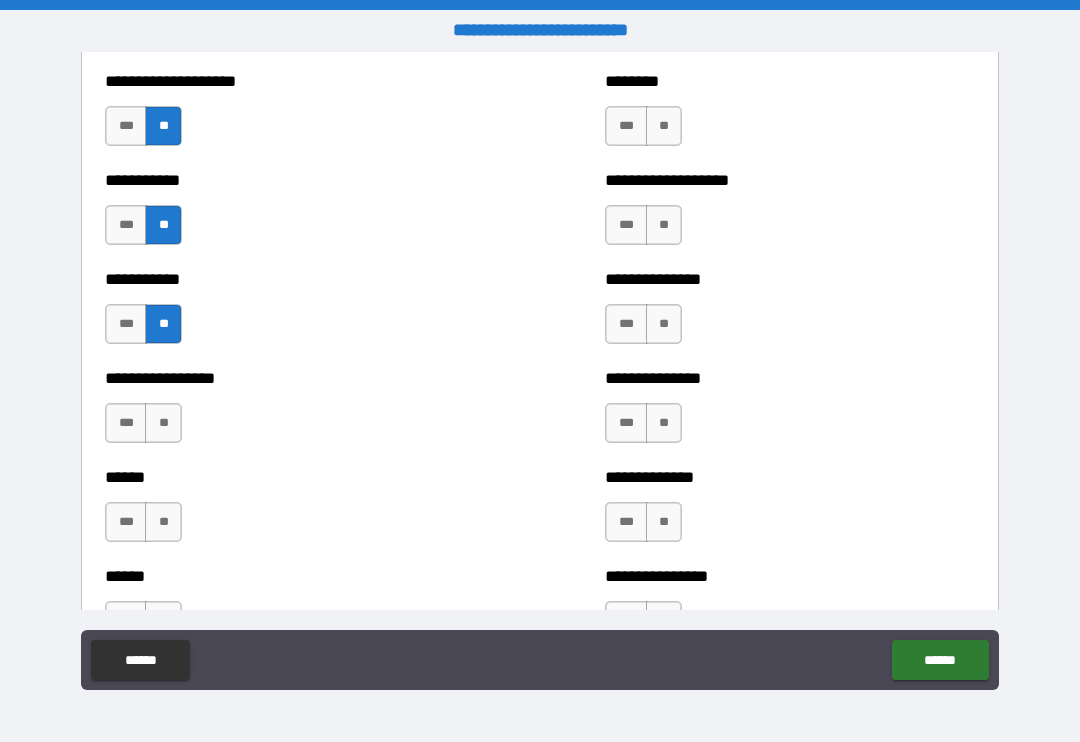 scroll, scrollTop: 2612, scrollLeft: 0, axis: vertical 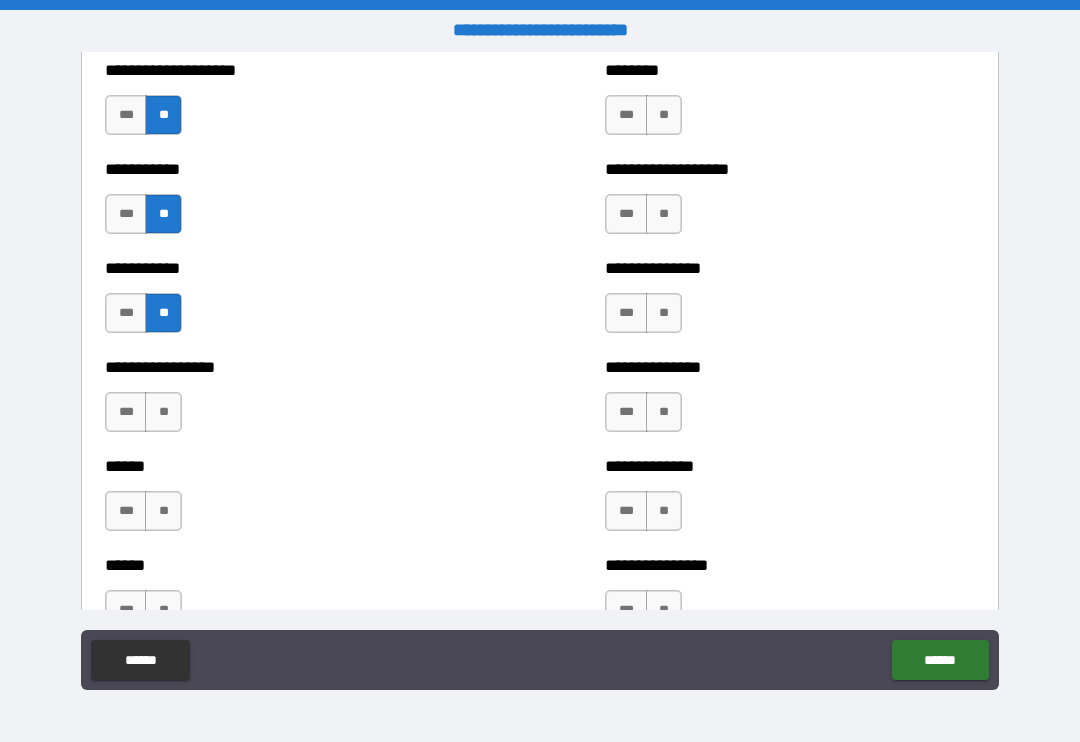 click on "**" at bounding box center (163, 412) 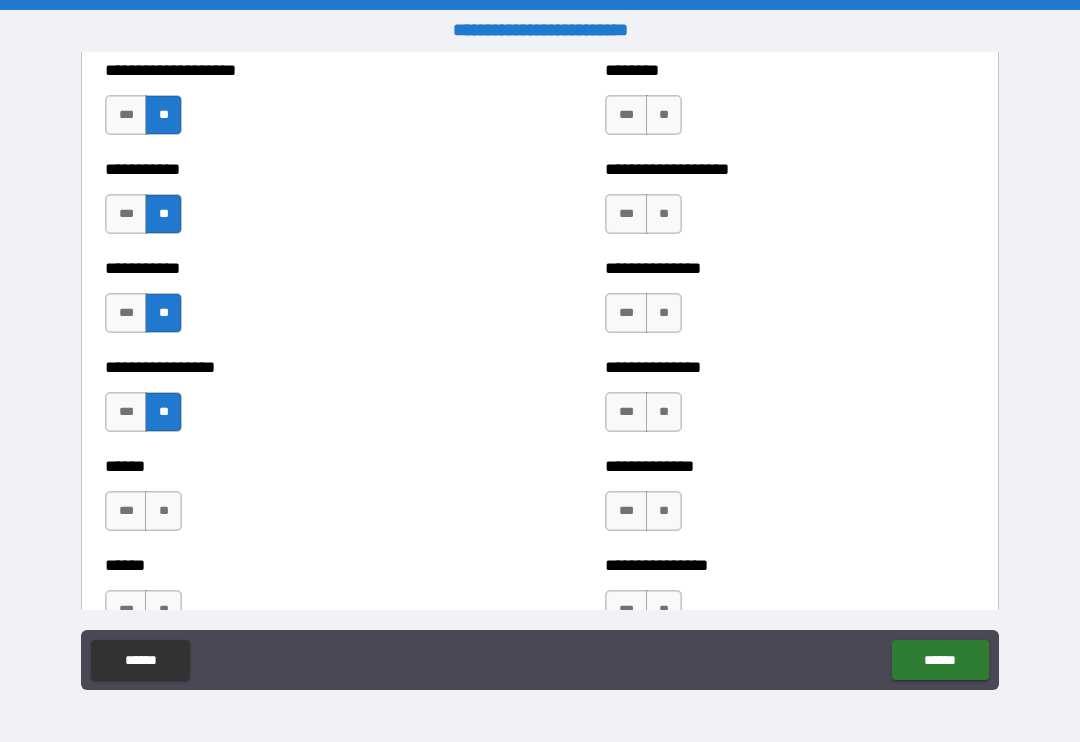 click on "**" at bounding box center (163, 511) 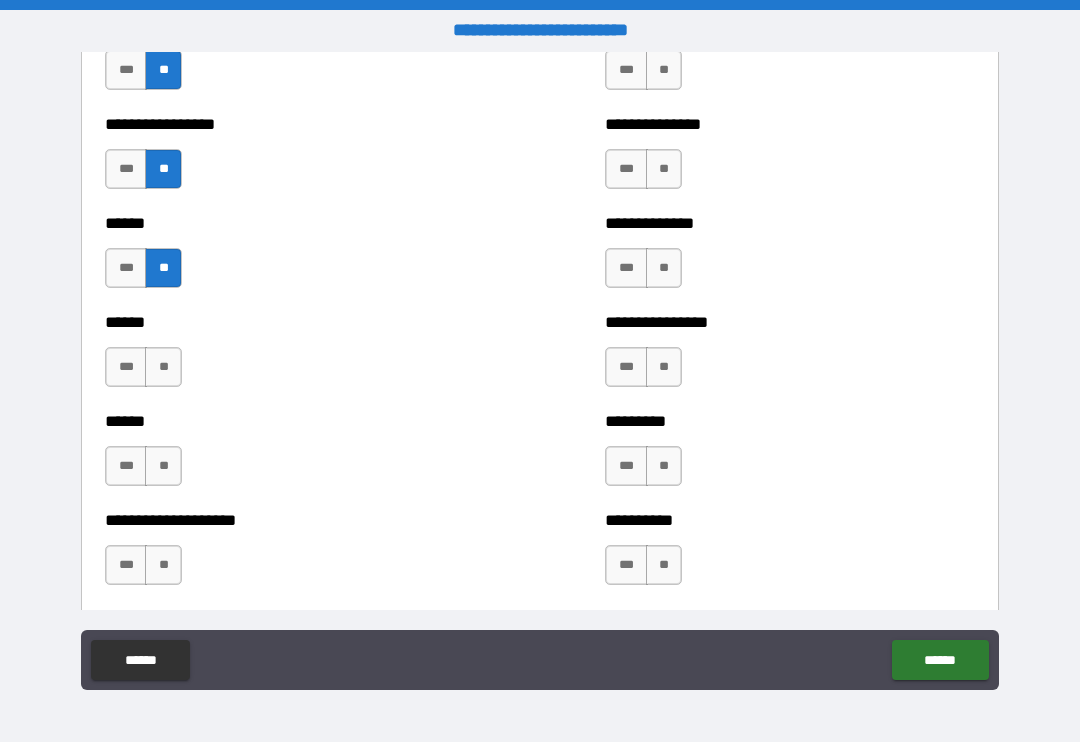 scroll, scrollTop: 2885, scrollLeft: 0, axis: vertical 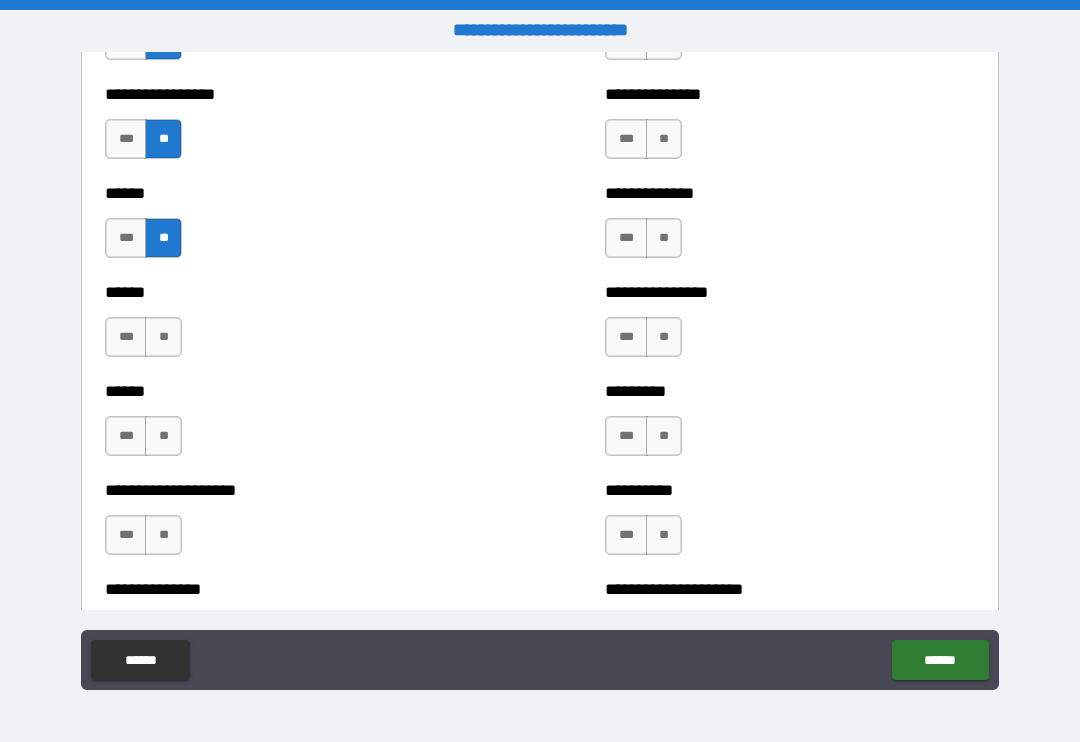 click on "**" at bounding box center [163, 337] 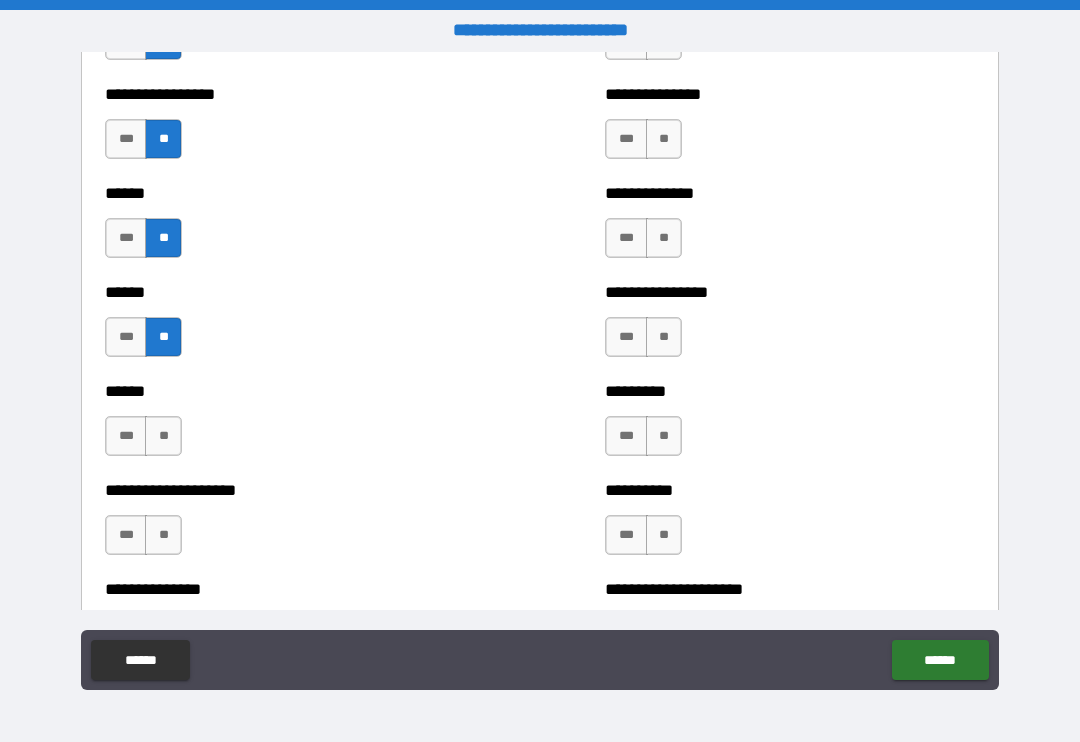 click on "**" at bounding box center [163, 436] 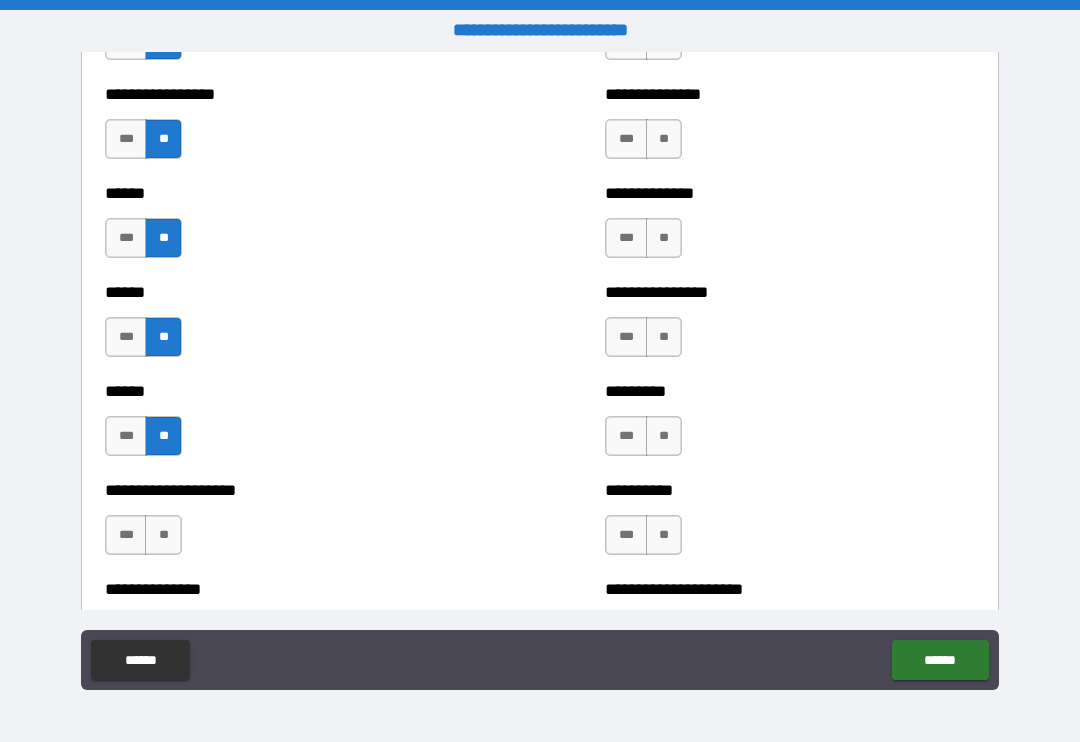 click on "**" at bounding box center [163, 535] 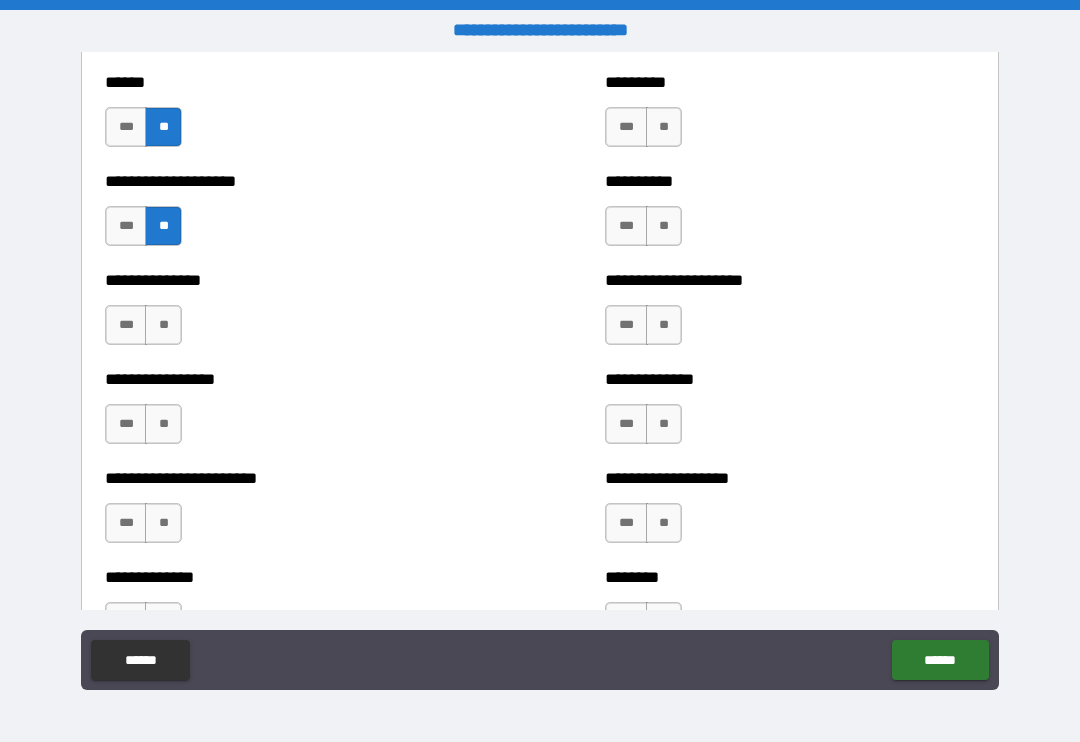 scroll, scrollTop: 3191, scrollLeft: 0, axis: vertical 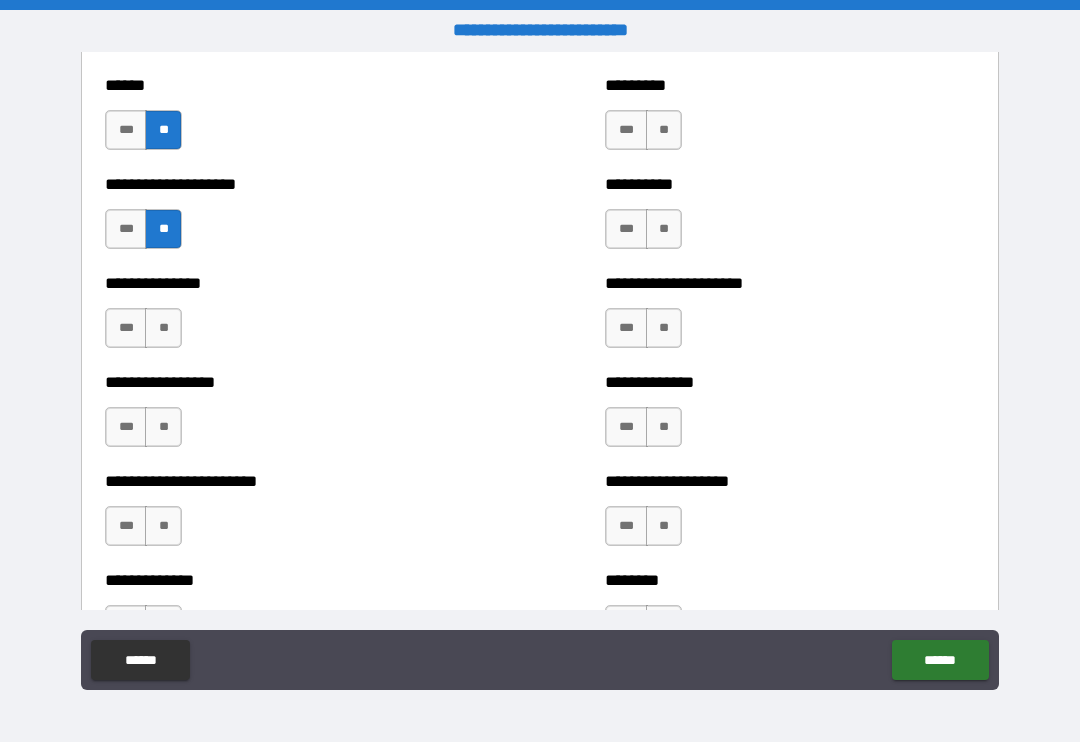 click on "**" at bounding box center [163, 328] 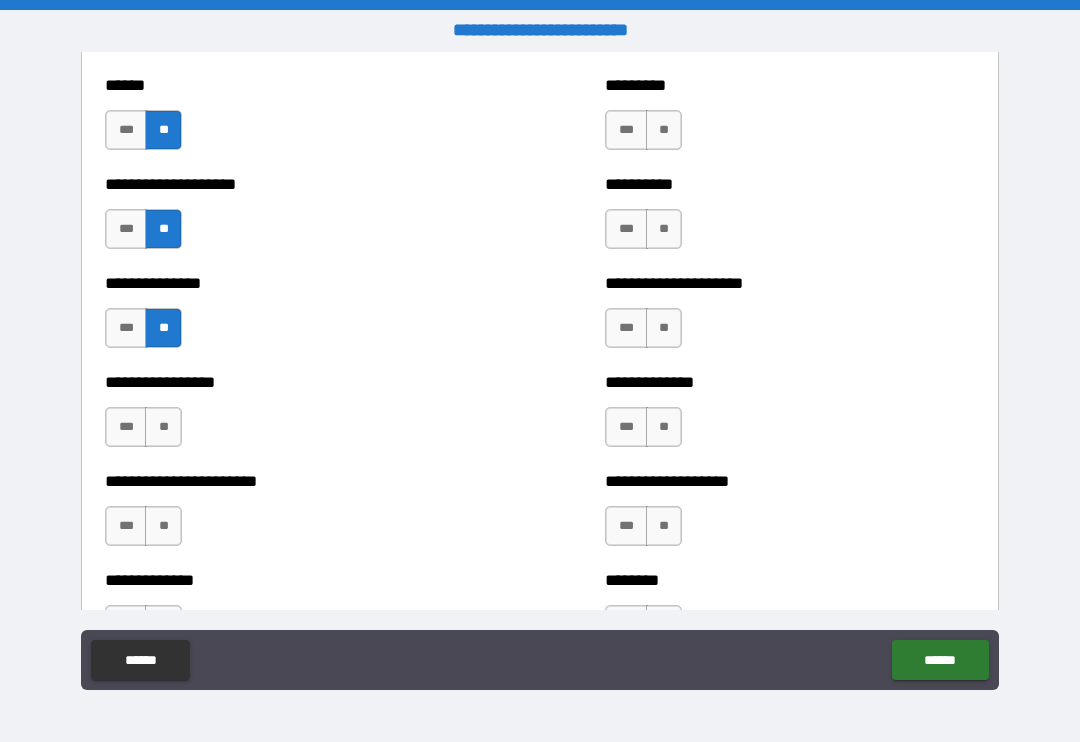 click on "**" at bounding box center [163, 427] 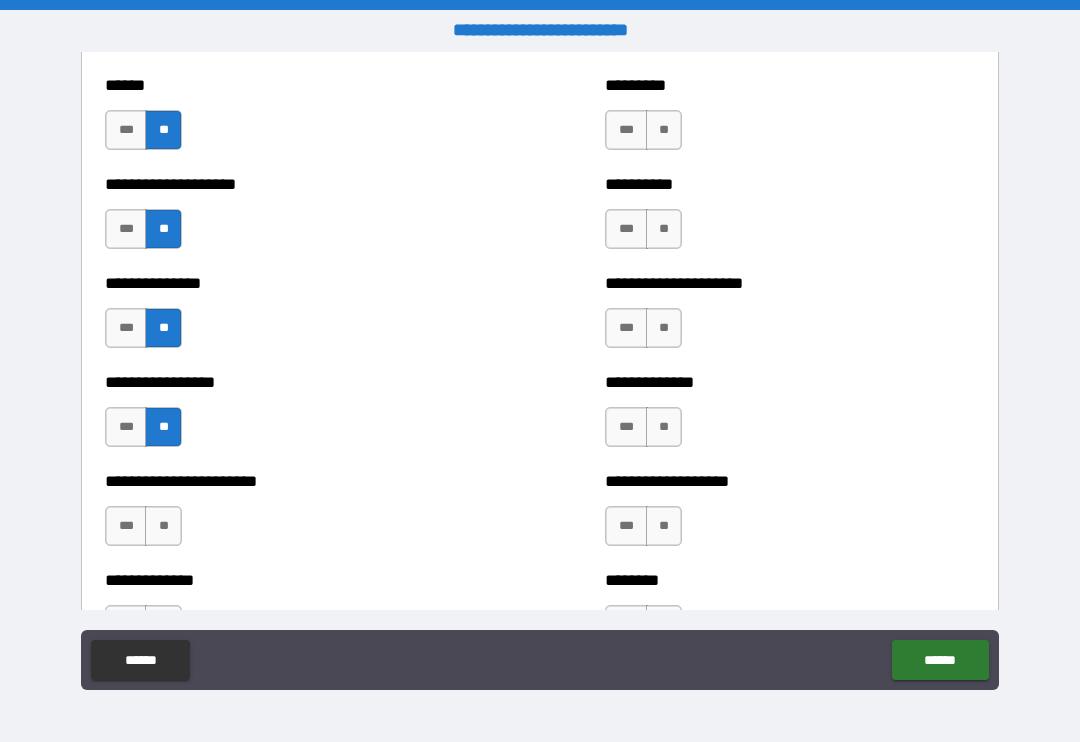 click on "**" at bounding box center [163, 526] 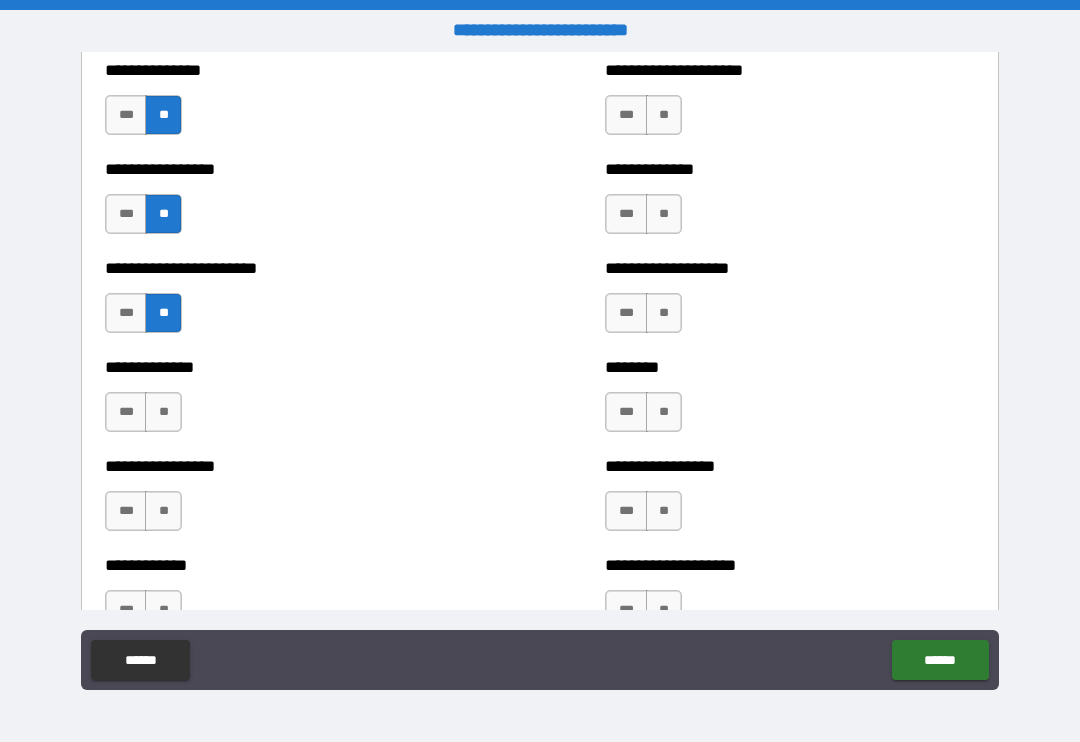 scroll, scrollTop: 3443, scrollLeft: 0, axis: vertical 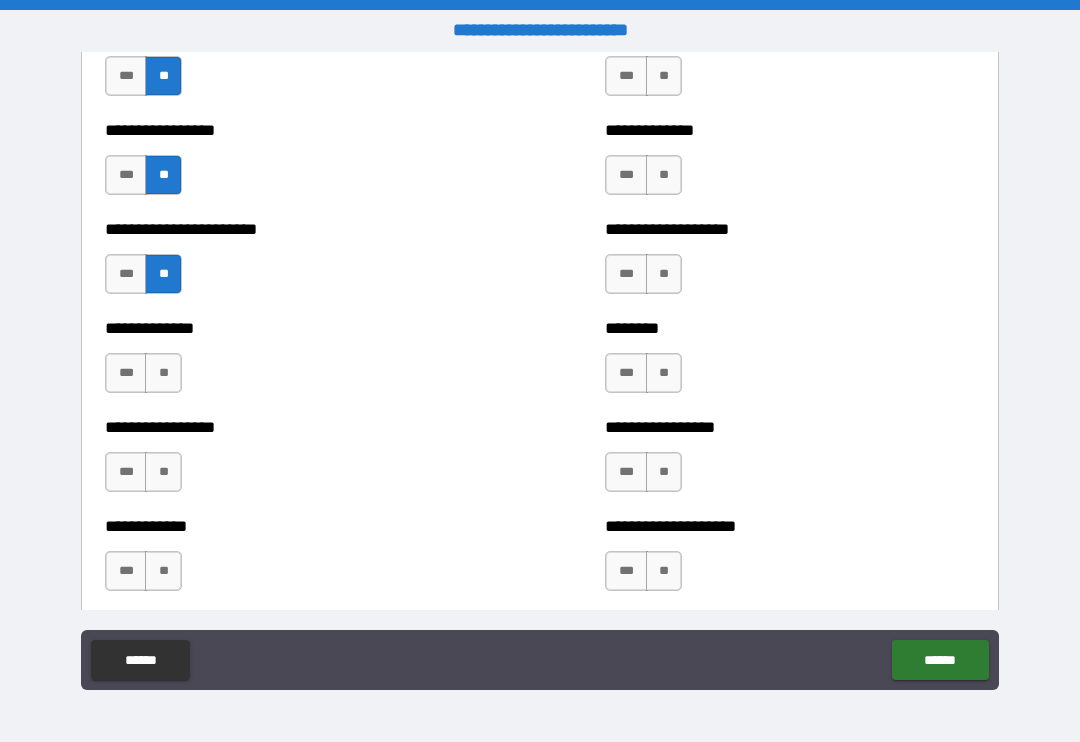 click on "**" at bounding box center [163, 373] 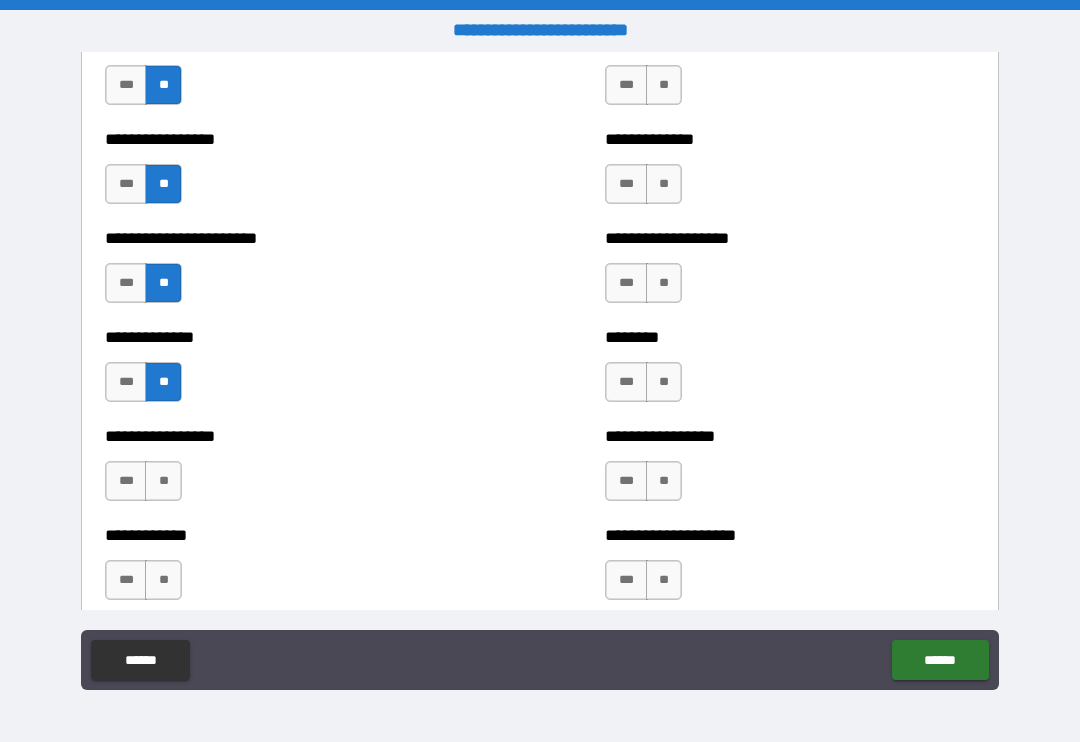 scroll, scrollTop: 3428, scrollLeft: 0, axis: vertical 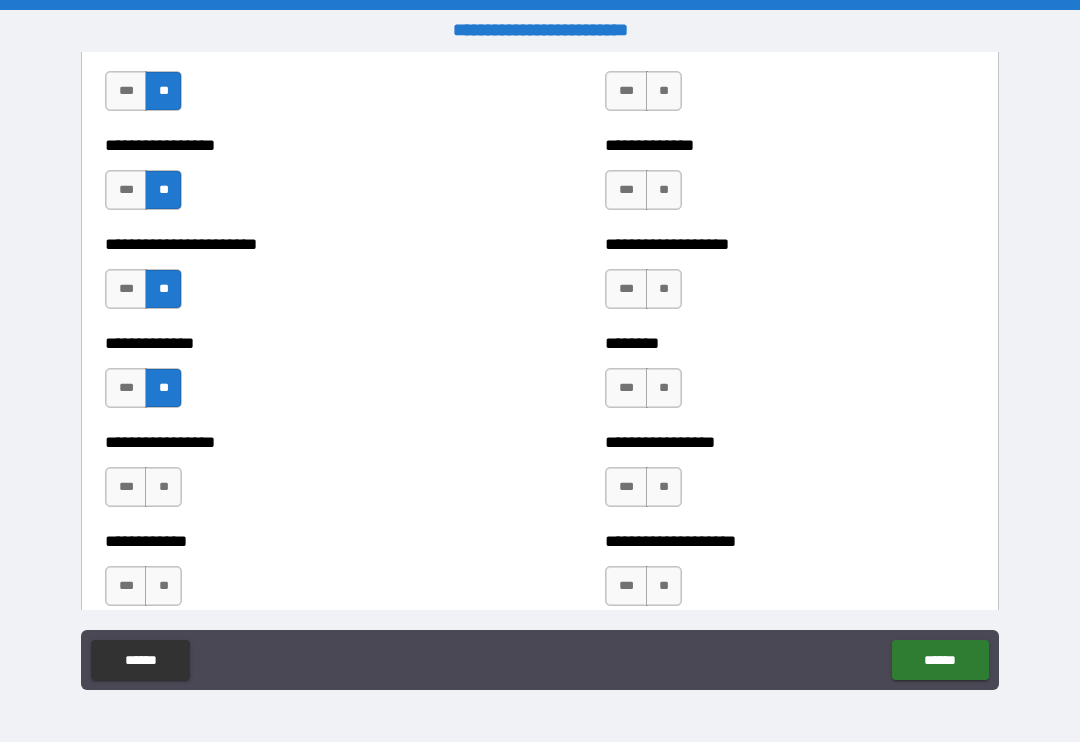 click on "**" at bounding box center [163, 487] 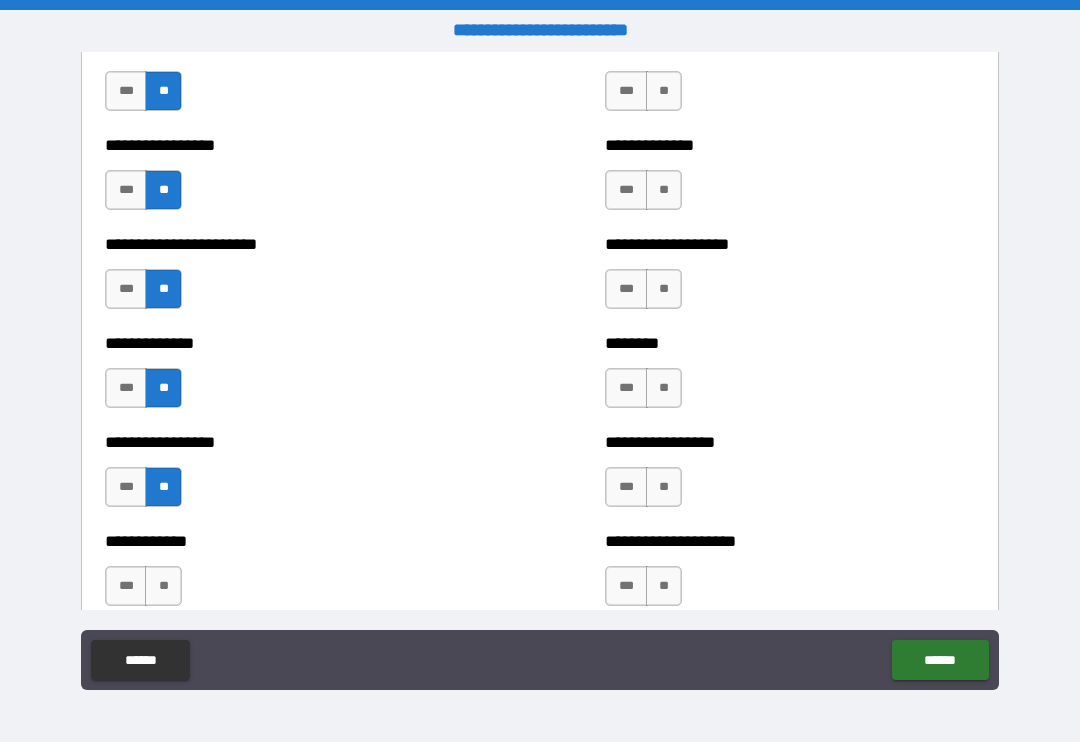 click on "**" at bounding box center [163, 586] 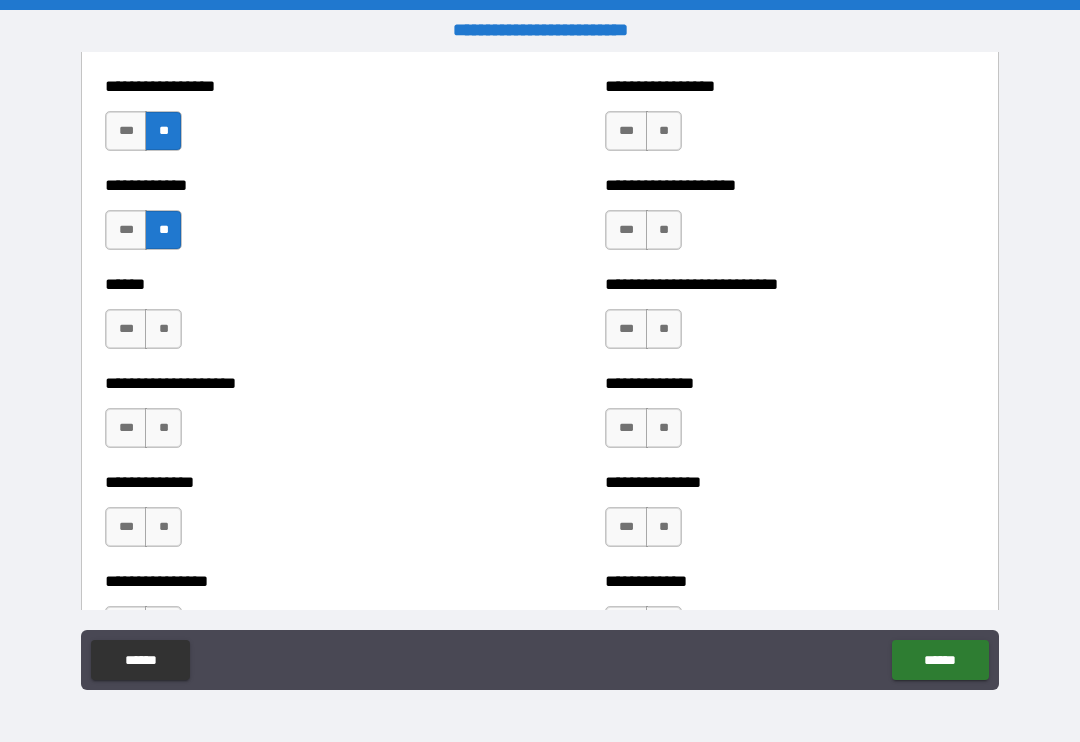 scroll, scrollTop: 3782, scrollLeft: 0, axis: vertical 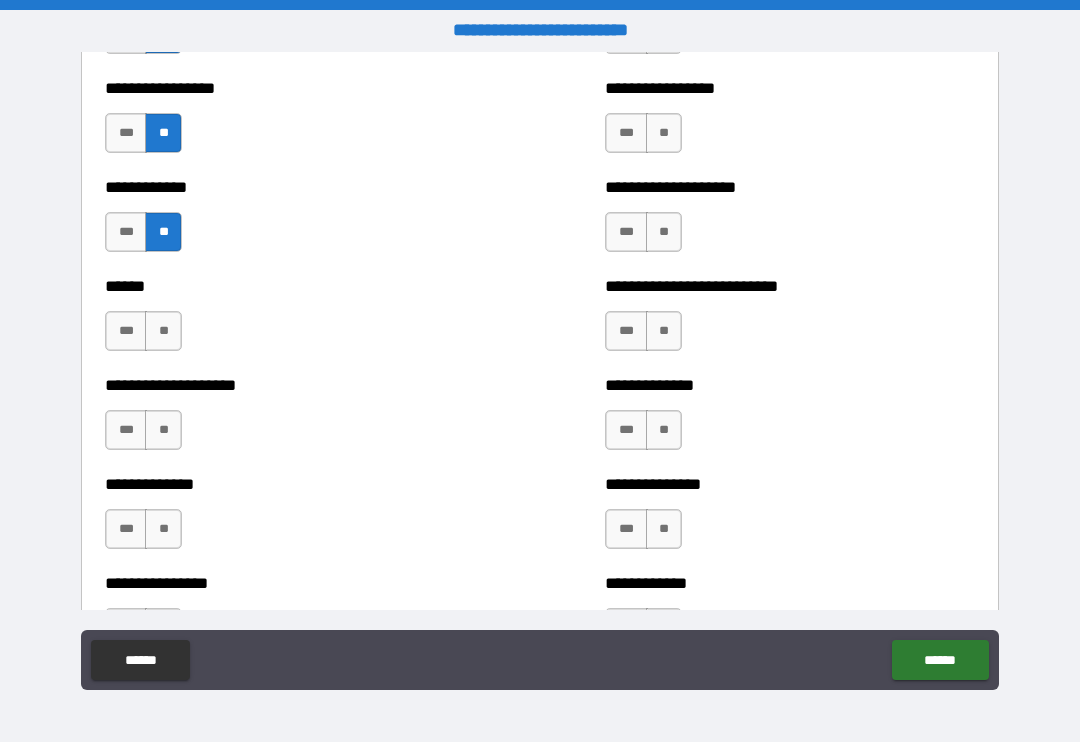 click on "**" at bounding box center (163, 331) 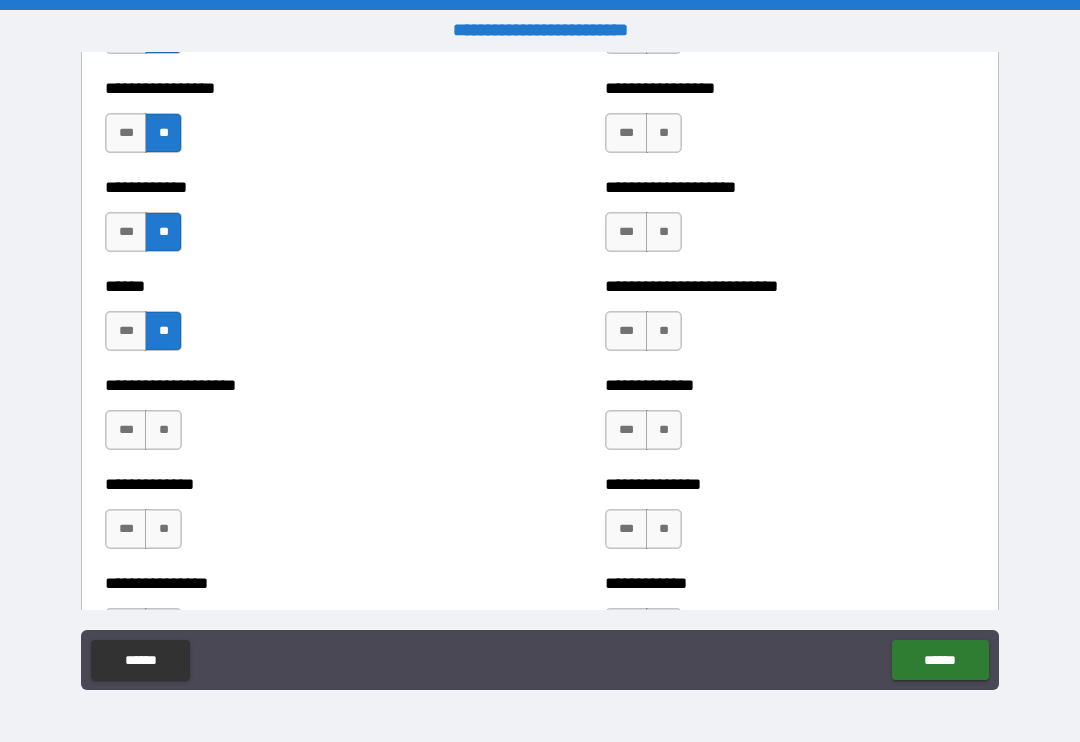 click on "**" at bounding box center (163, 430) 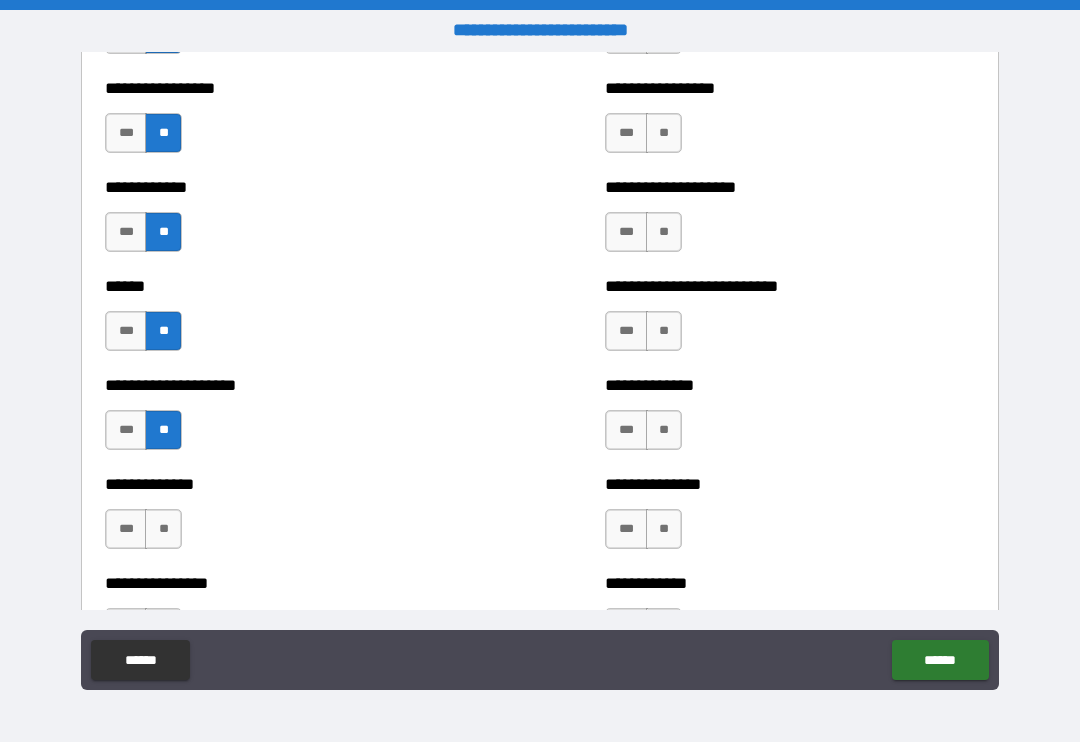 click on "**" at bounding box center [163, 529] 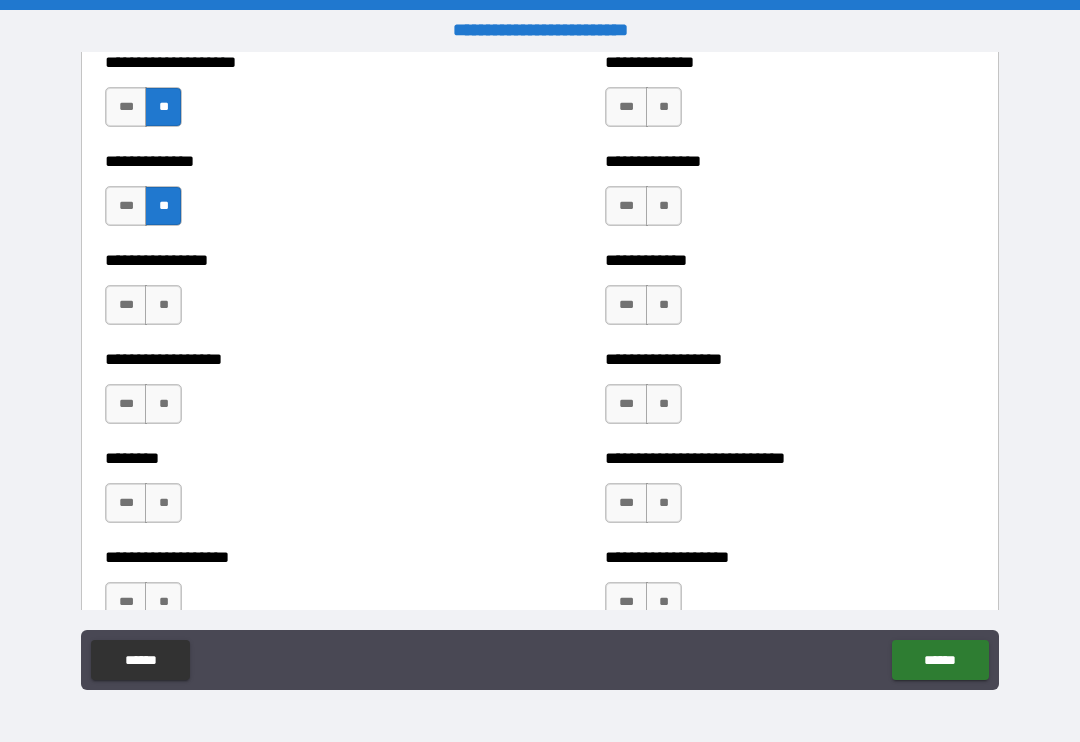 scroll, scrollTop: 4103, scrollLeft: 0, axis: vertical 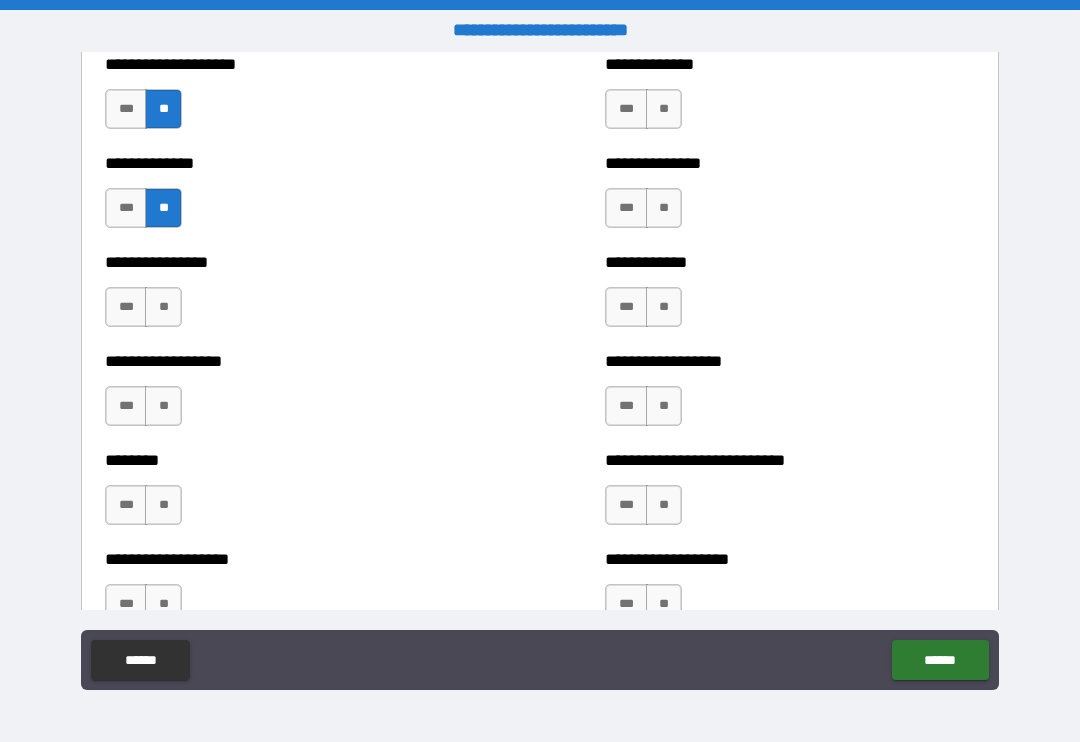 click on "**" at bounding box center [163, 307] 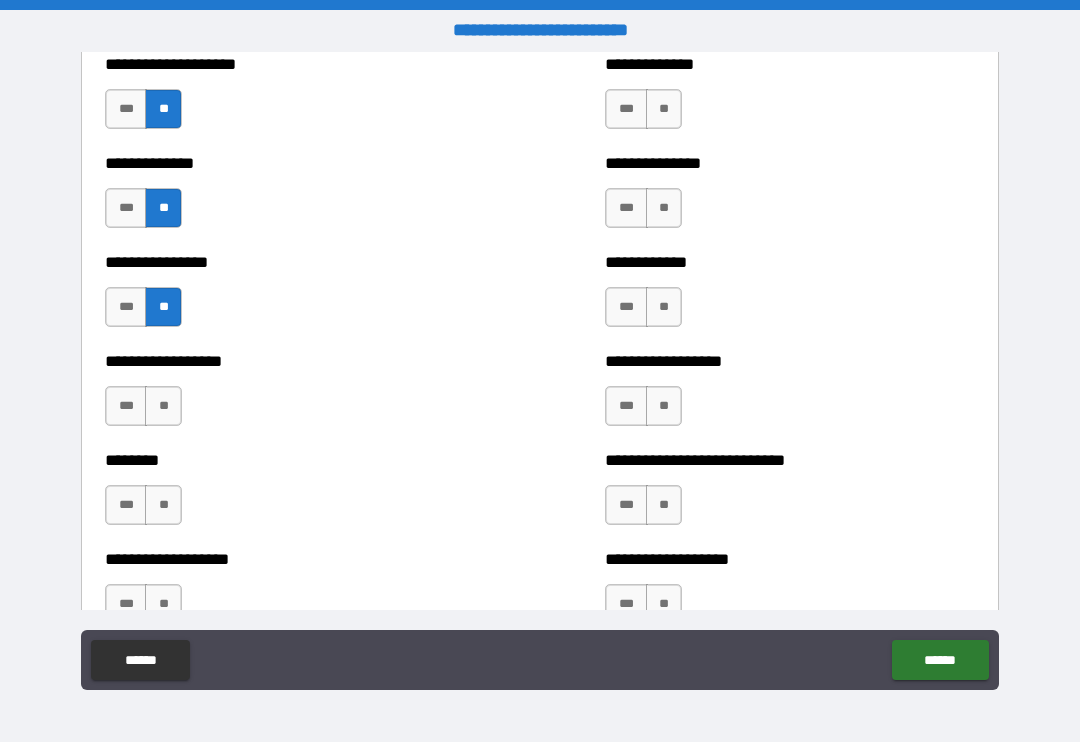 click on "**" at bounding box center [163, 406] 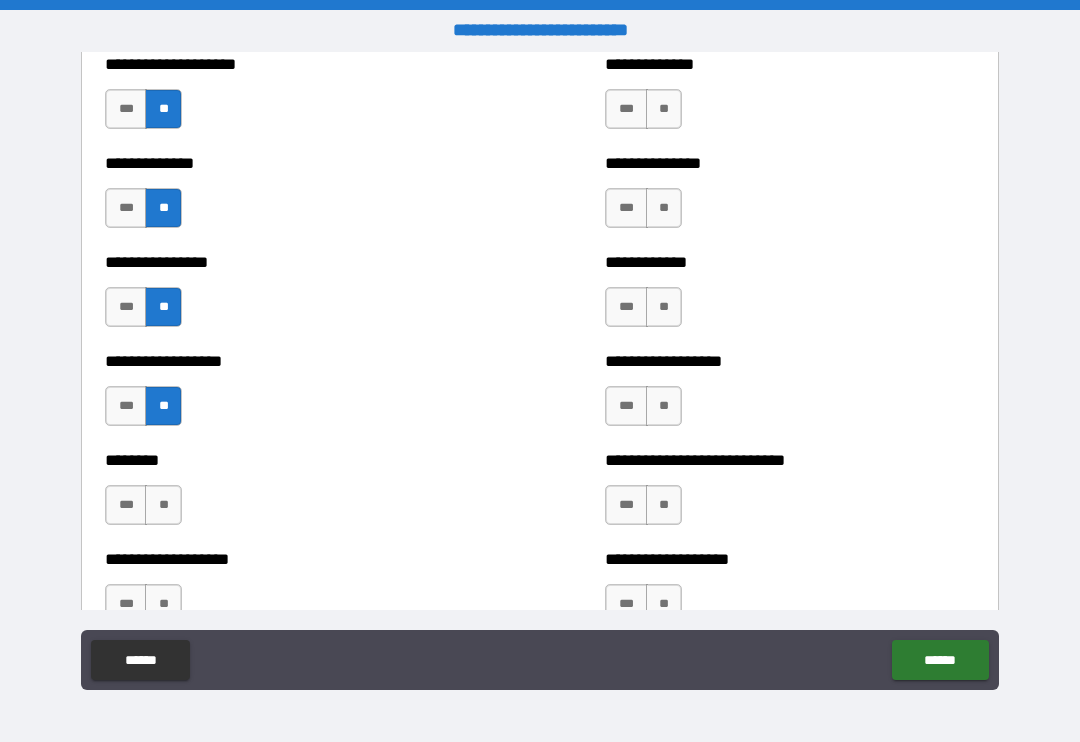 click on "**" at bounding box center (163, 505) 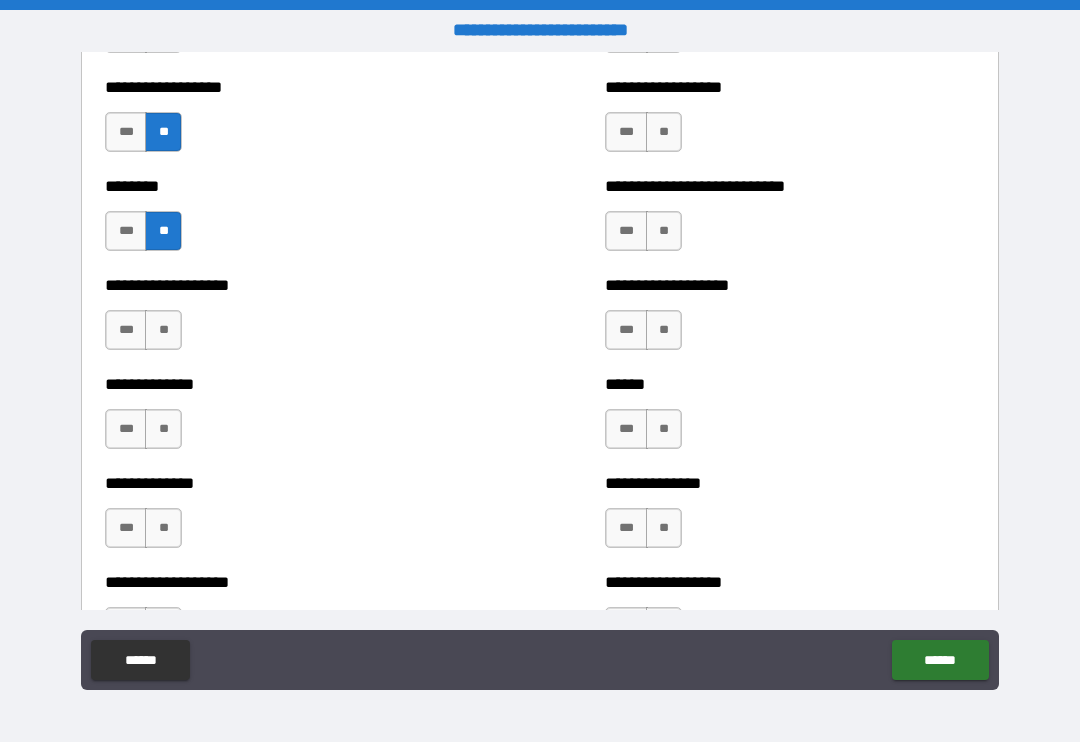scroll, scrollTop: 4377, scrollLeft: 0, axis: vertical 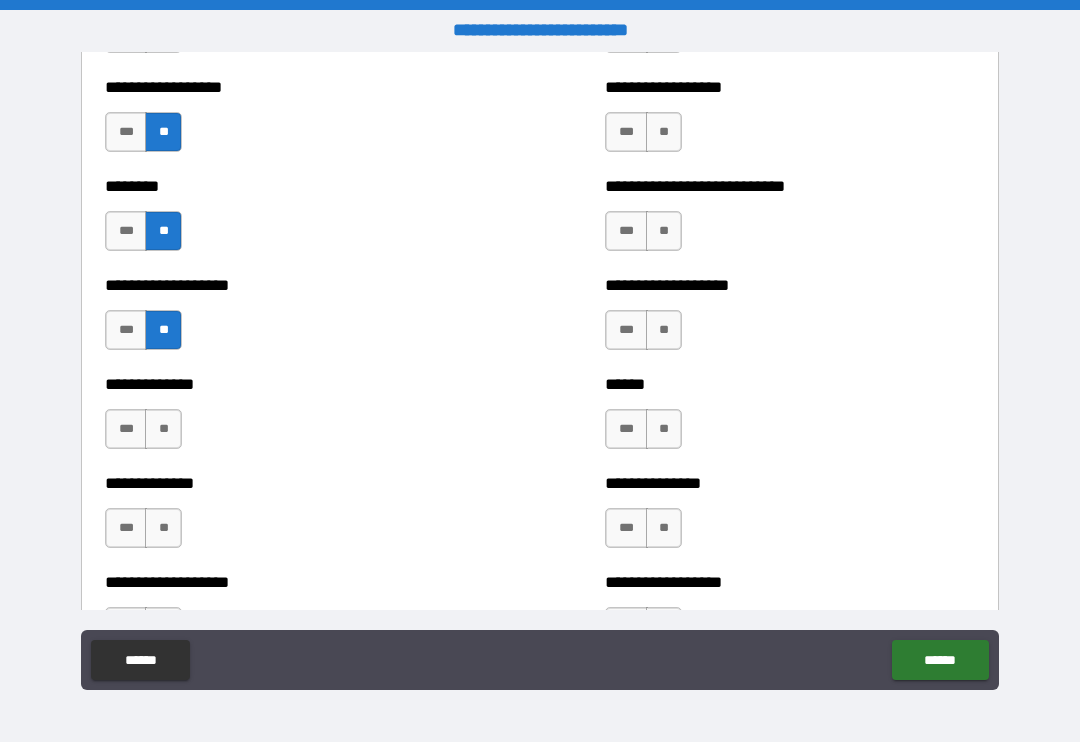 click on "**" at bounding box center (163, 429) 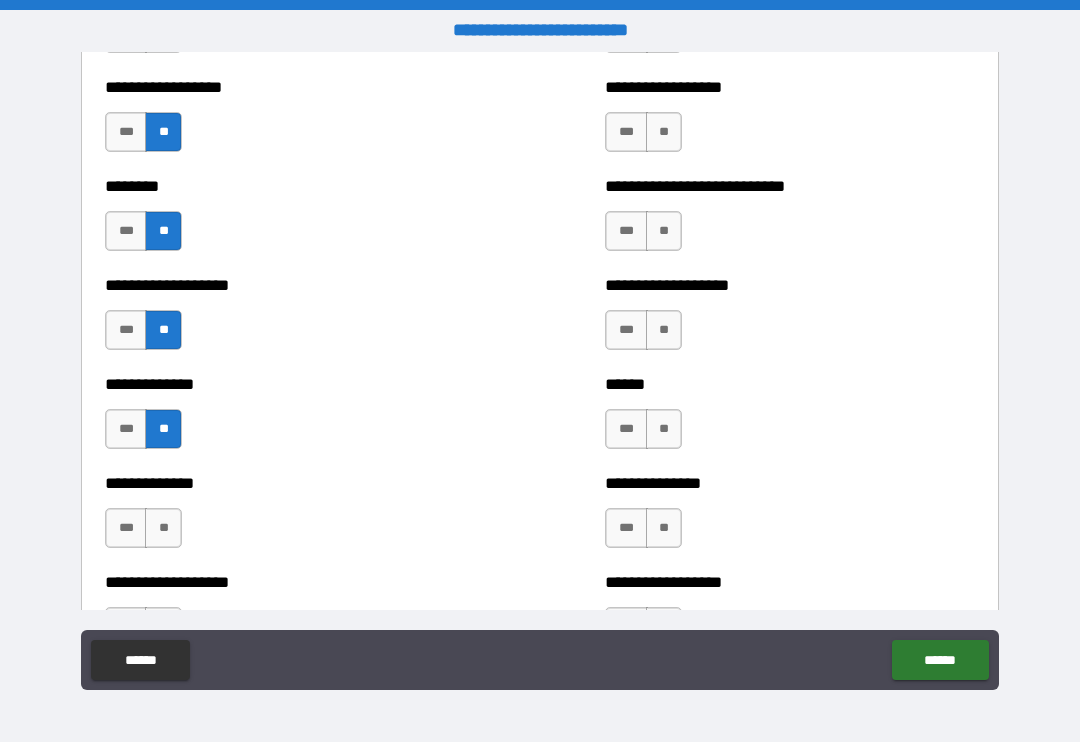 click on "**" at bounding box center (163, 528) 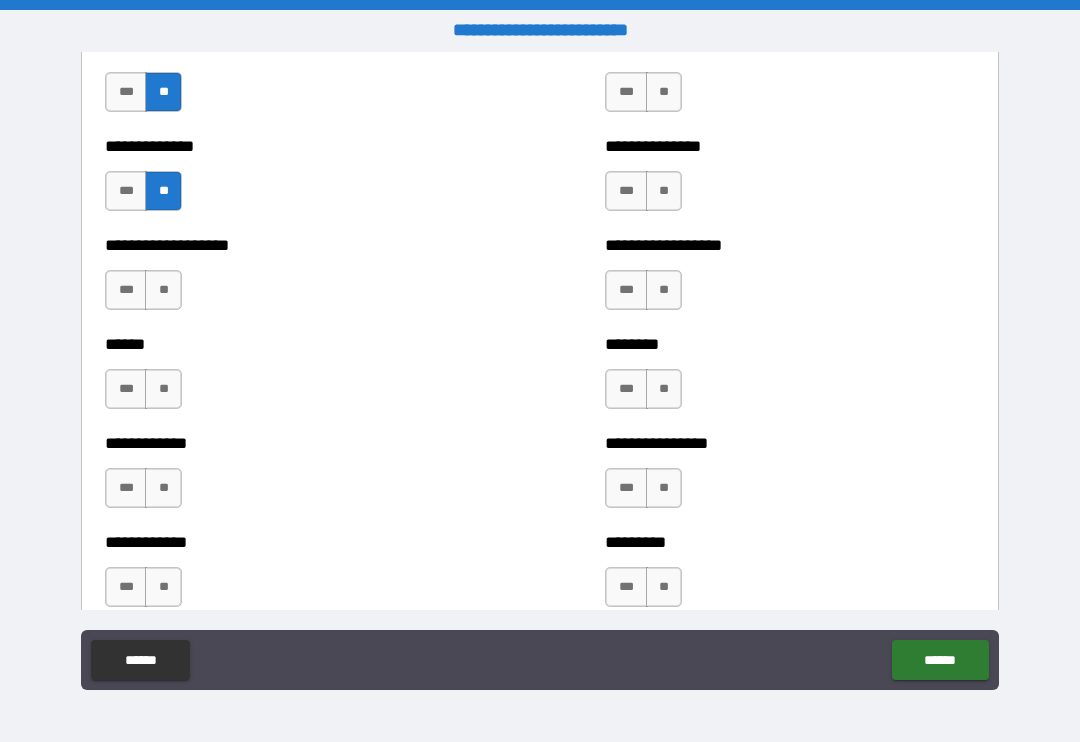 scroll, scrollTop: 4710, scrollLeft: 0, axis: vertical 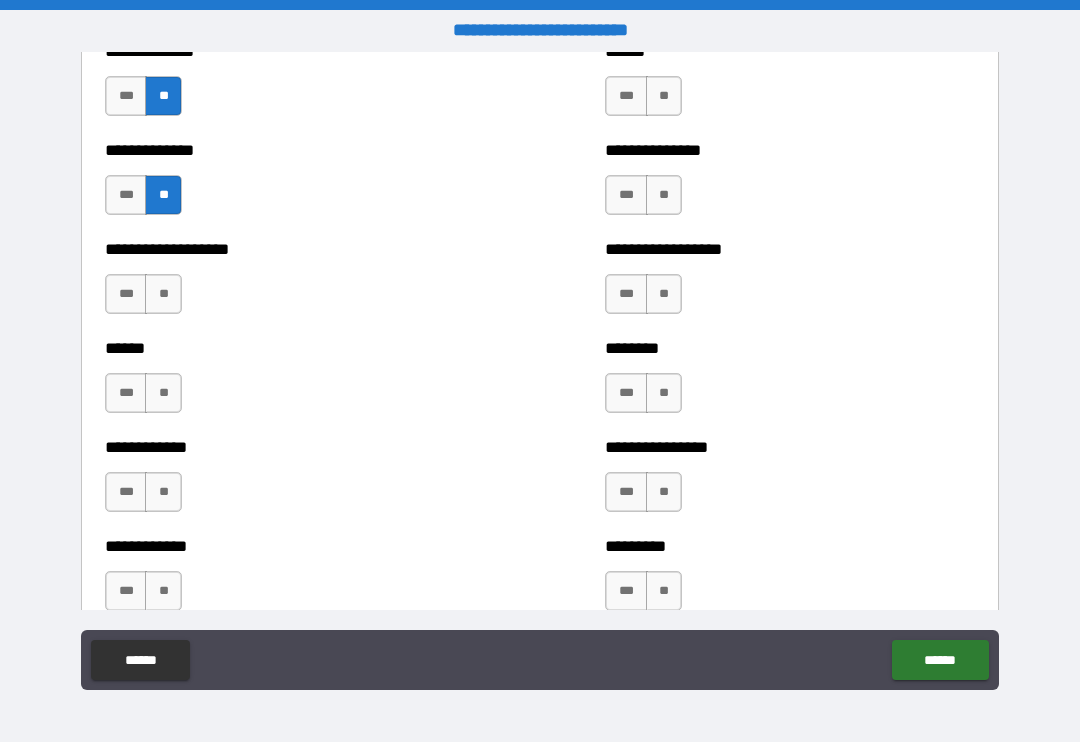 click on "**" at bounding box center (163, 294) 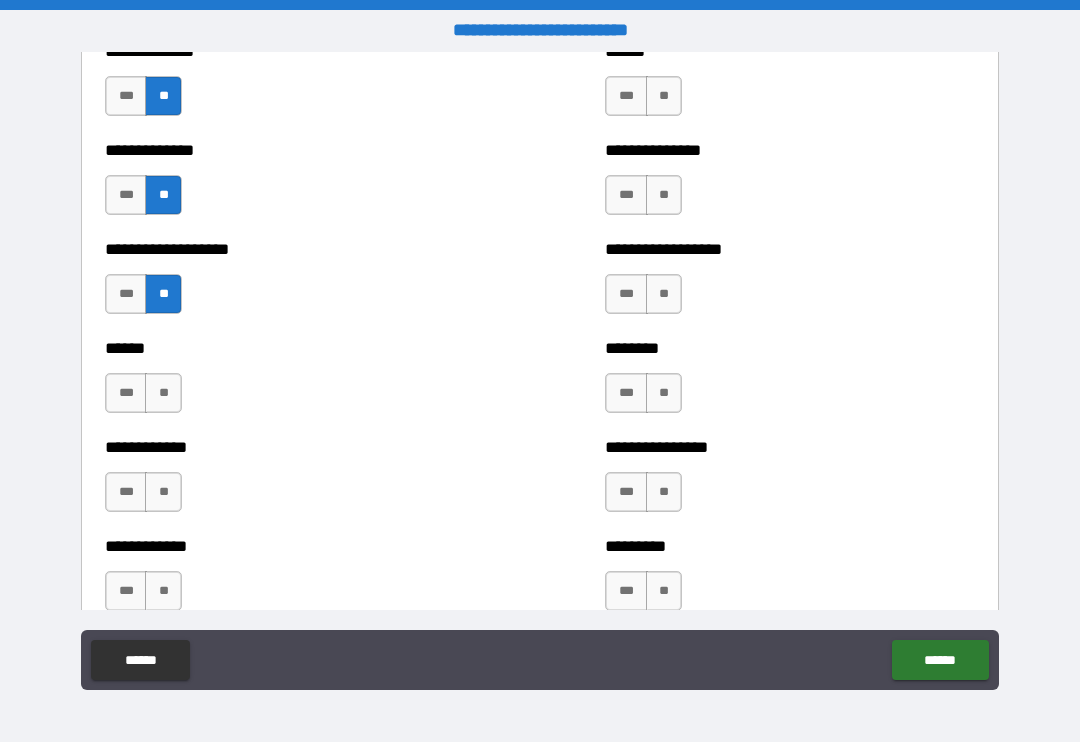click on "**" at bounding box center (163, 393) 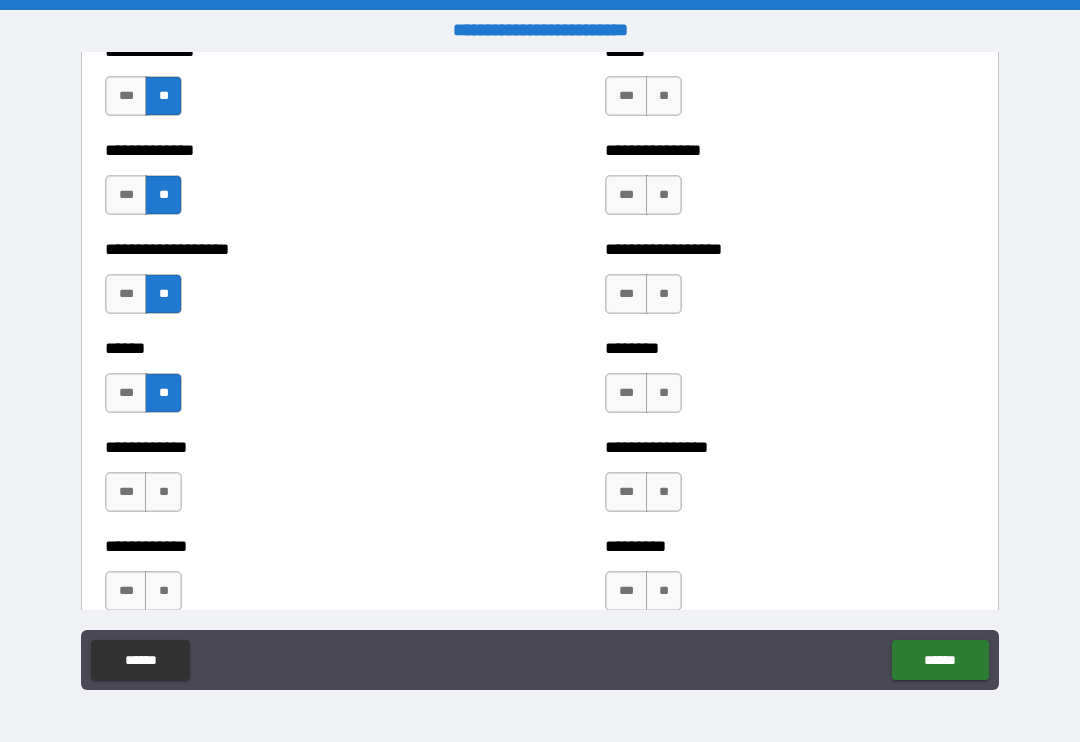 click on "**" at bounding box center [163, 492] 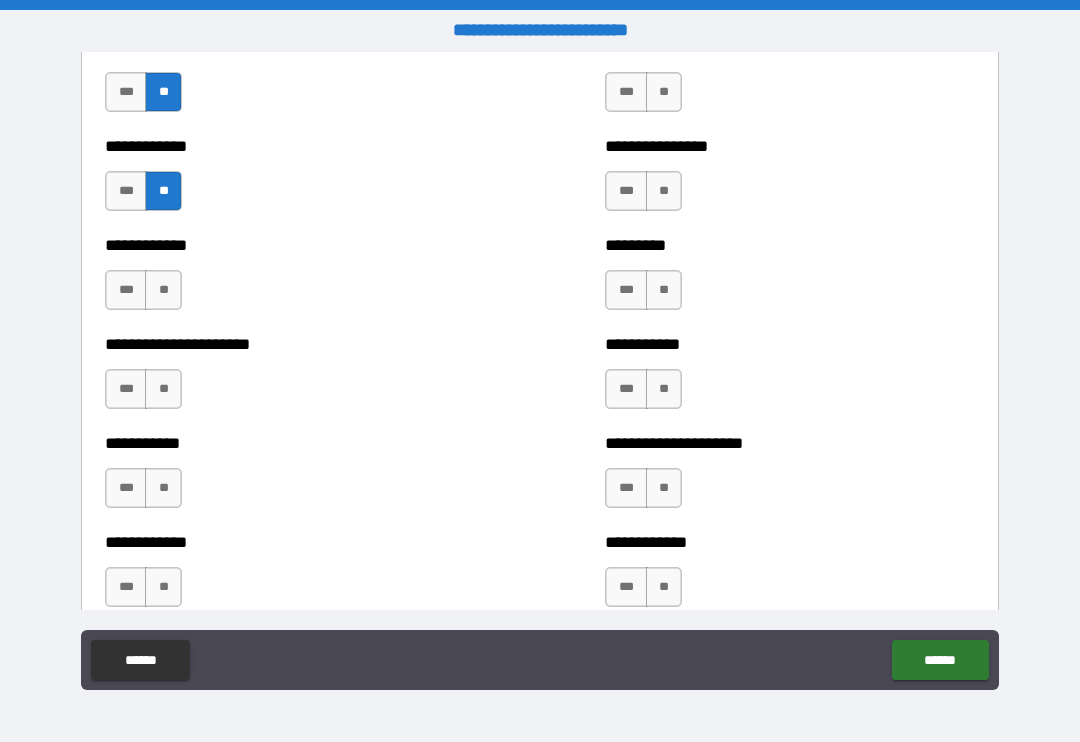 scroll, scrollTop: 5002, scrollLeft: 0, axis: vertical 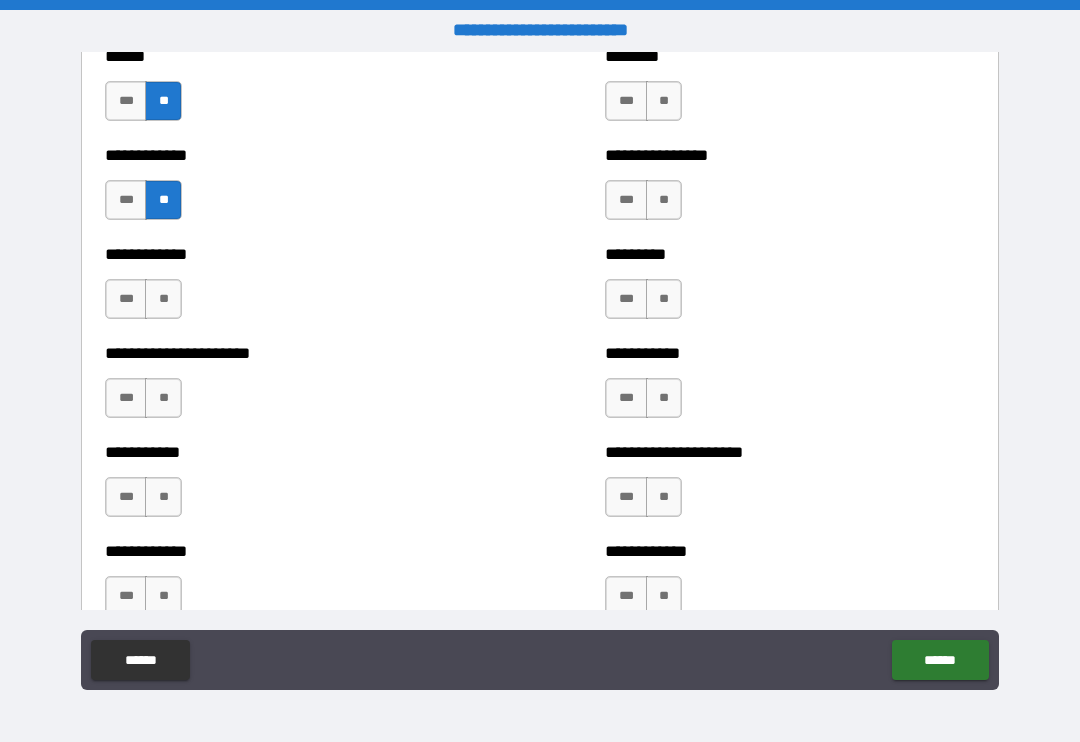 click on "**" at bounding box center [163, 299] 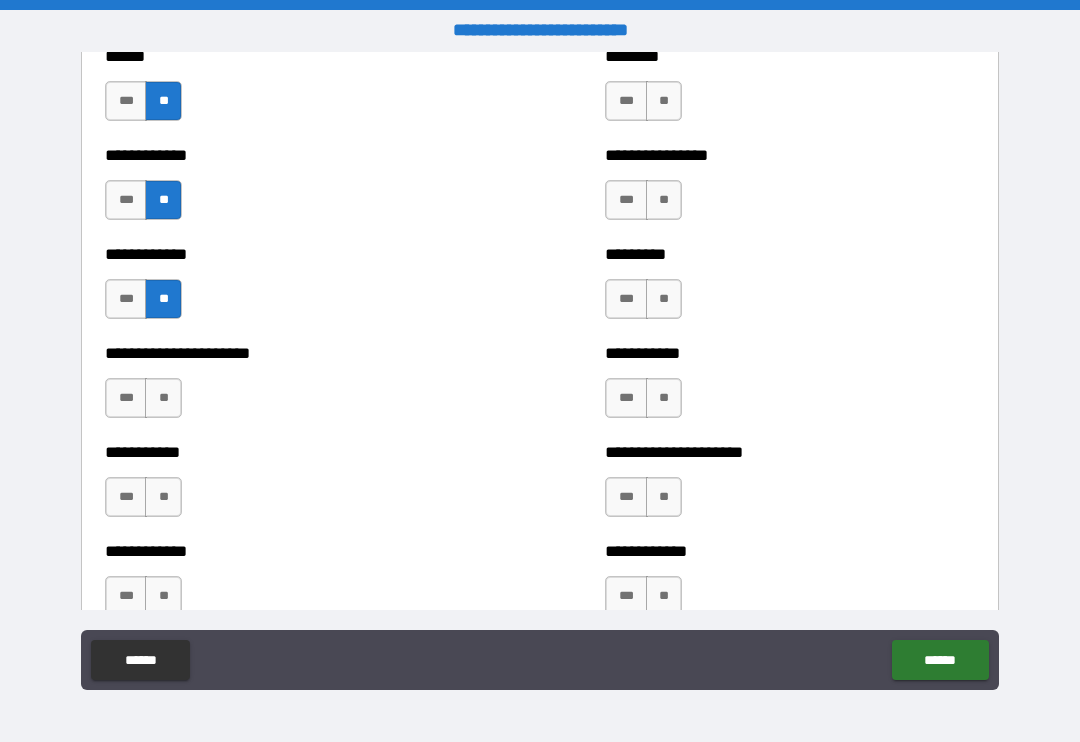 click on "**" at bounding box center [163, 398] 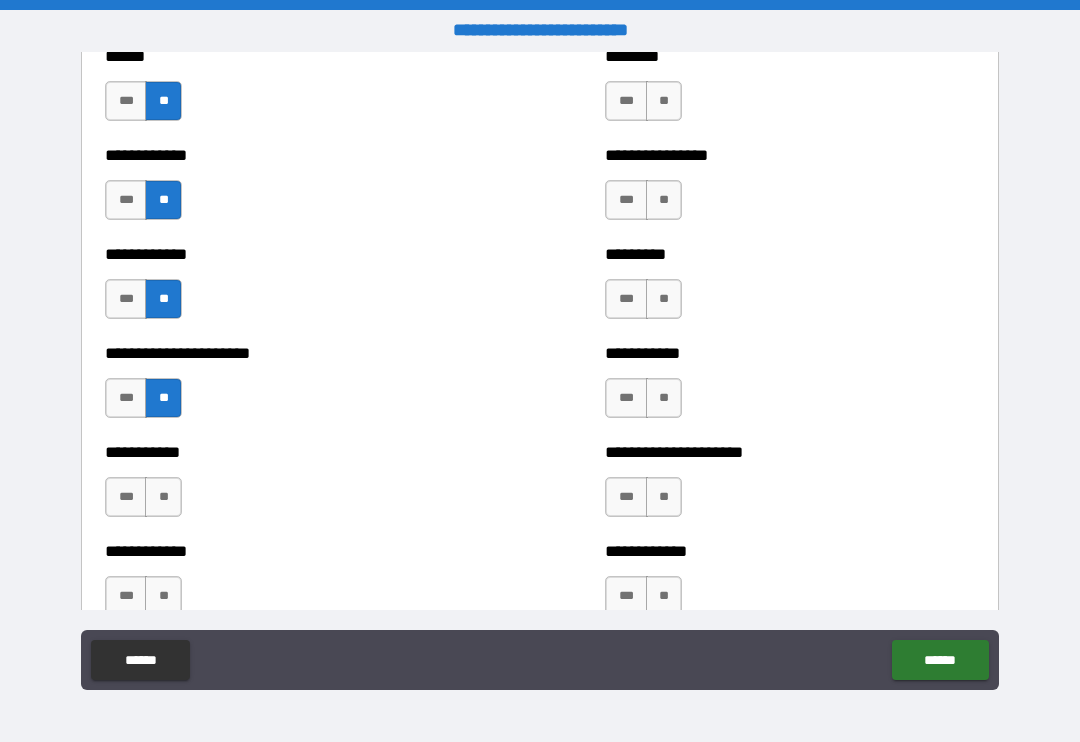 click on "**" at bounding box center [163, 497] 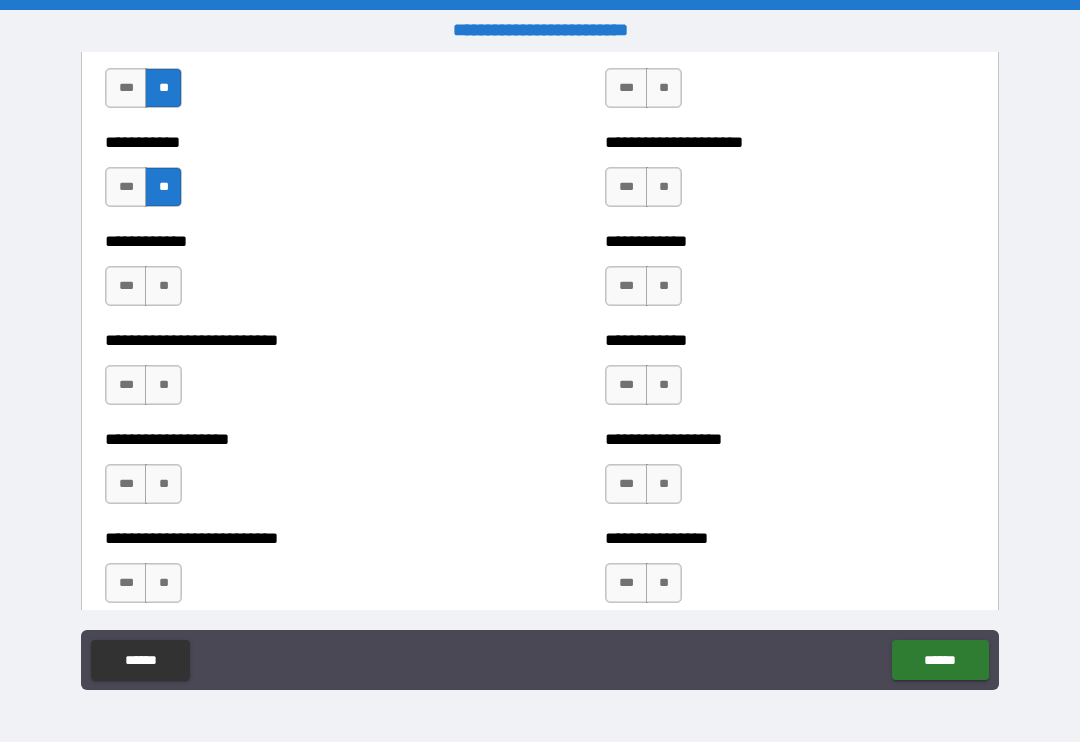 scroll, scrollTop: 5317, scrollLeft: 0, axis: vertical 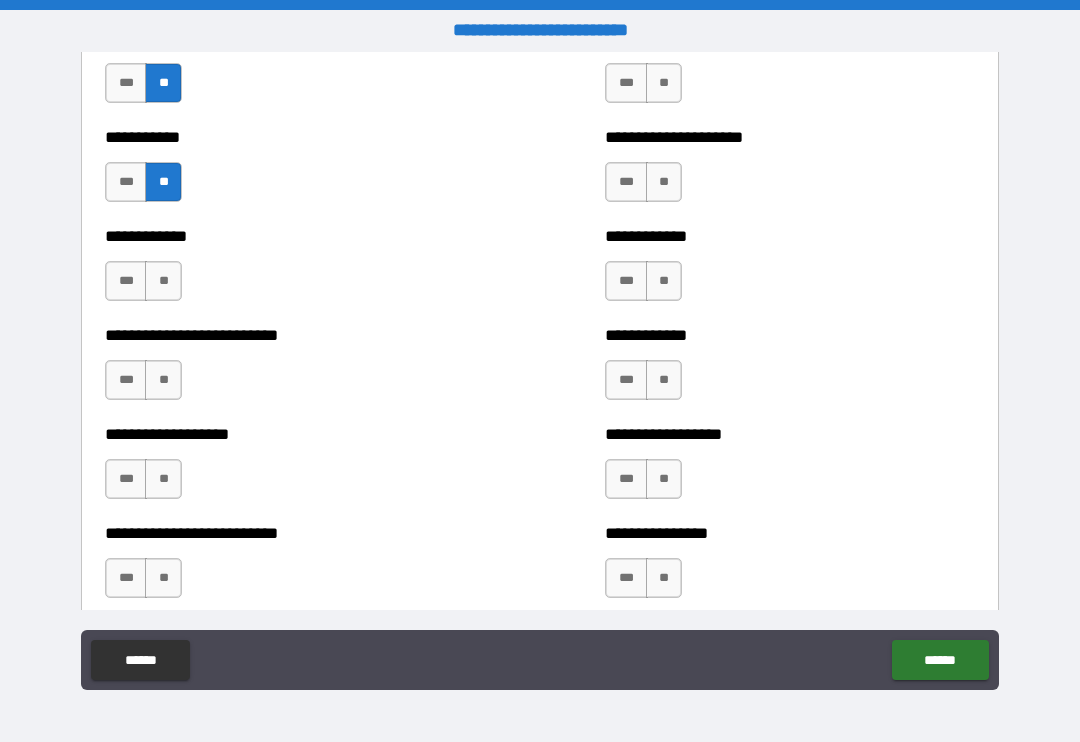 click on "**" at bounding box center (163, 281) 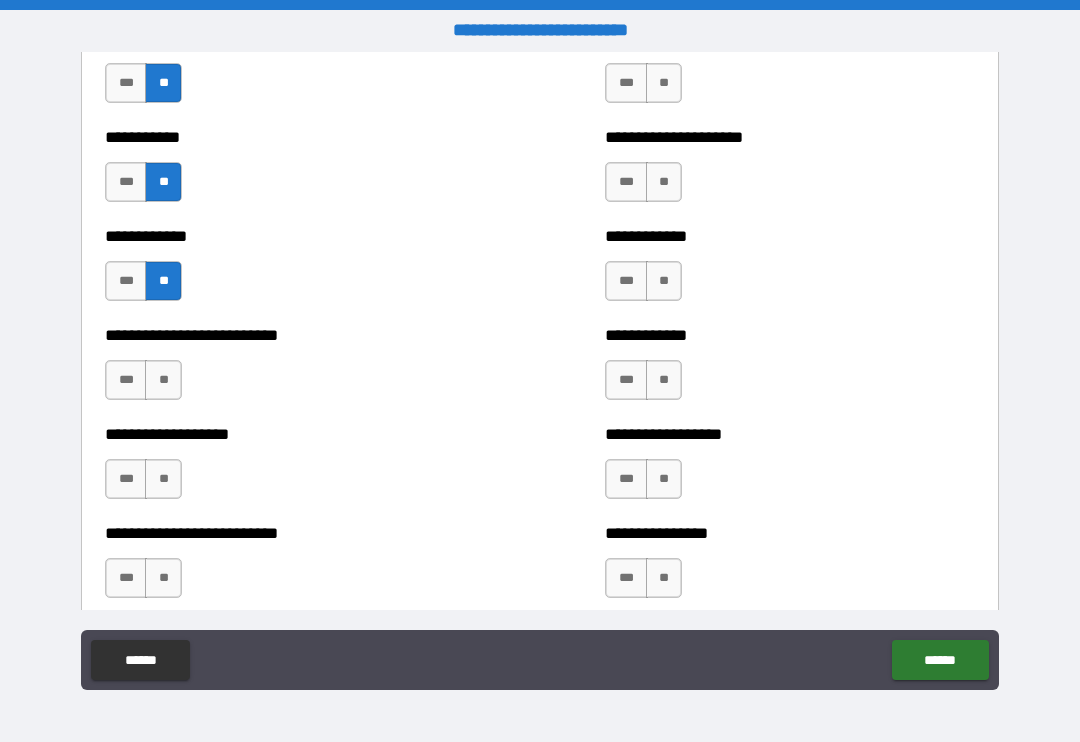 click on "**" at bounding box center (163, 380) 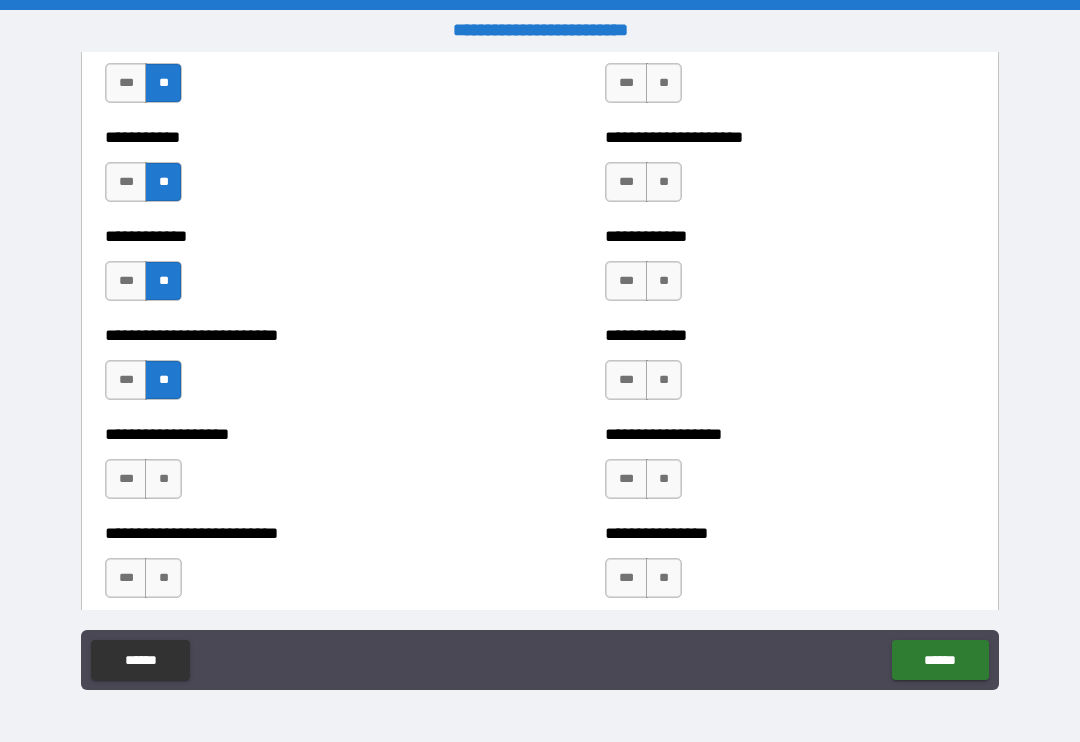click on "**" at bounding box center [163, 479] 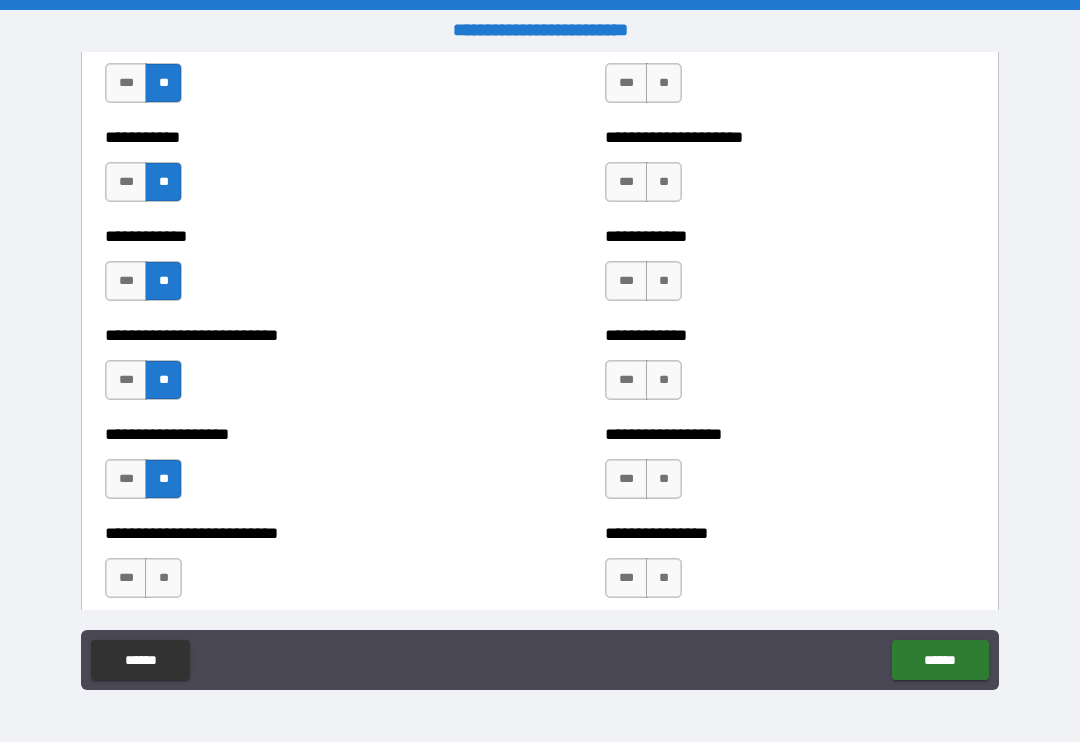 click on "**" at bounding box center (163, 578) 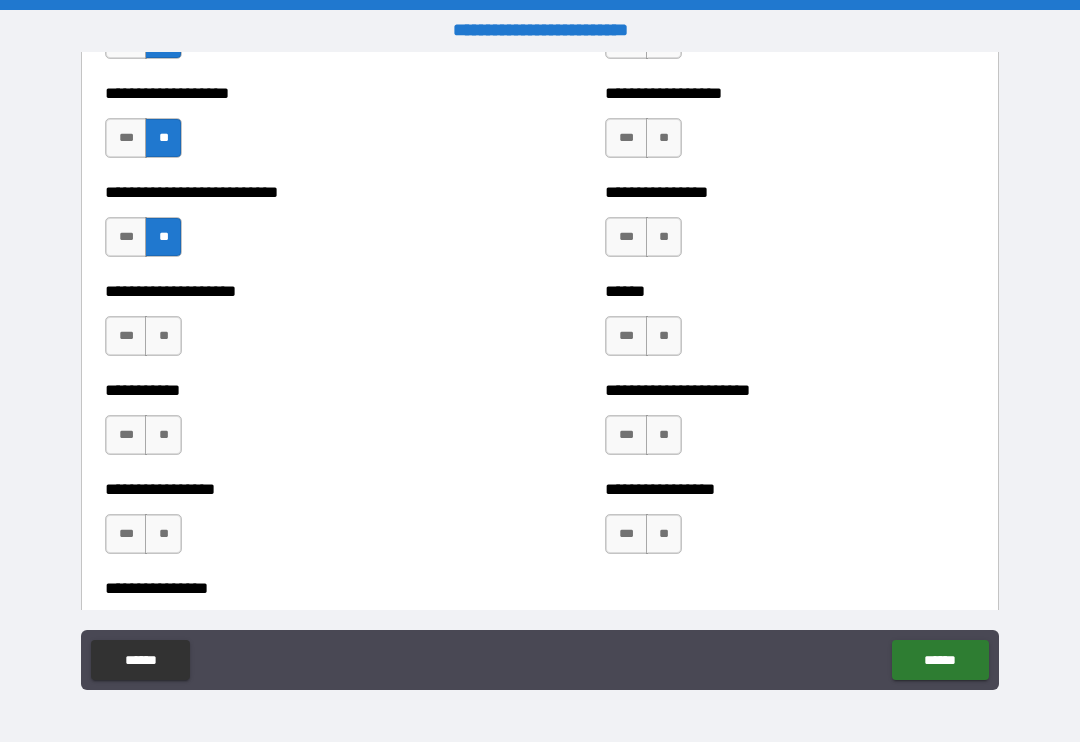 scroll, scrollTop: 5653, scrollLeft: 0, axis: vertical 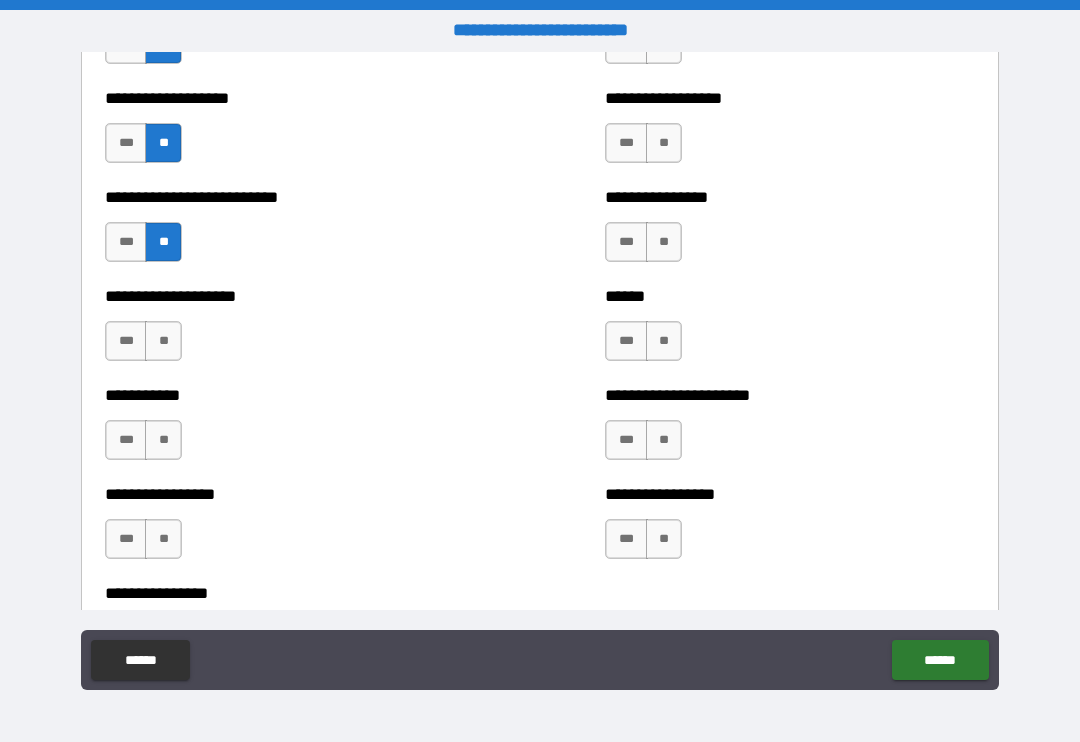 click on "**" at bounding box center [163, 341] 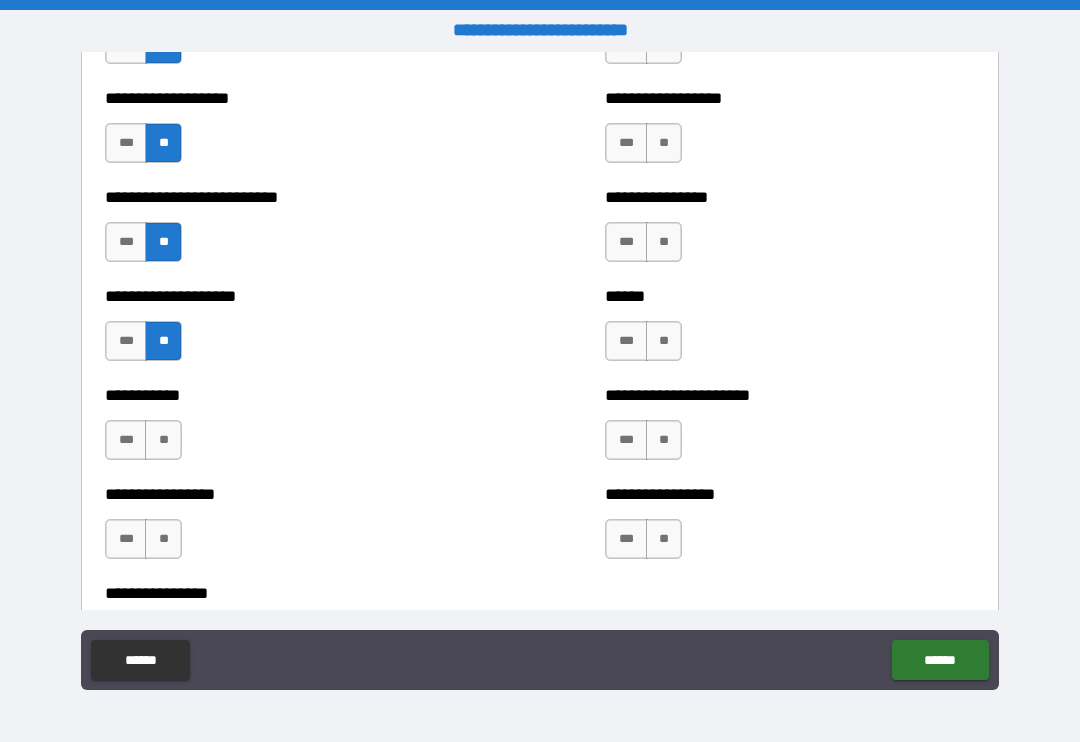 click on "**" at bounding box center [163, 440] 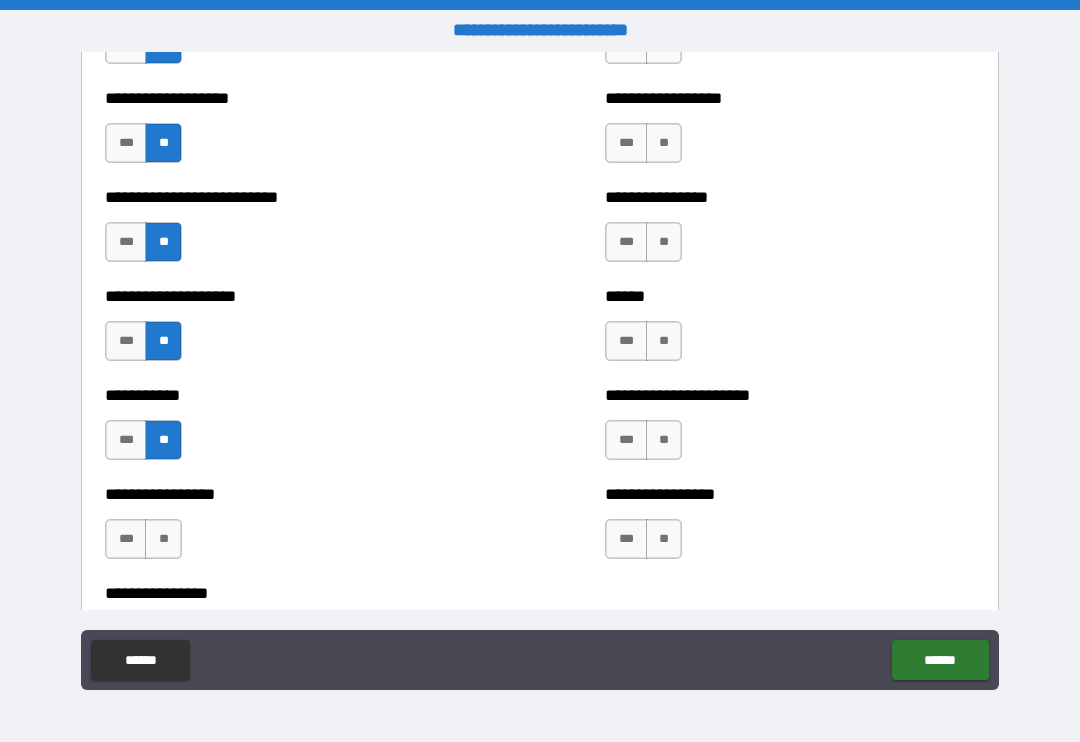 click on "**" at bounding box center (163, 539) 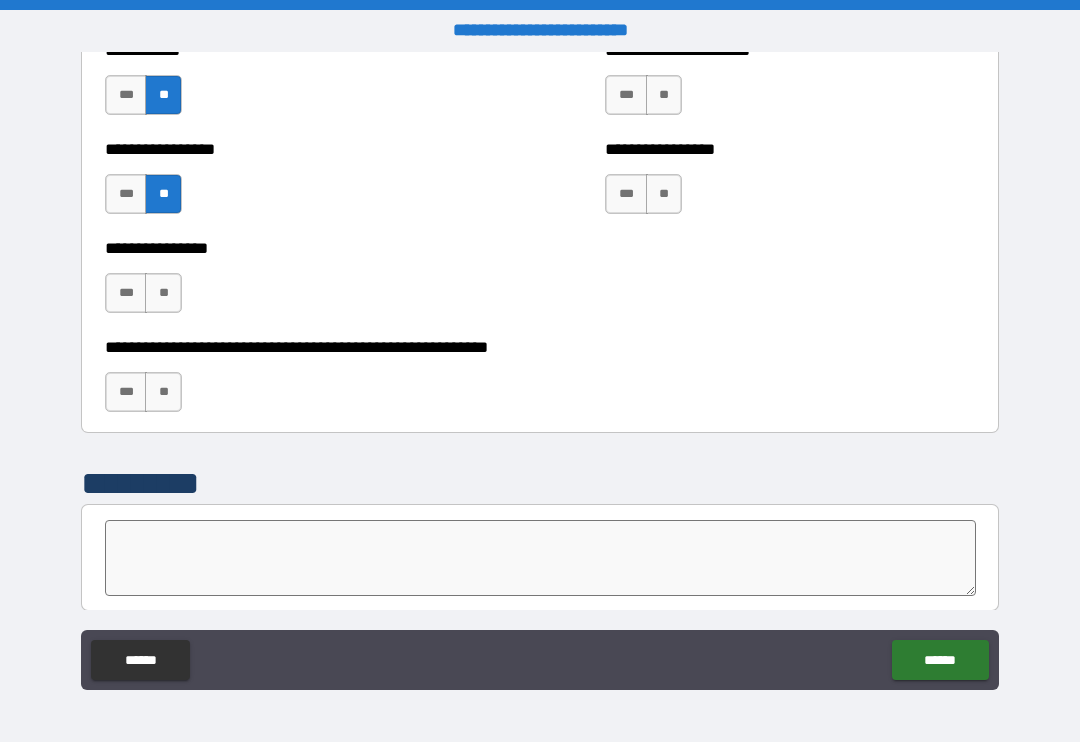 scroll, scrollTop: 5992, scrollLeft: 0, axis: vertical 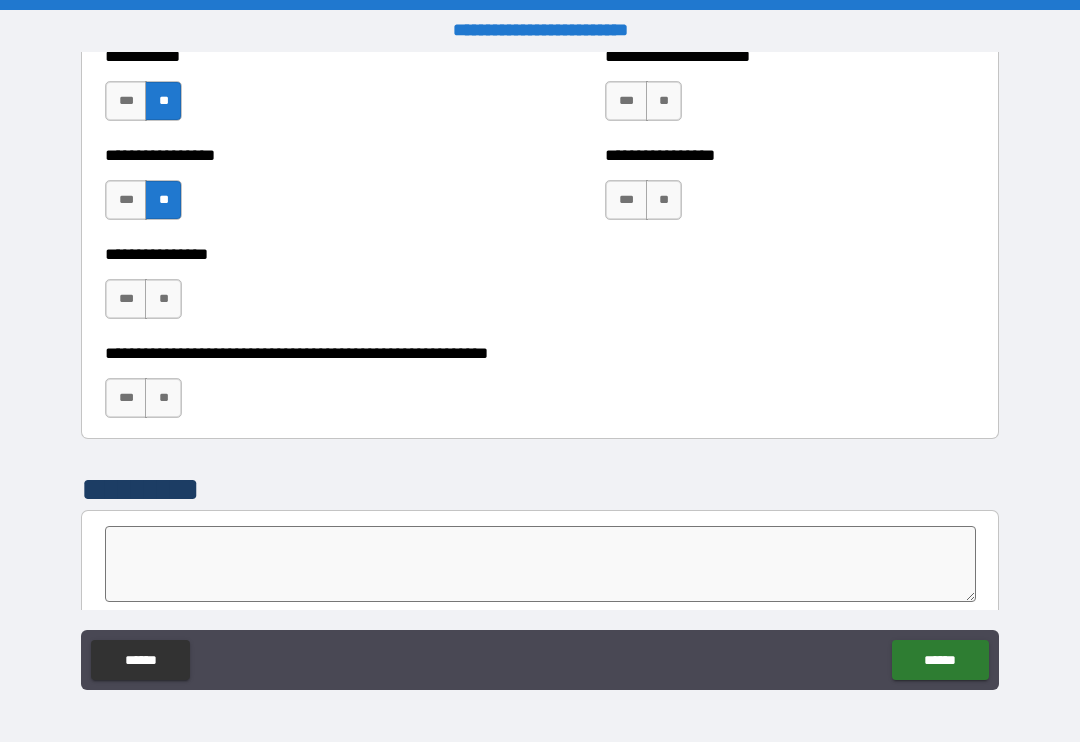 click on "**" at bounding box center (163, 299) 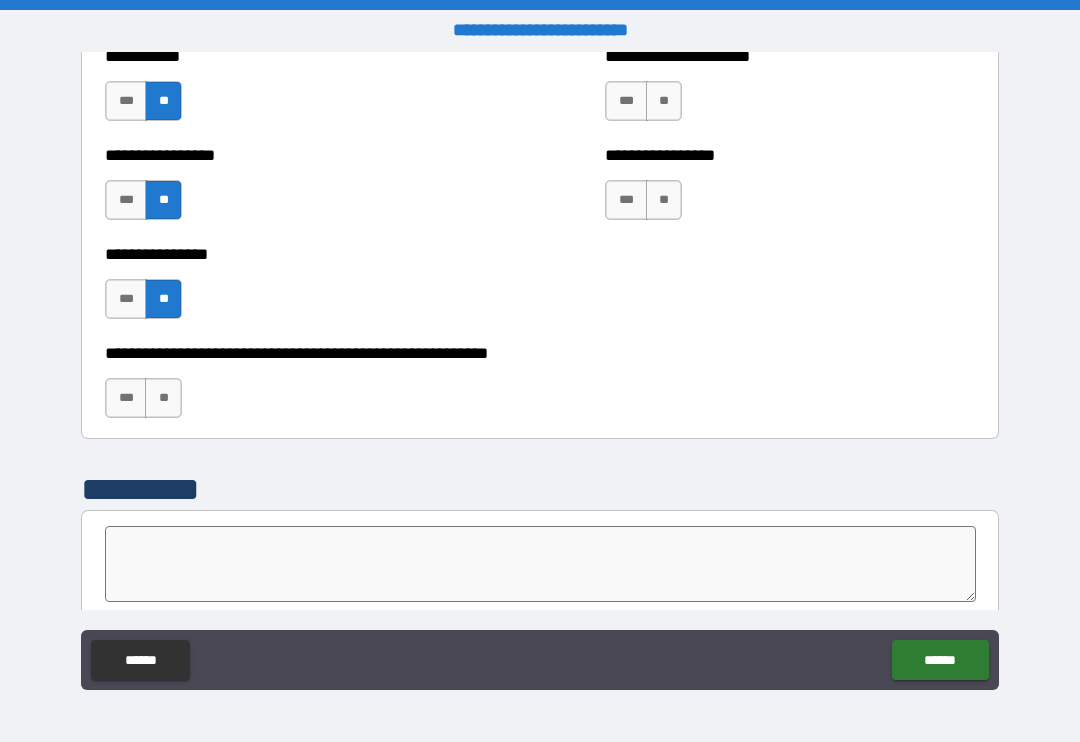 click on "**" at bounding box center (163, 398) 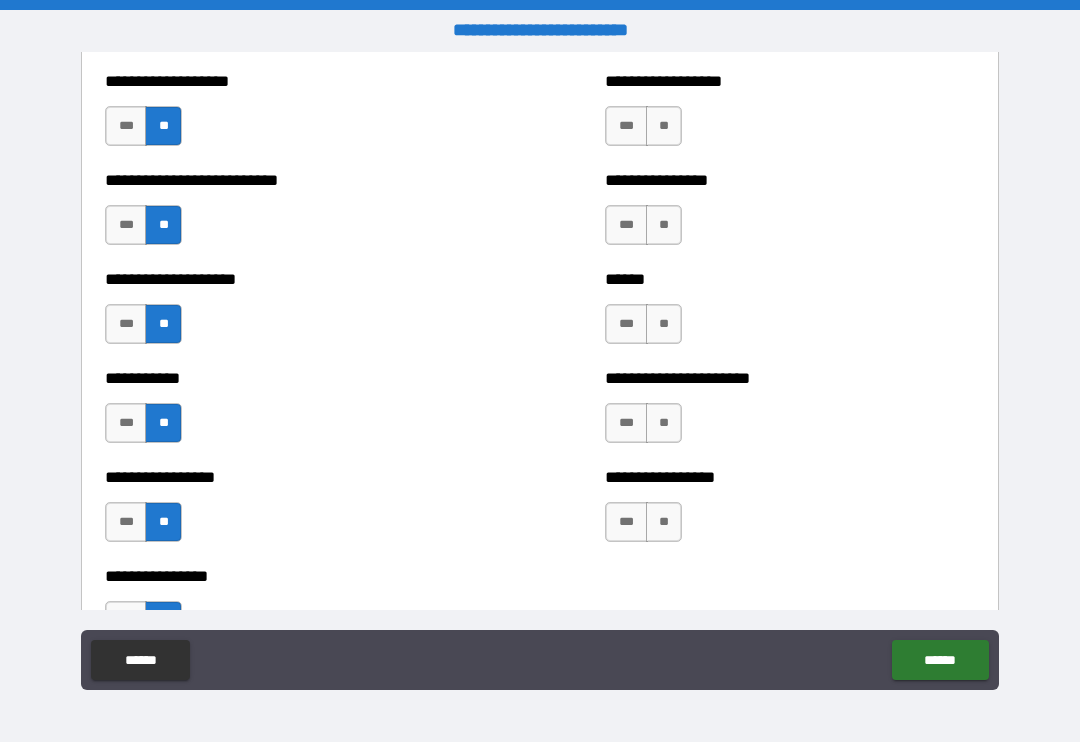 scroll, scrollTop: 5665, scrollLeft: 0, axis: vertical 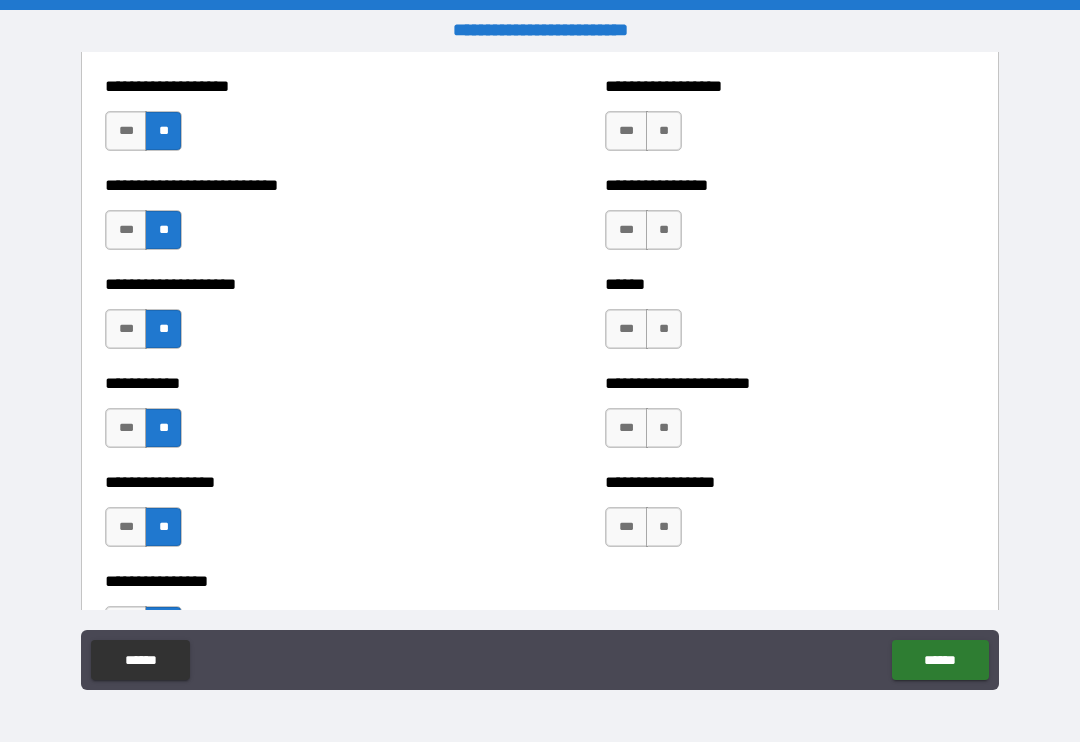 click on "**" at bounding box center [664, 527] 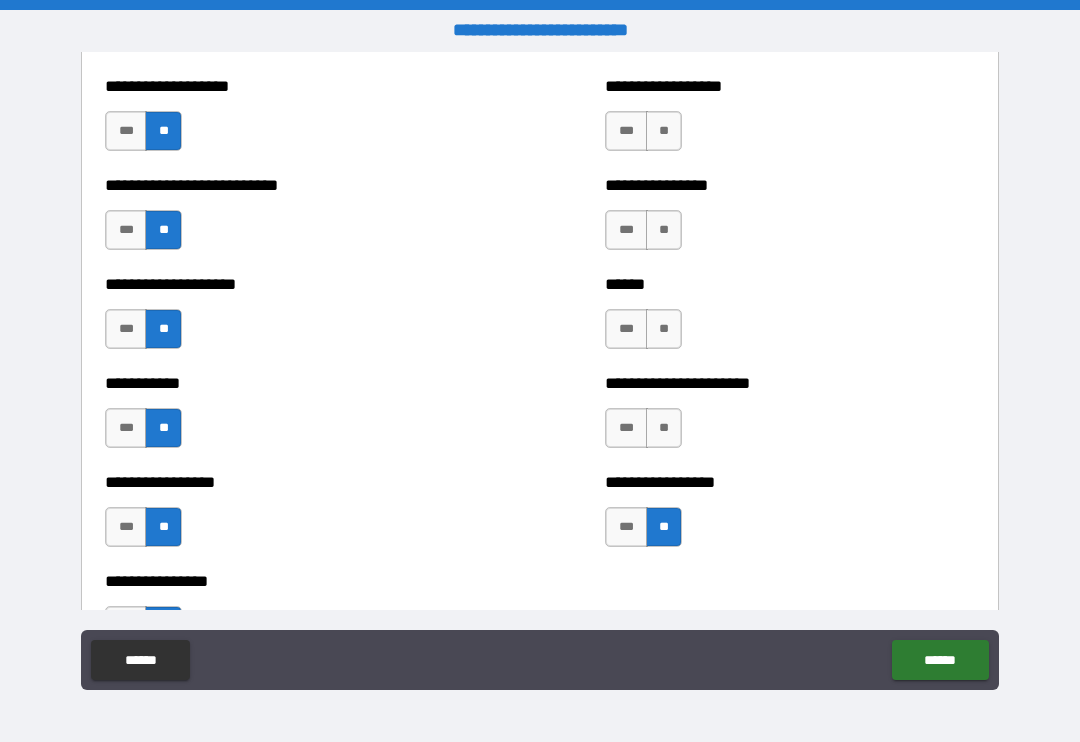 click on "**" at bounding box center [664, 428] 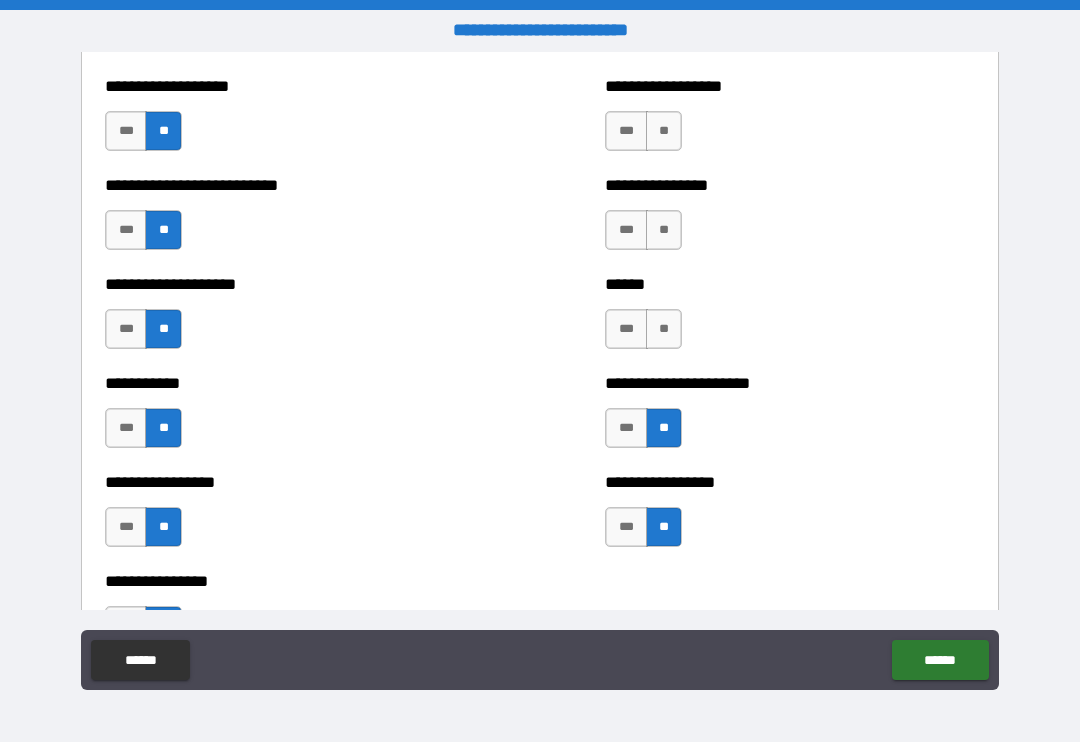 click on "**" at bounding box center [664, 329] 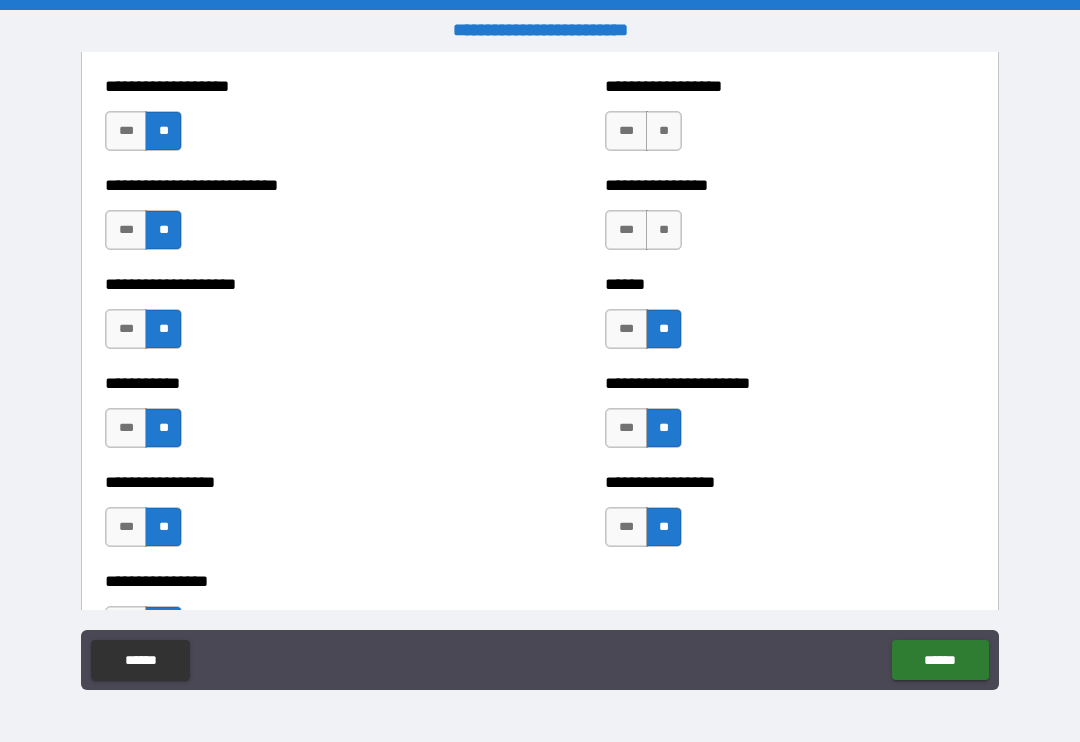 click on "**" at bounding box center (664, 230) 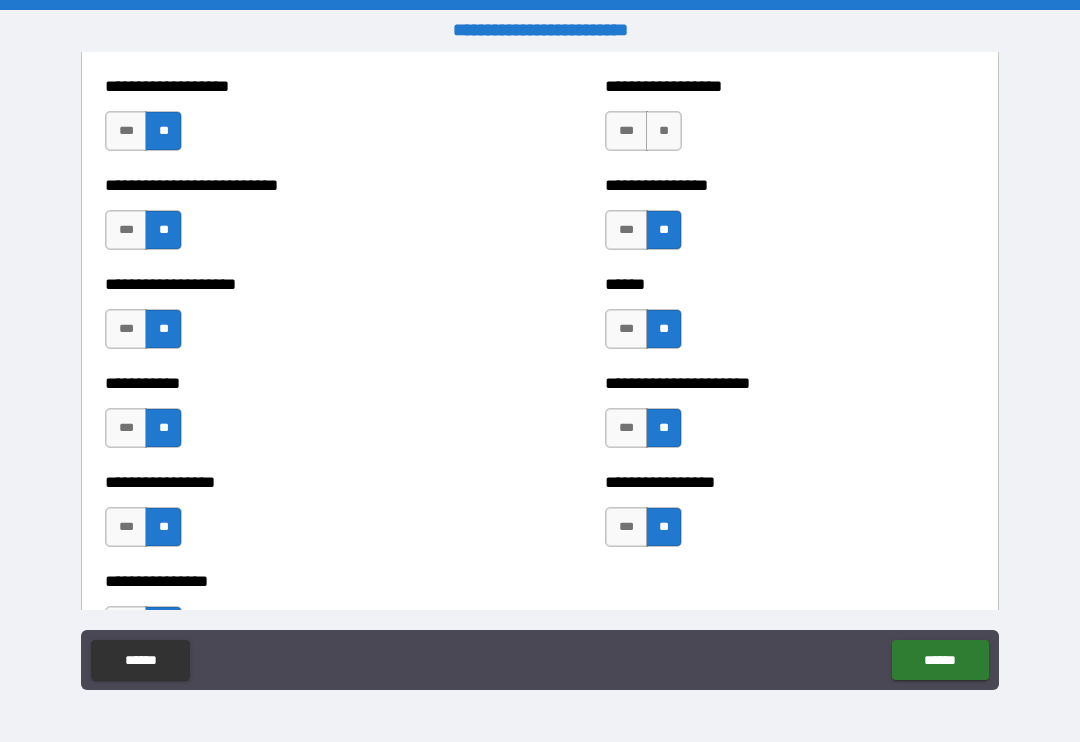 click on "**" at bounding box center (664, 131) 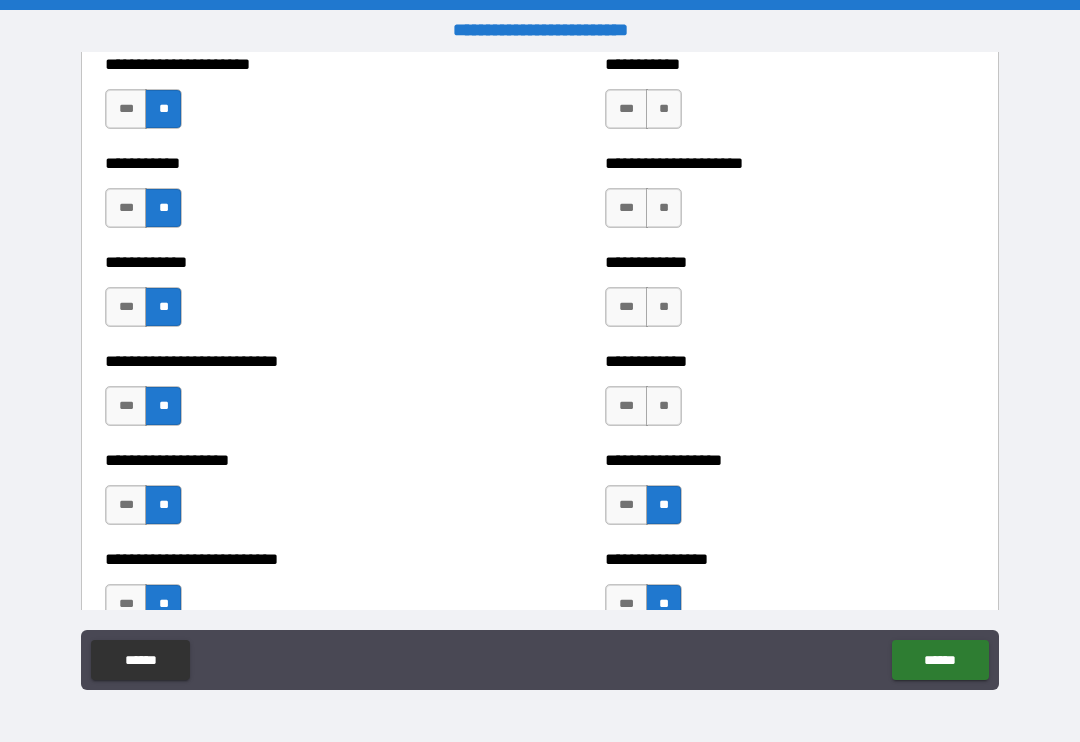 scroll, scrollTop: 5287, scrollLeft: 0, axis: vertical 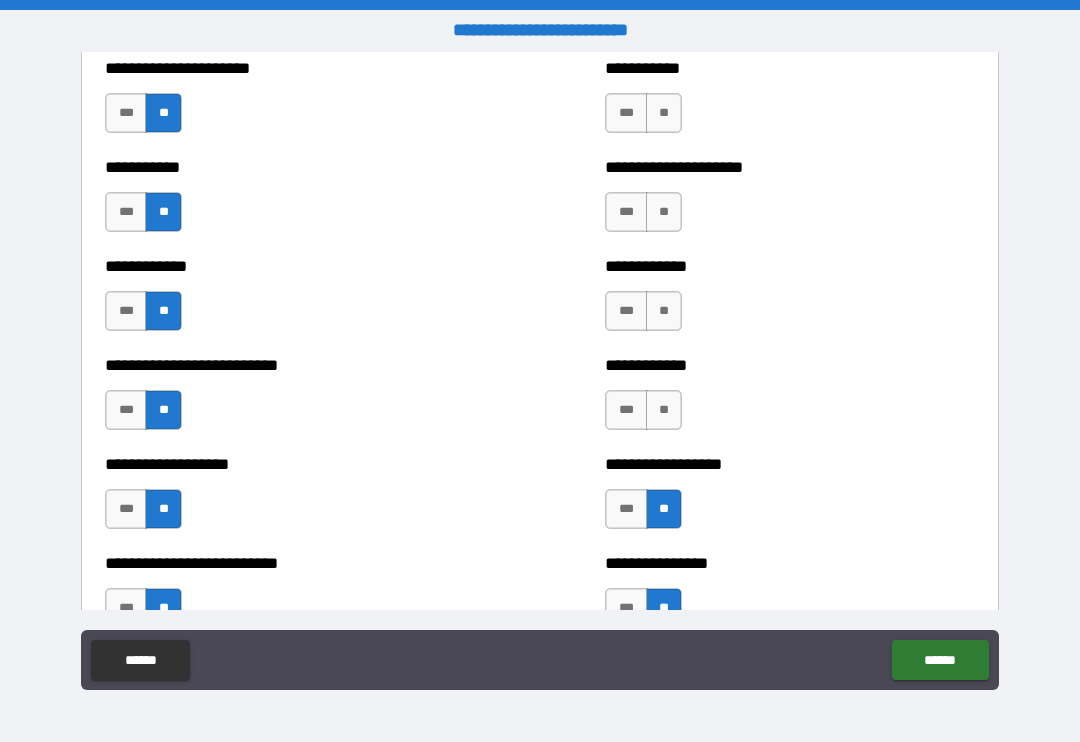 click on "**" at bounding box center [664, 410] 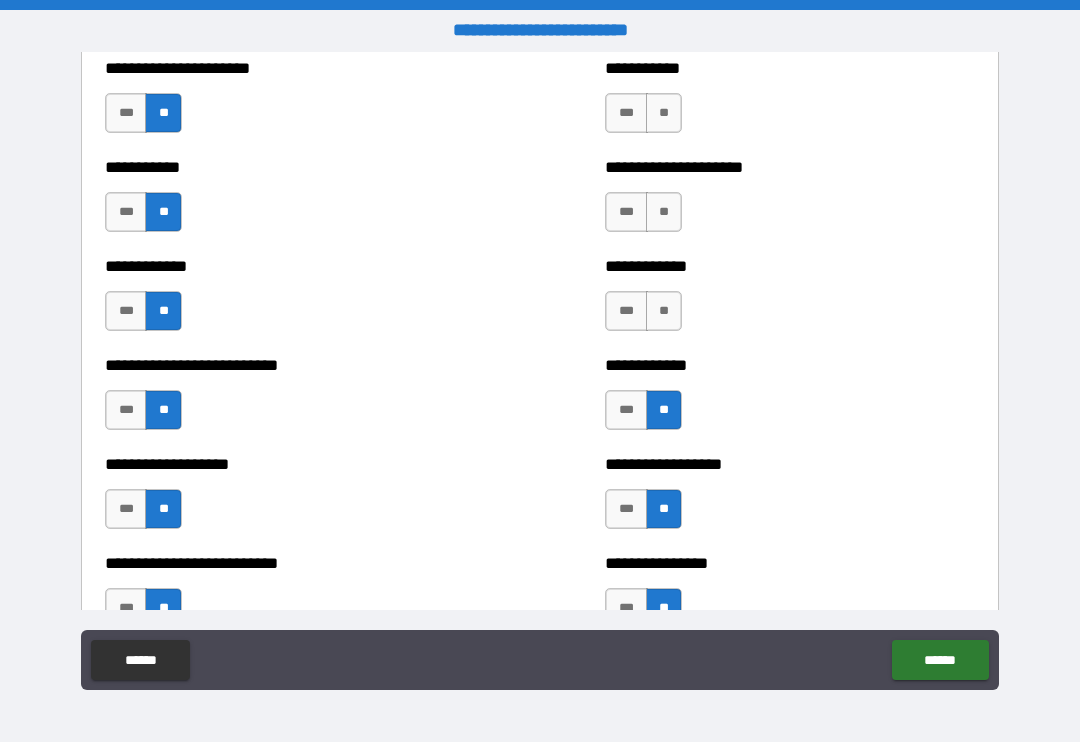 click on "**" at bounding box center [664, 311] 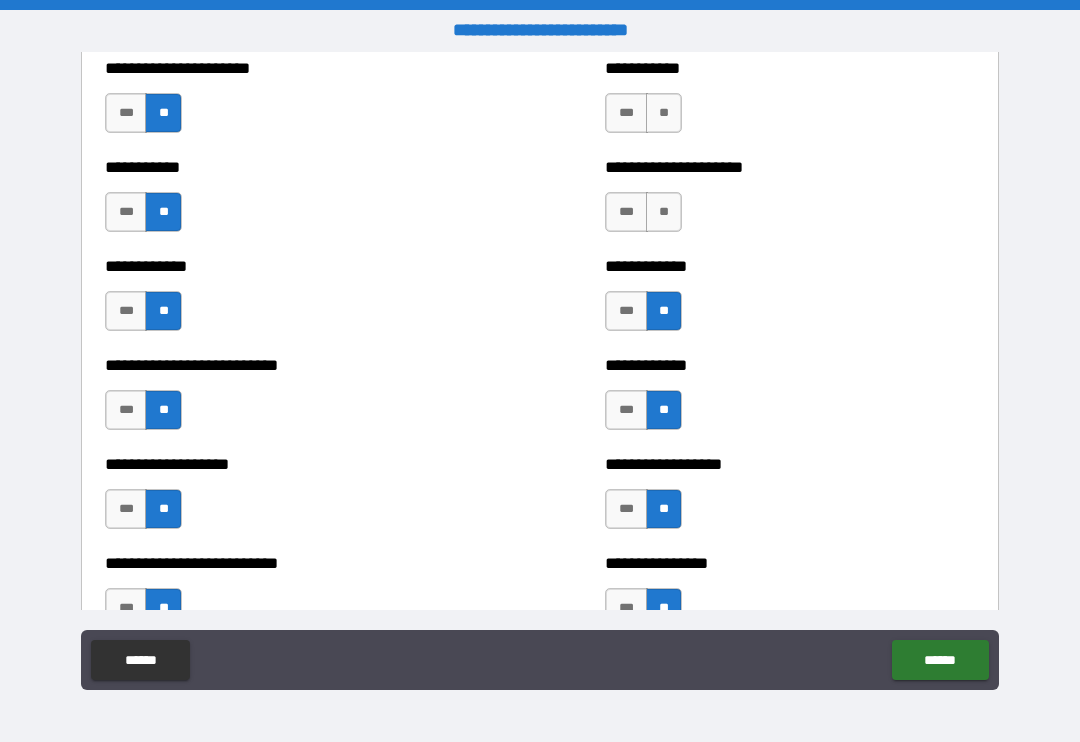 click on "**" at bounding box center (664, 212) 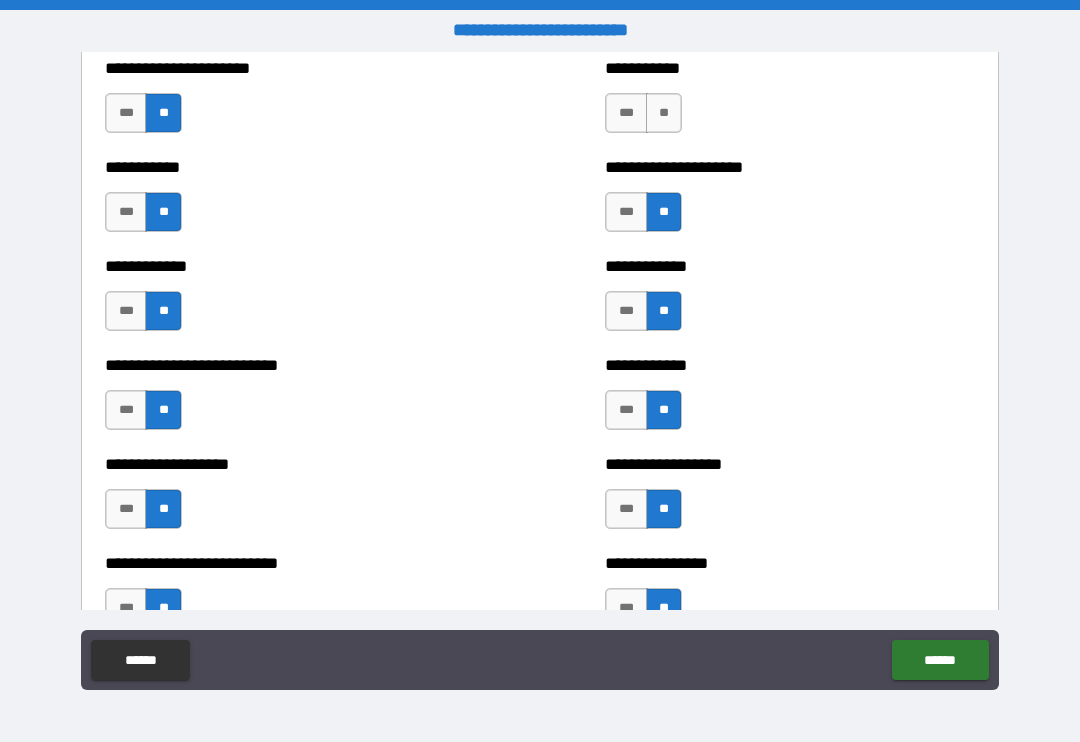 click on "**" at bounding box center (664, 113) 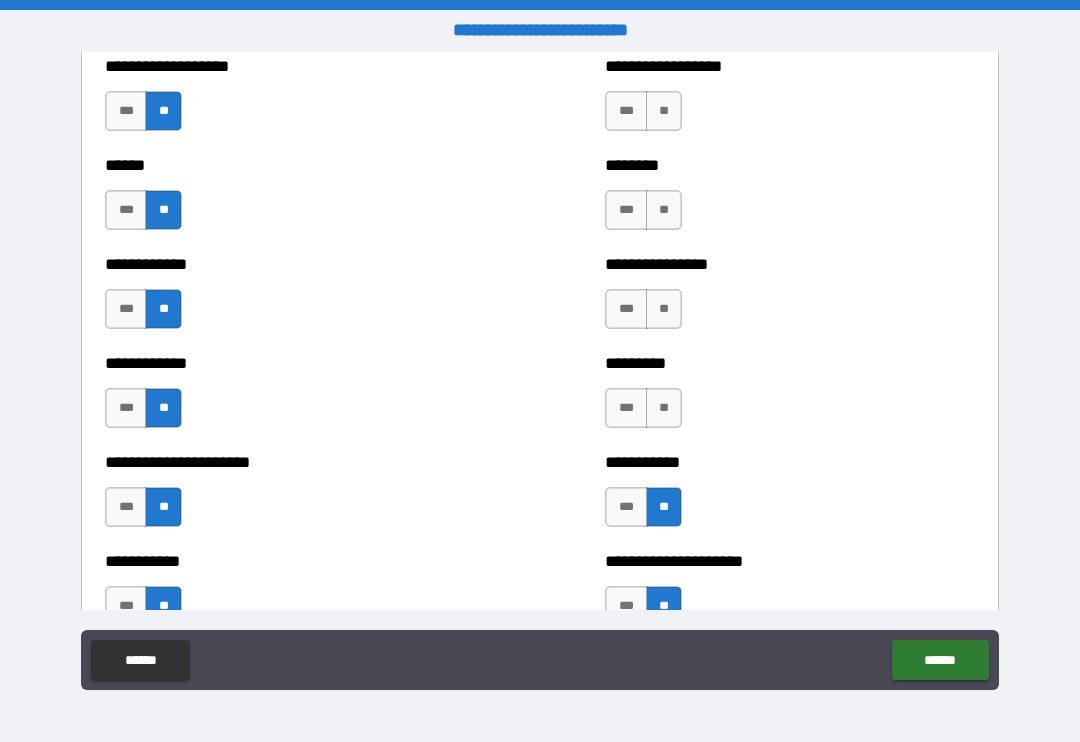 scroll, scrollTop: 4888, scrollLeft: 0, axis: vertical 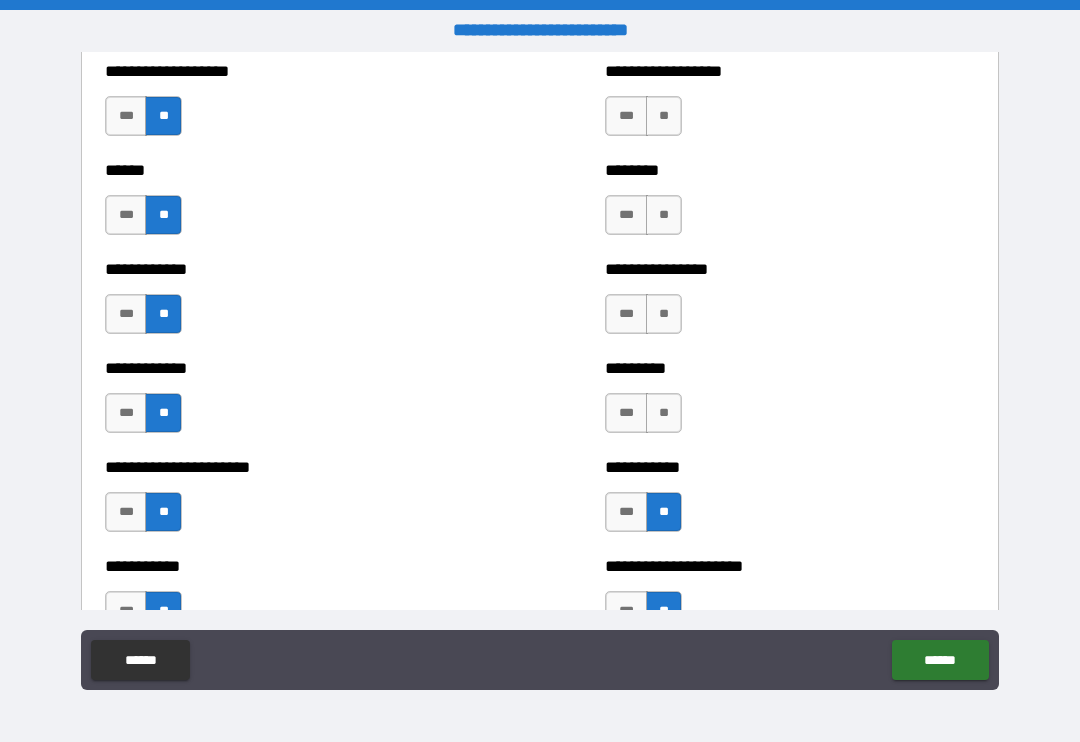click on "**" at bounding box center [664, 413] 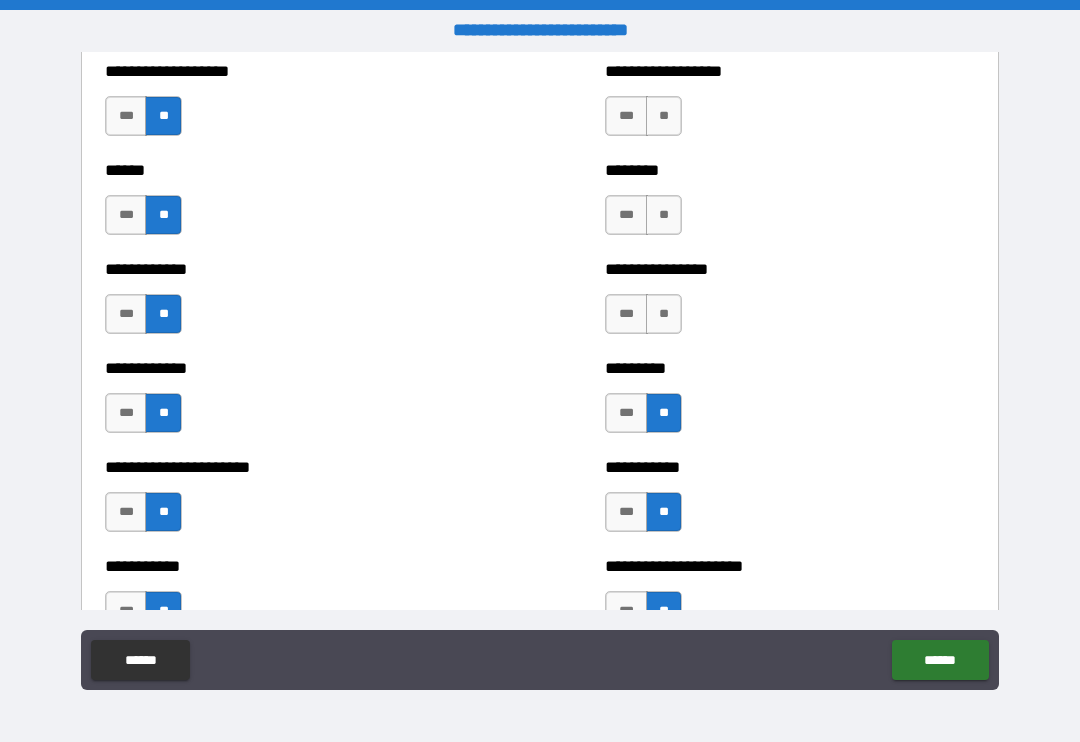 click on "**" at bounding box center [664, 314] 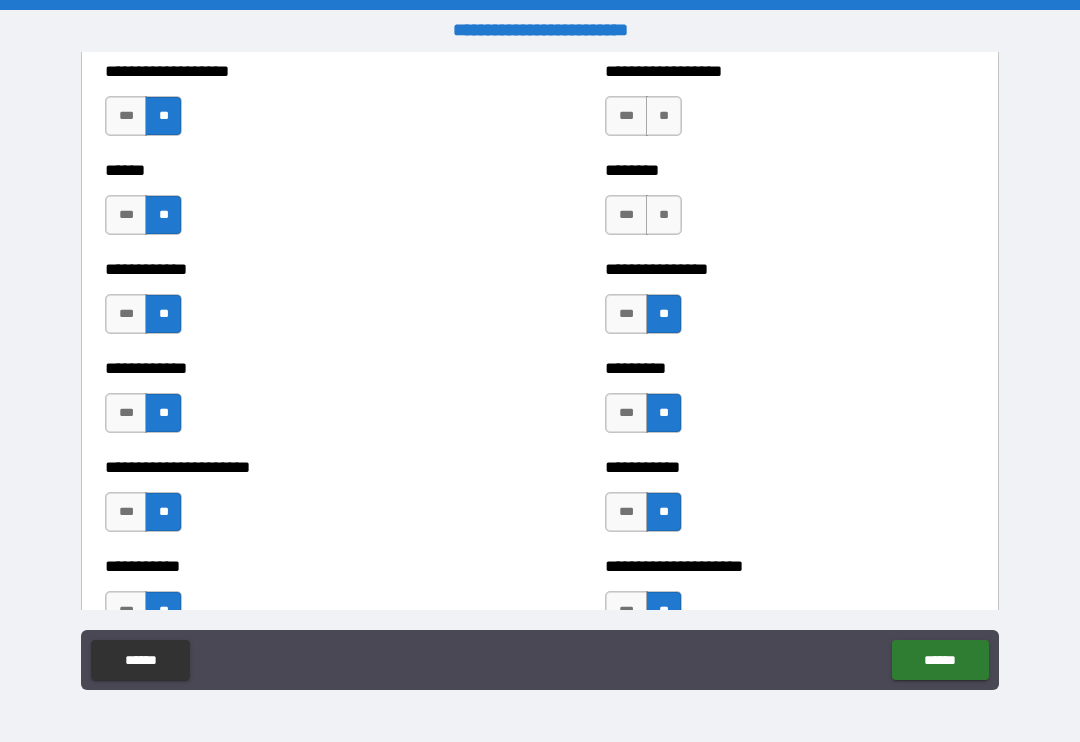 click on "***" at bounding box center (626, 314) 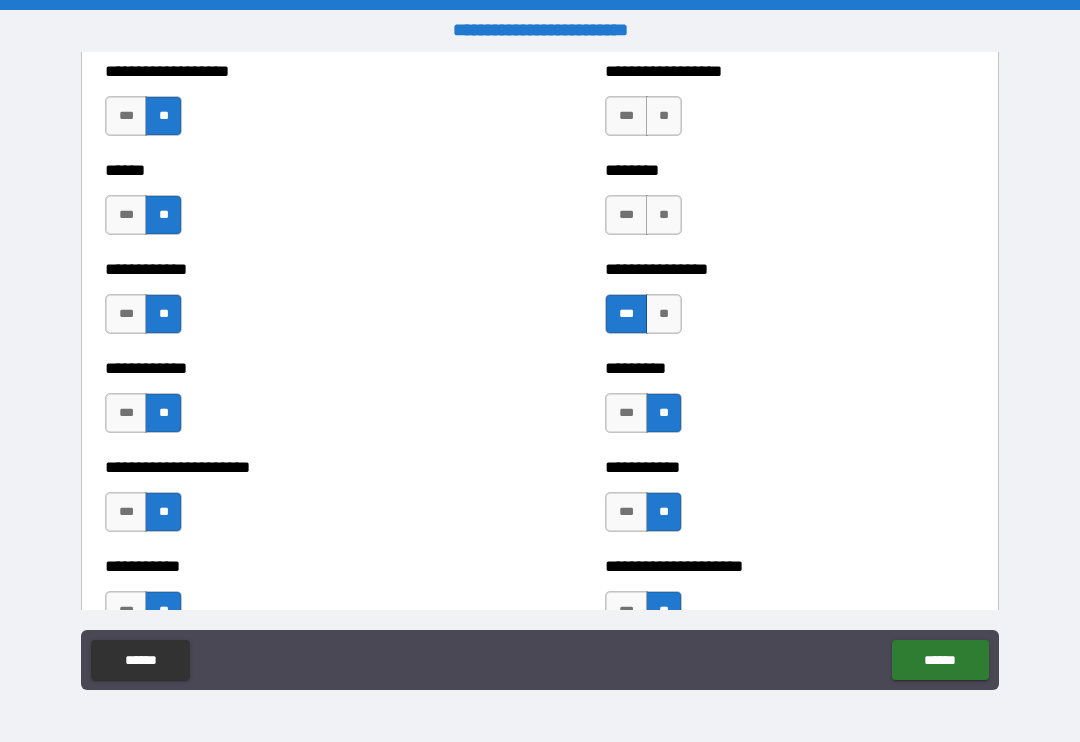 click on "**" at bounding box center (664, 215) 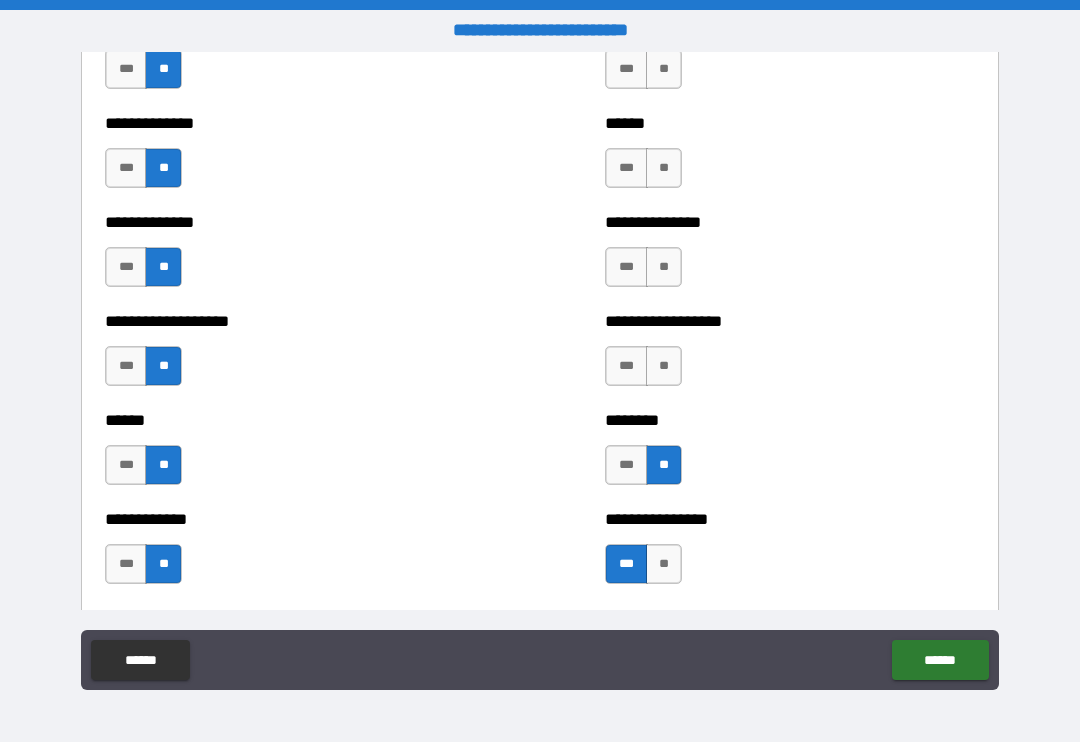 scroll, scrollTop: 4640, scrollLeft: 0, axis: vertical 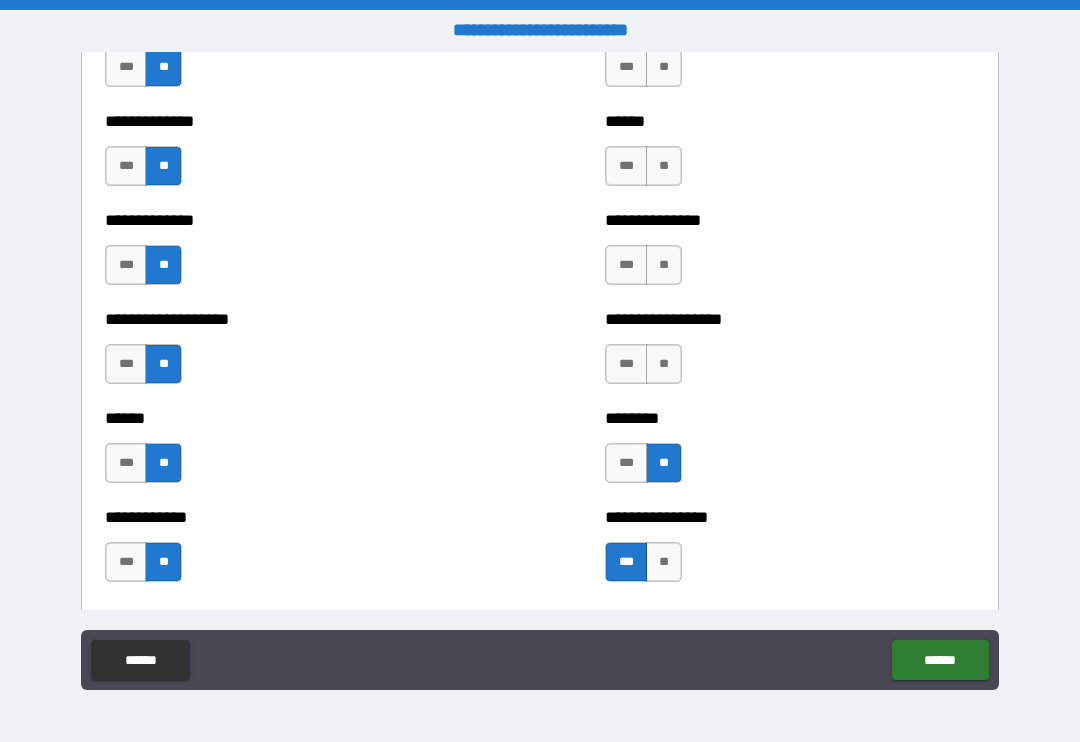 click on "**" at bounding box center [664, 364] 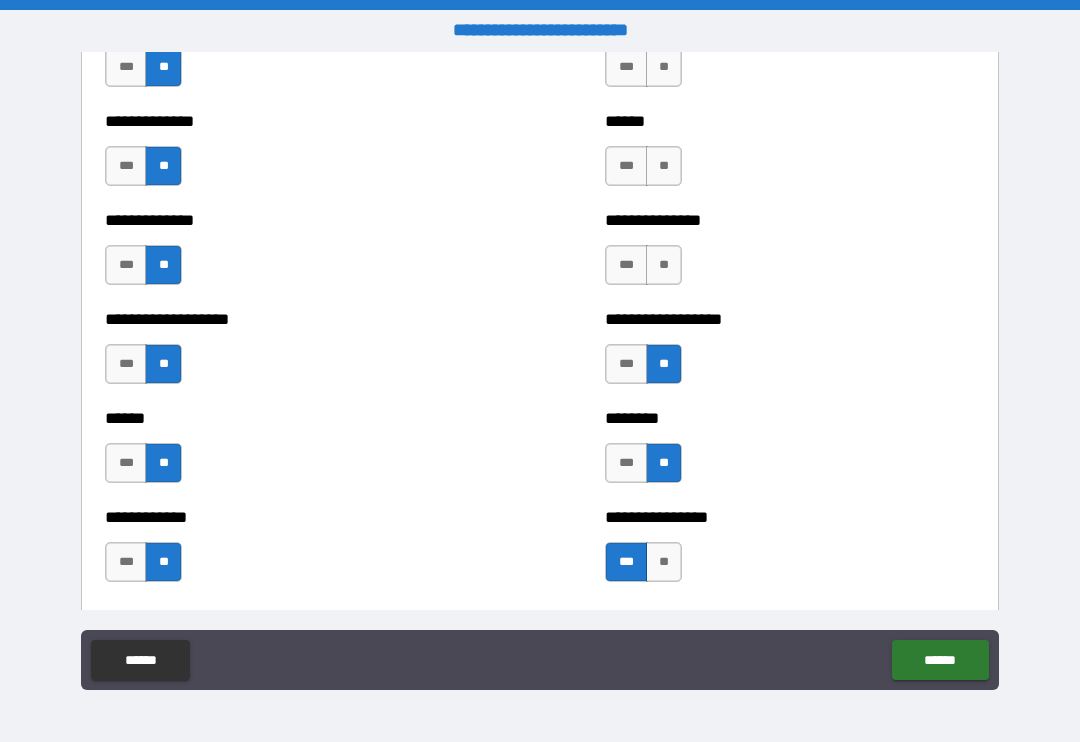 click on "**" at bounding box center [664, 265] 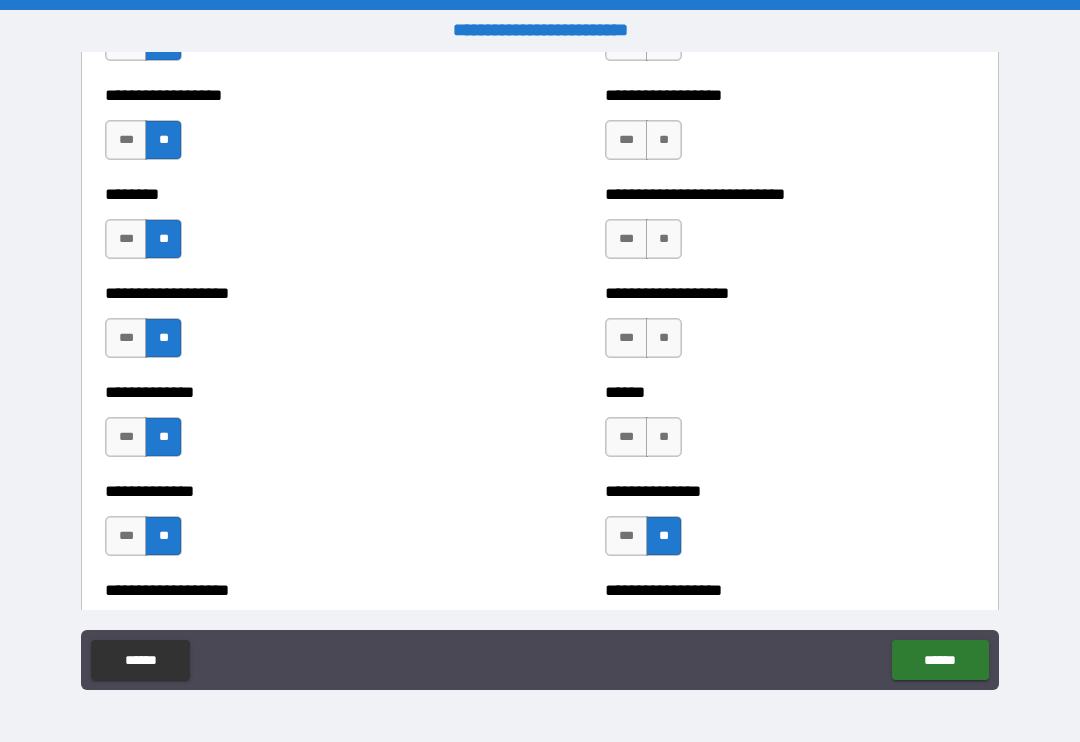 scroll, scrollTop: 4365, scrollLeft: 0, axis: vertical 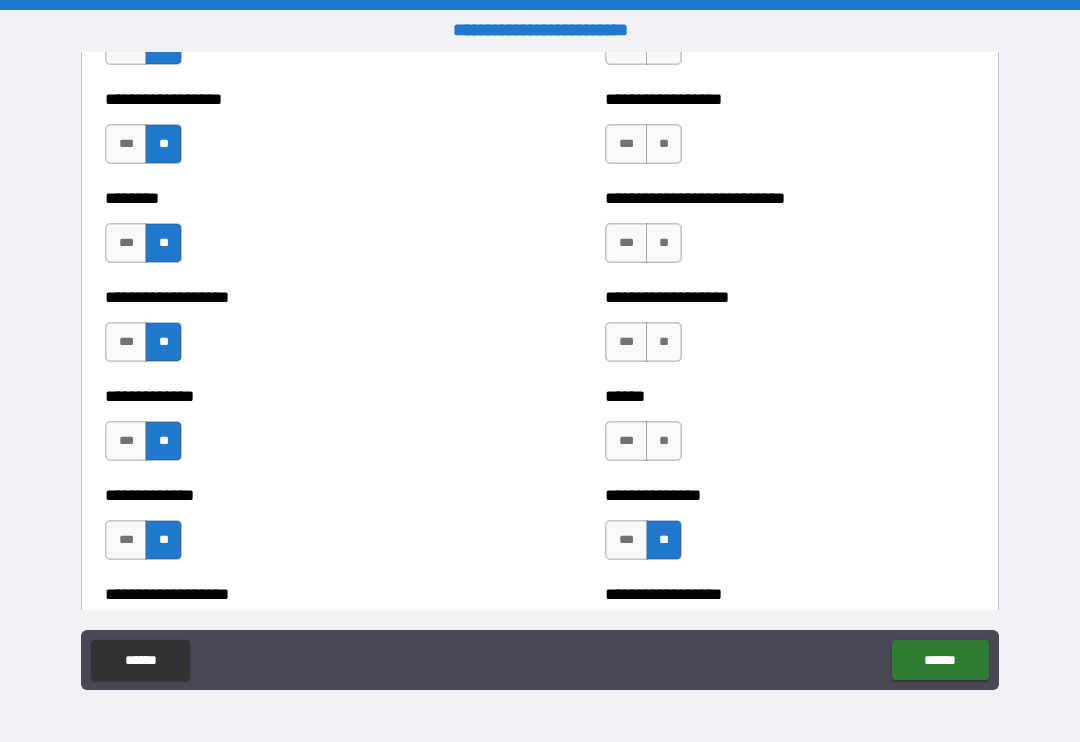 click on "**" at bounding box center (664, 441) 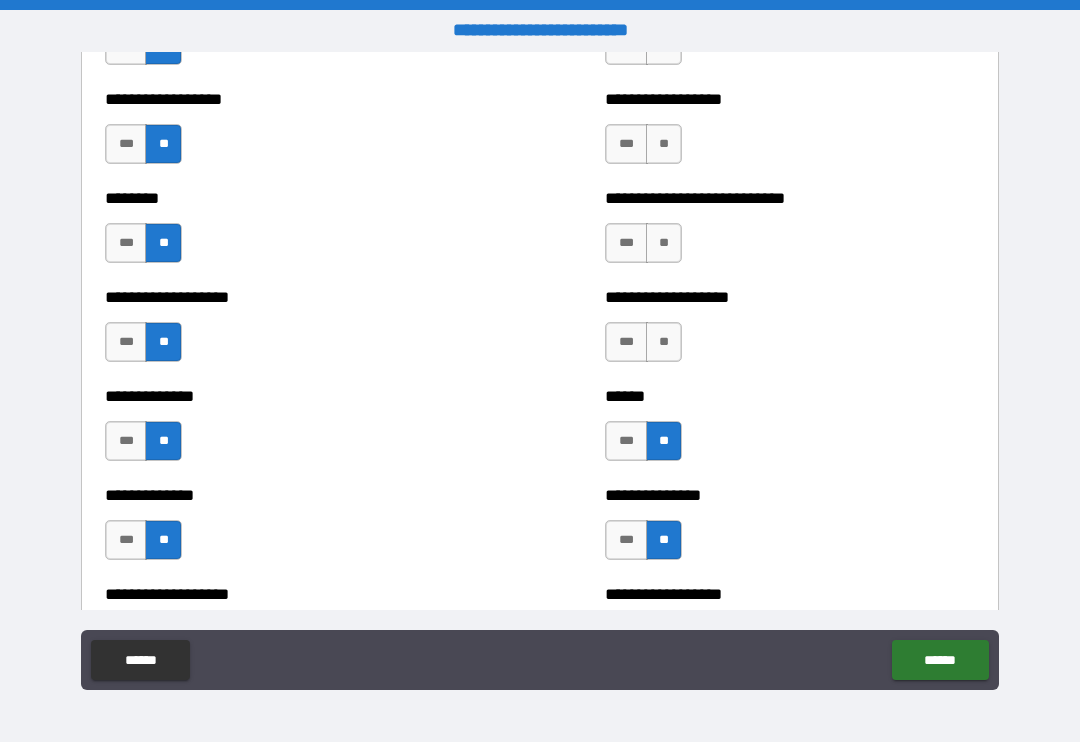 click on "**" at bounding box center (664, 342) 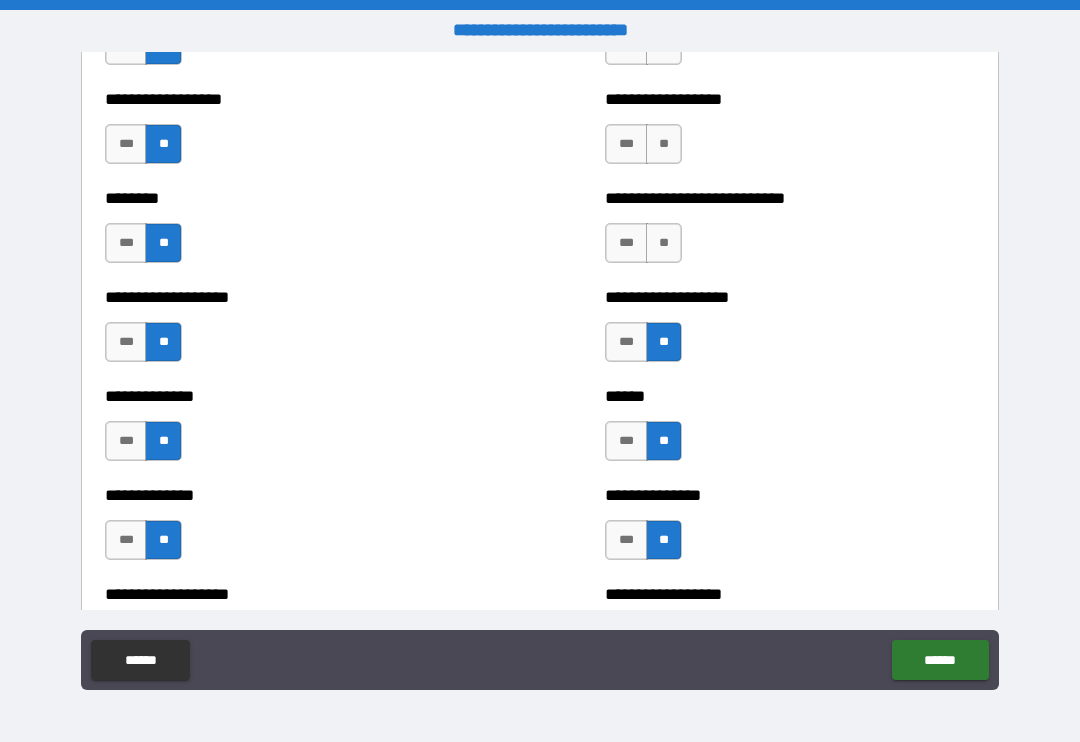 click on "**" at bounding box center [664, 243] 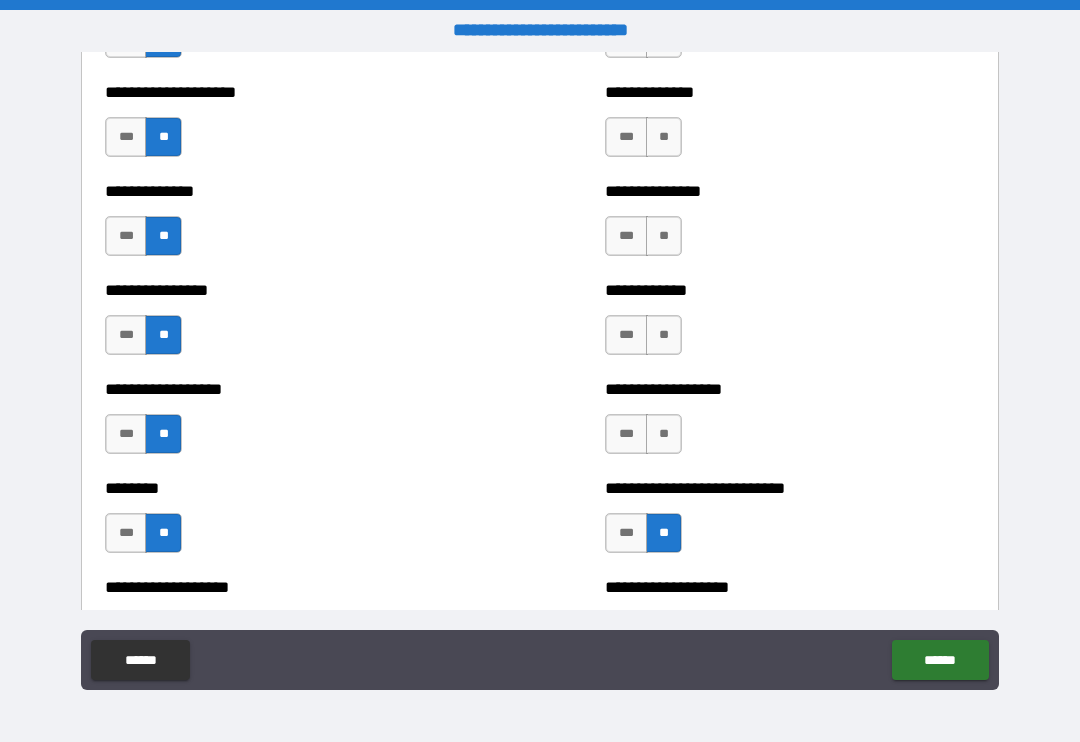 scroll, scrollTop: 4060, scrollLeft: 0, axis: vertical 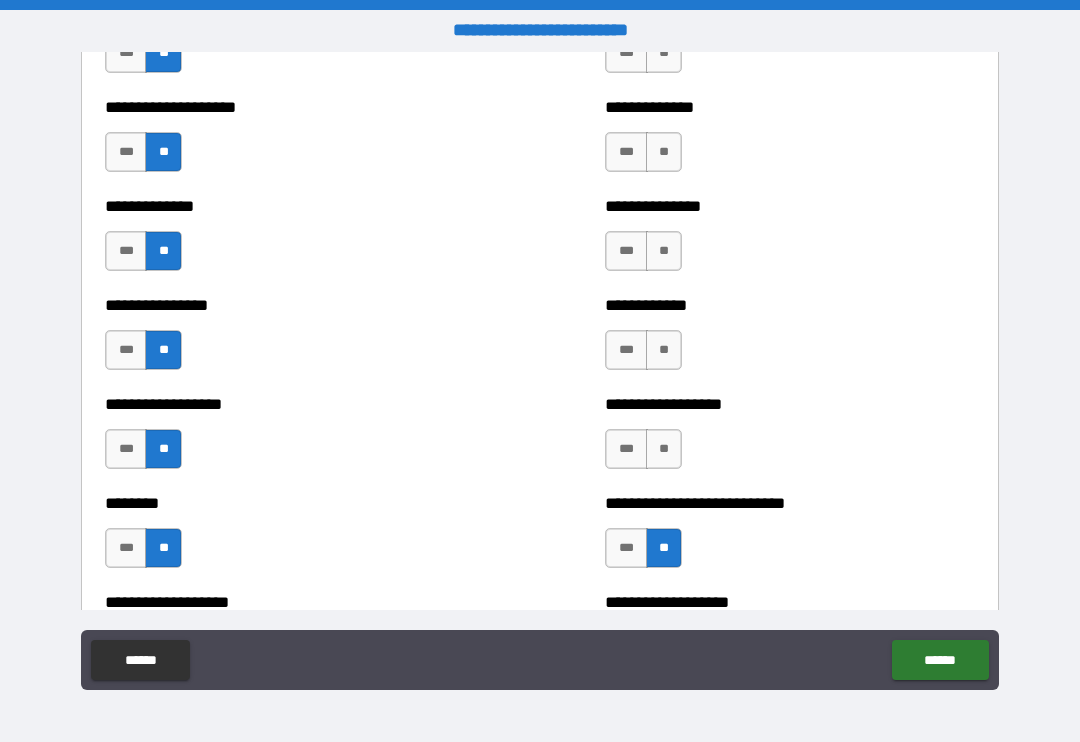 click on "**" at bounding box center [664, 449] 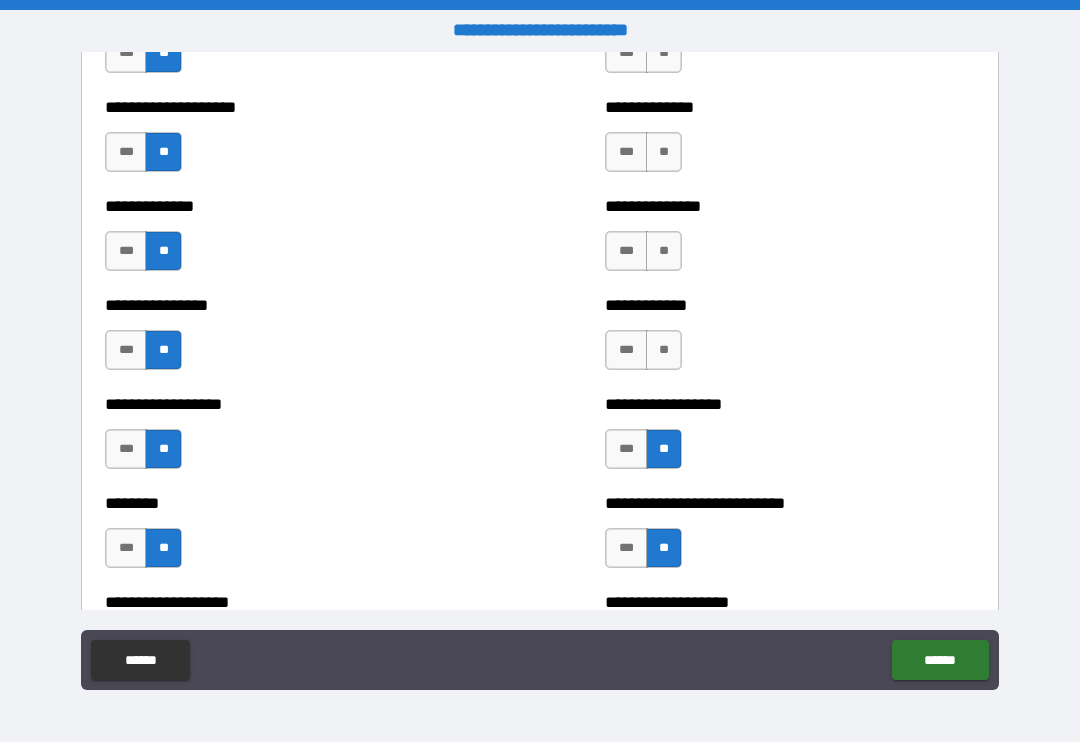 click on "**" at bounding box center (664, 350) 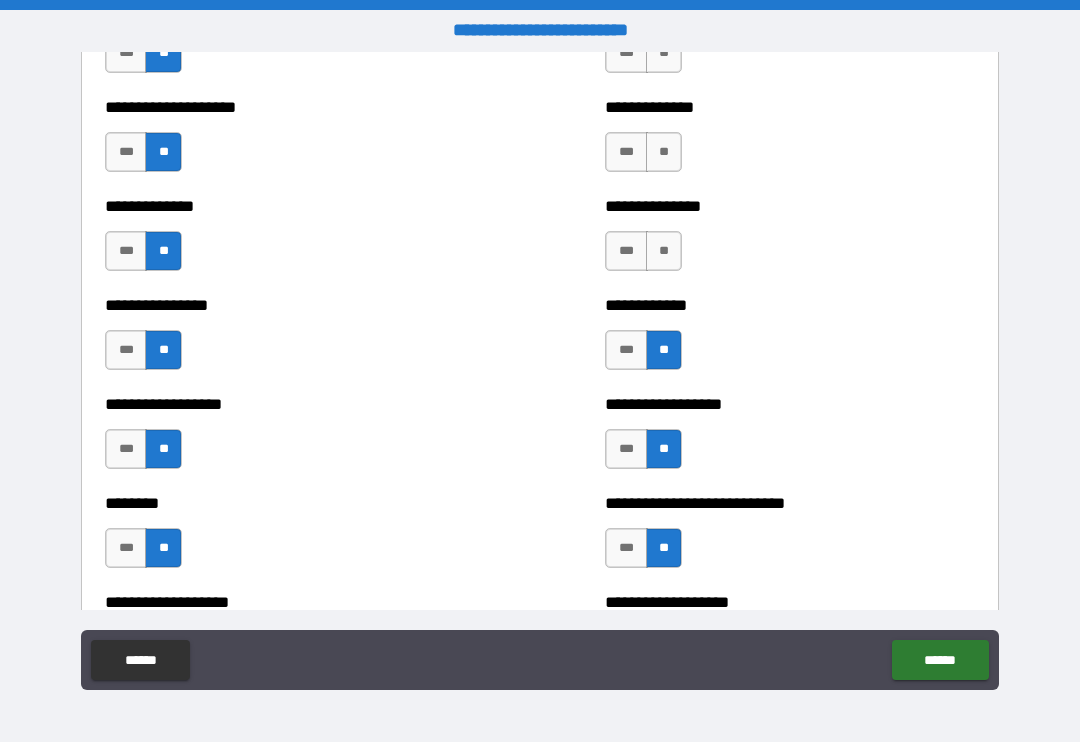 click on "**" at bounding box center (664, 251) 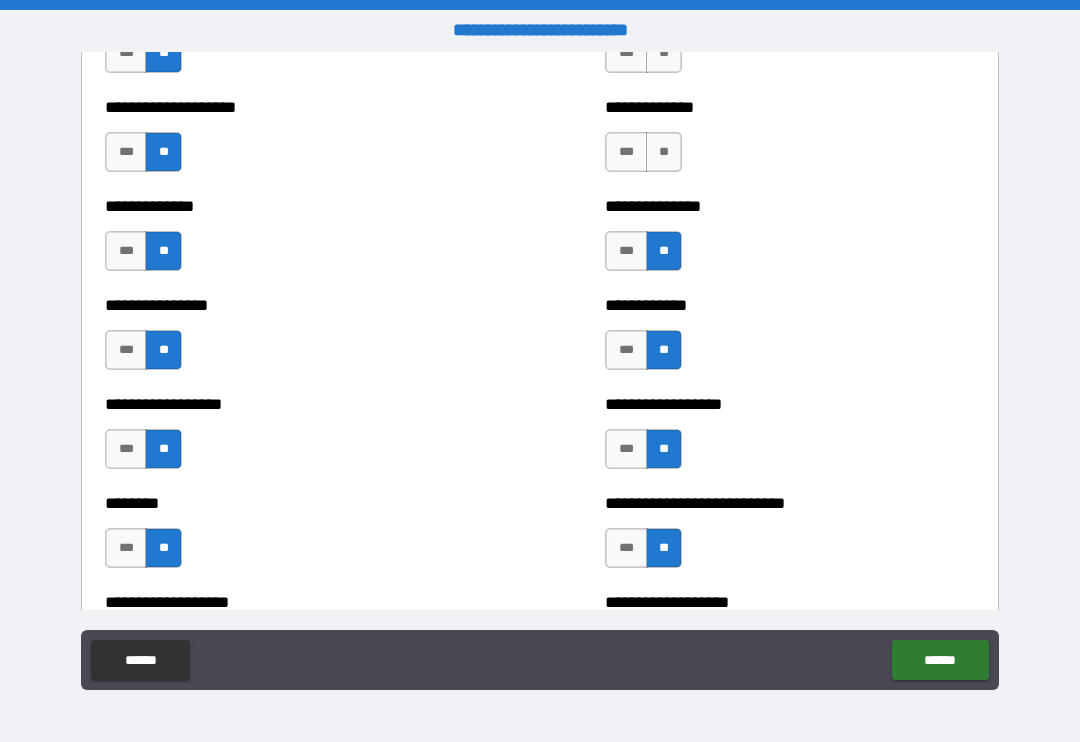 click on "**" at bounding box center [664, 152] 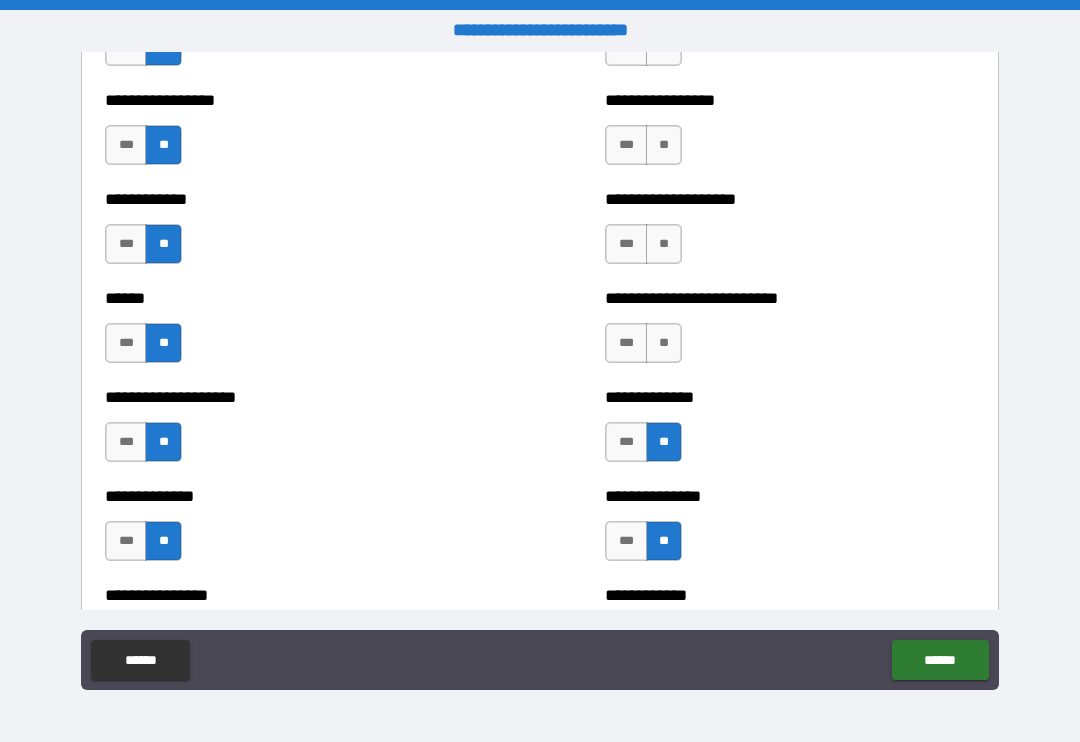scroll, scrollTop: 3769, scrollLeft: 0, axis: vertical 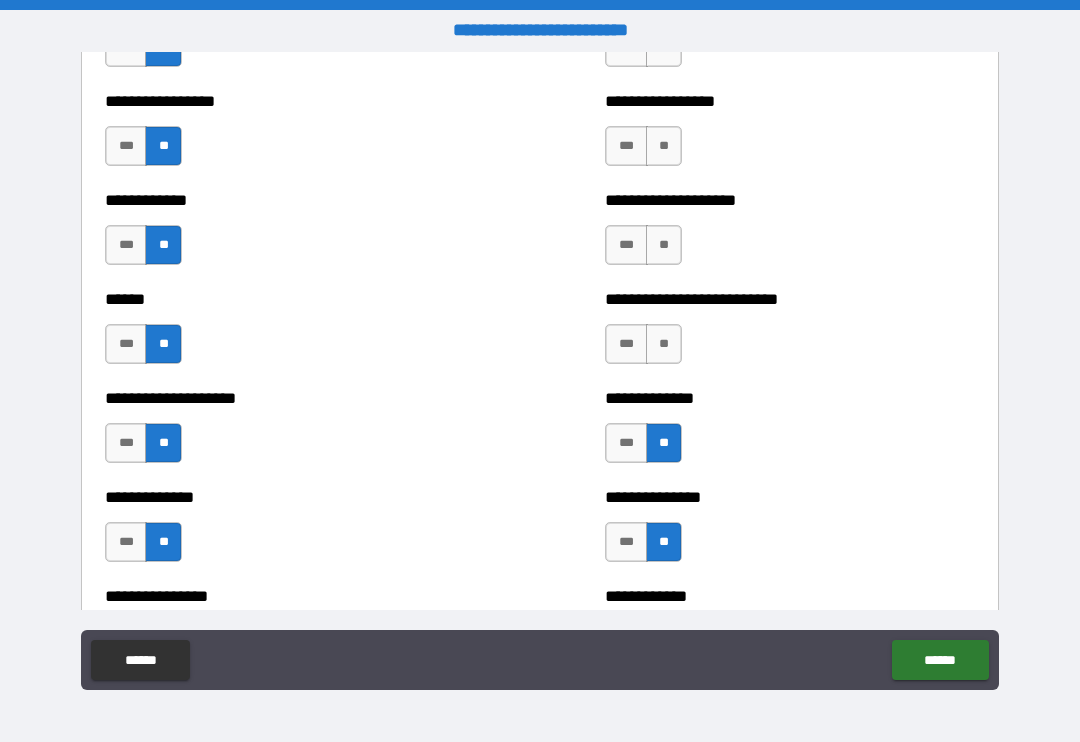 click on "**" at bounding box center (664, 344) 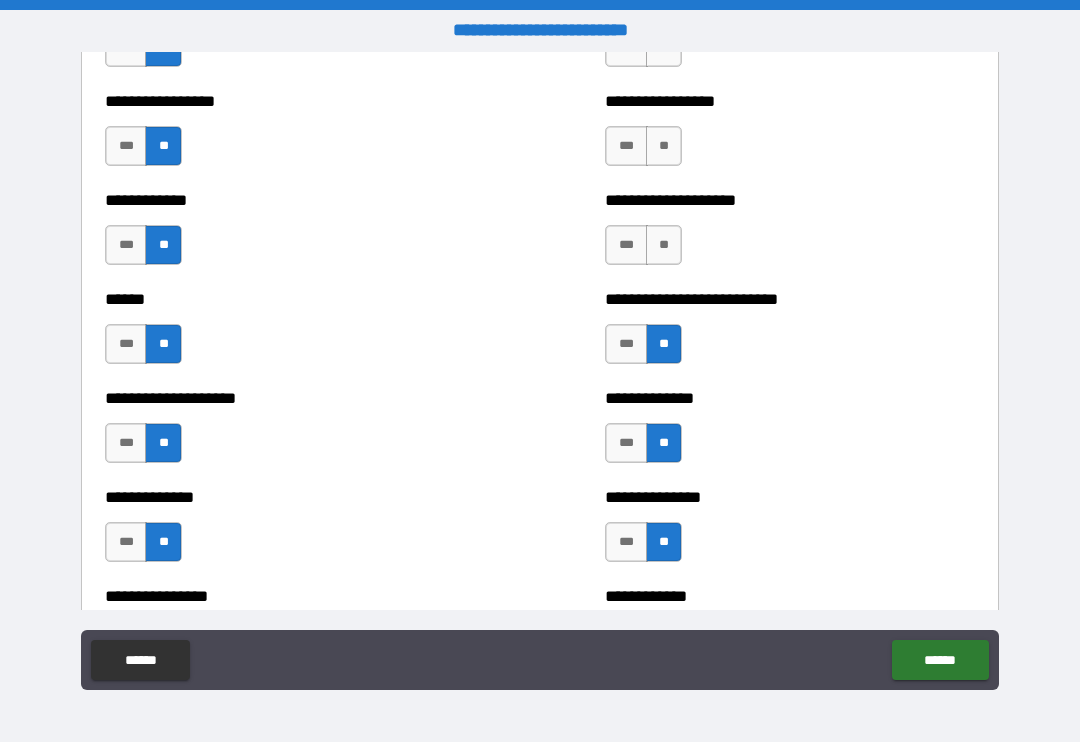 click on "**" at bounding box center [664, 245] 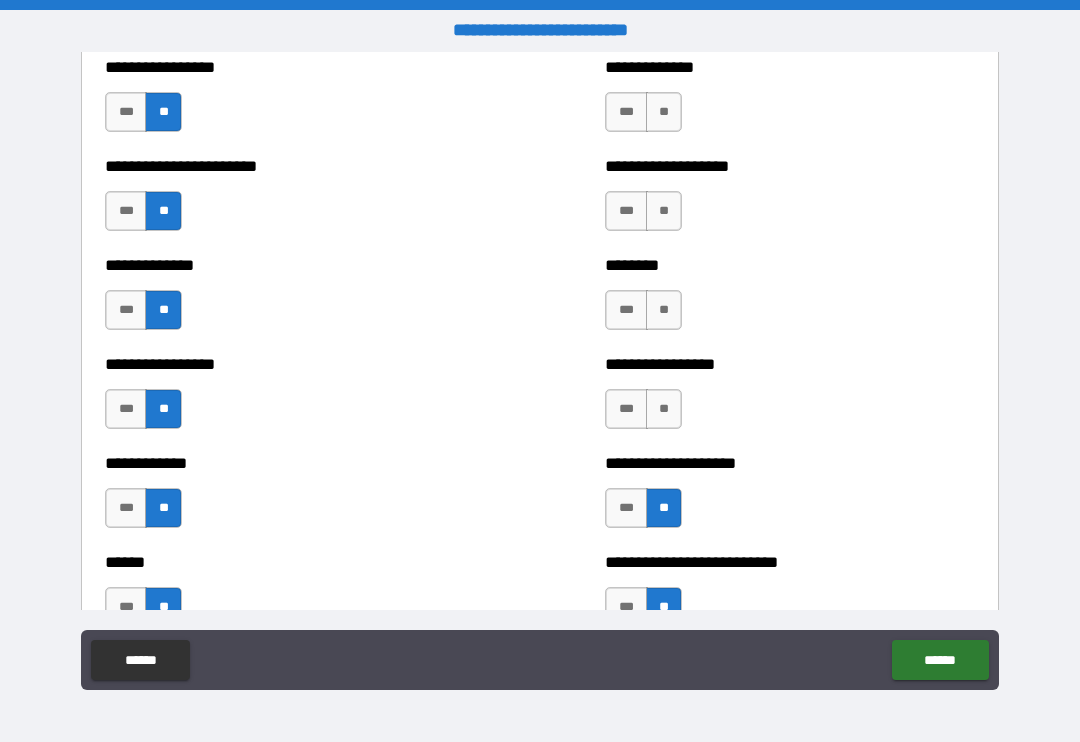 scroll, scrollTop: 3504, scrollLeft: 0, axis: vertical 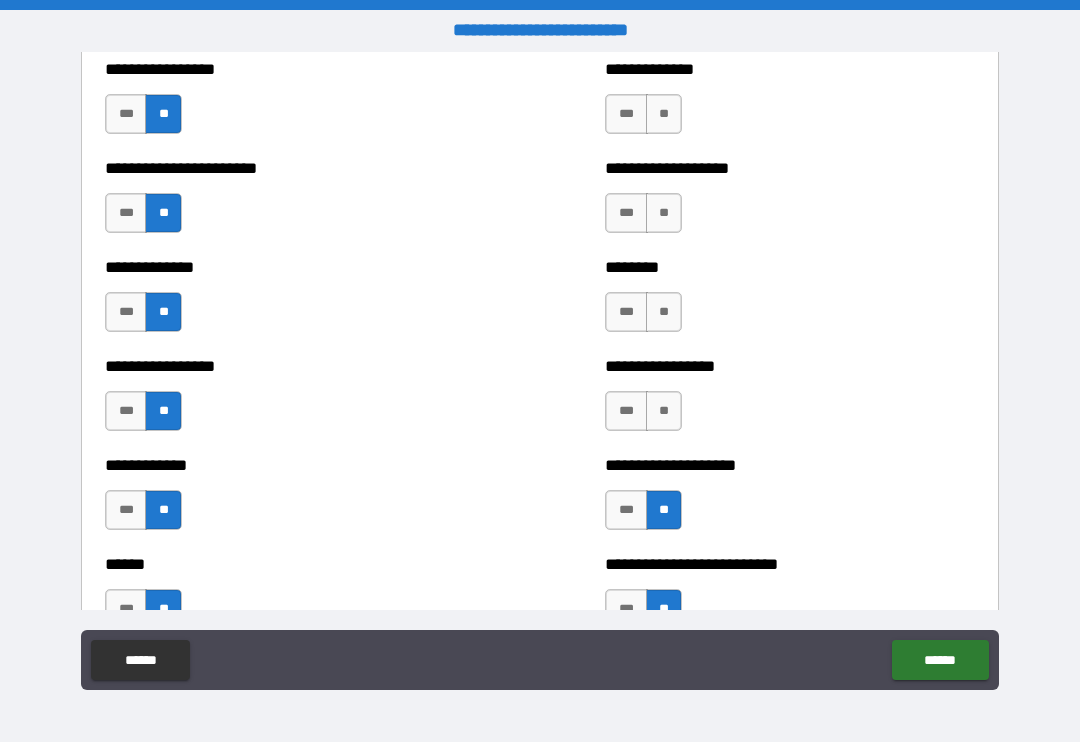 click on "**" at bounding box center (664, 411) 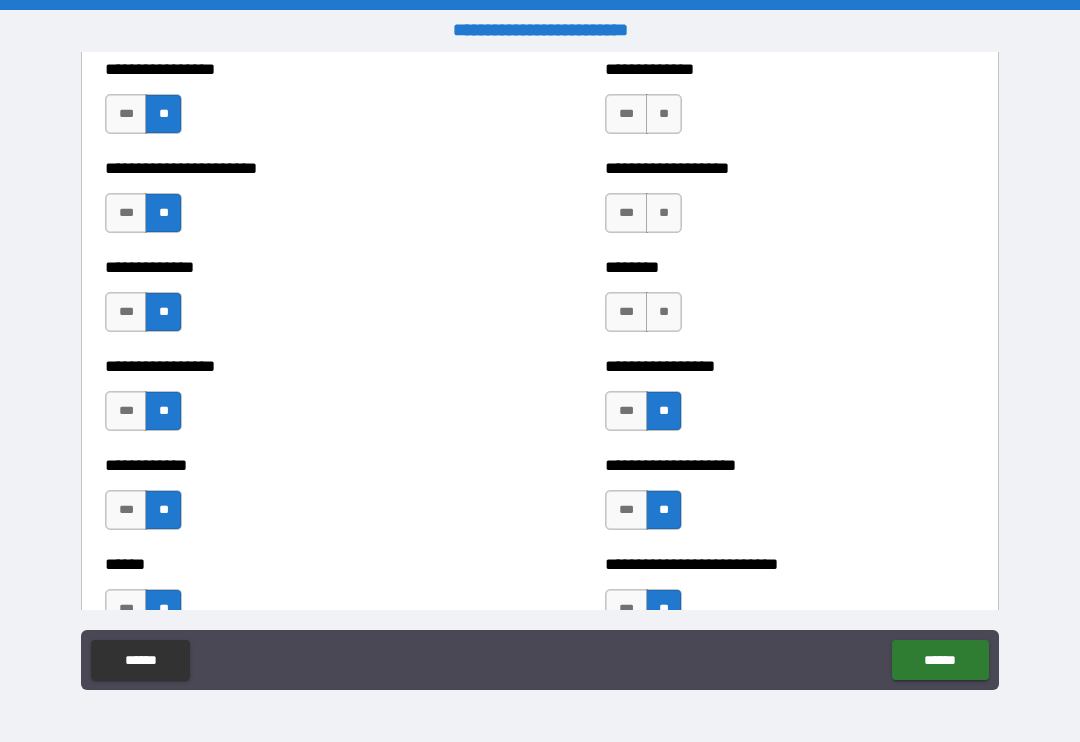 click on "**" at bounding box center [664, 312] 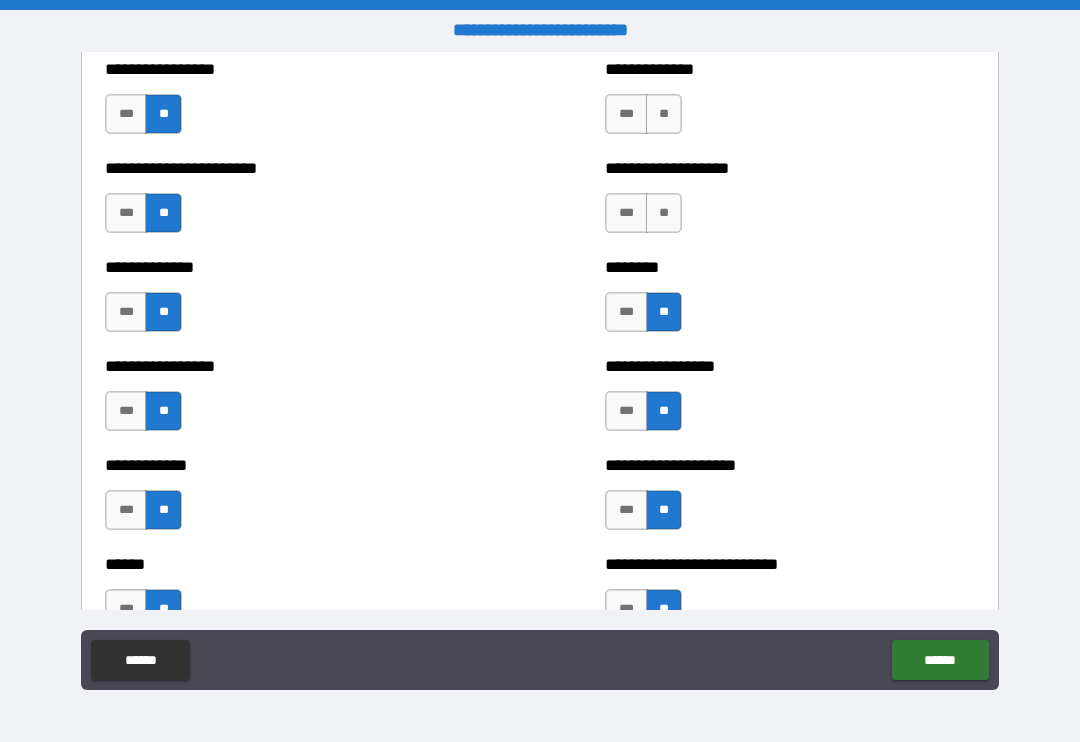 click on "**" at bounding box center (664, 213) 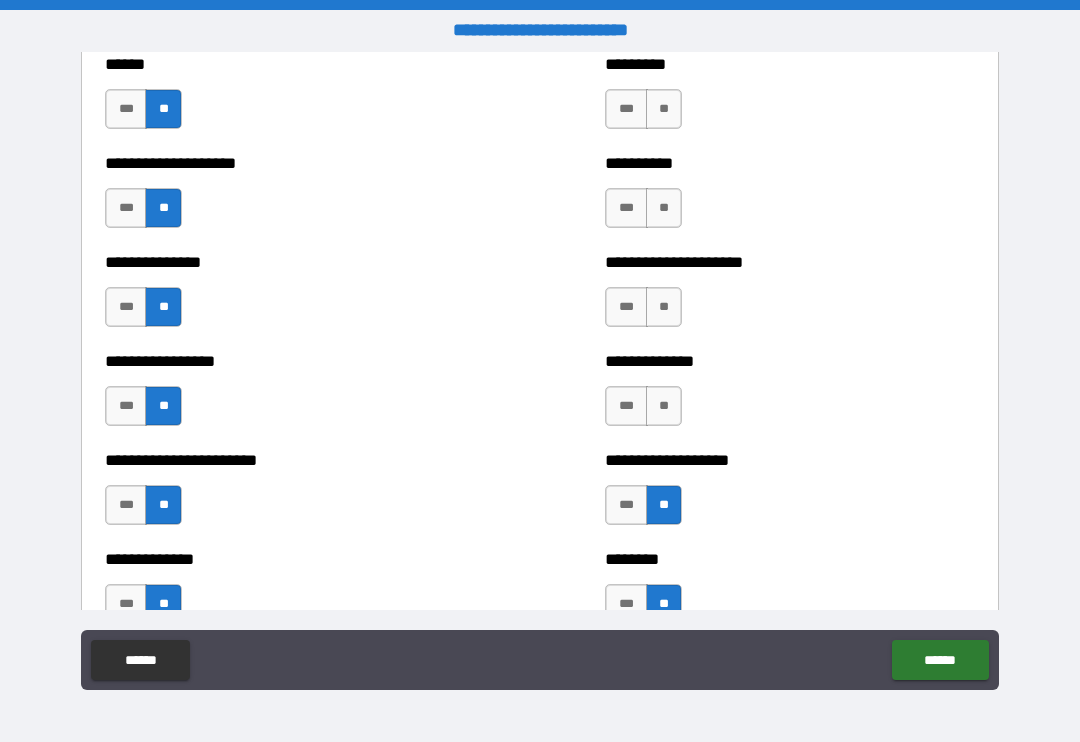 scroll, scrollTop: 3208, scrollLeft: 0, axis: vertical 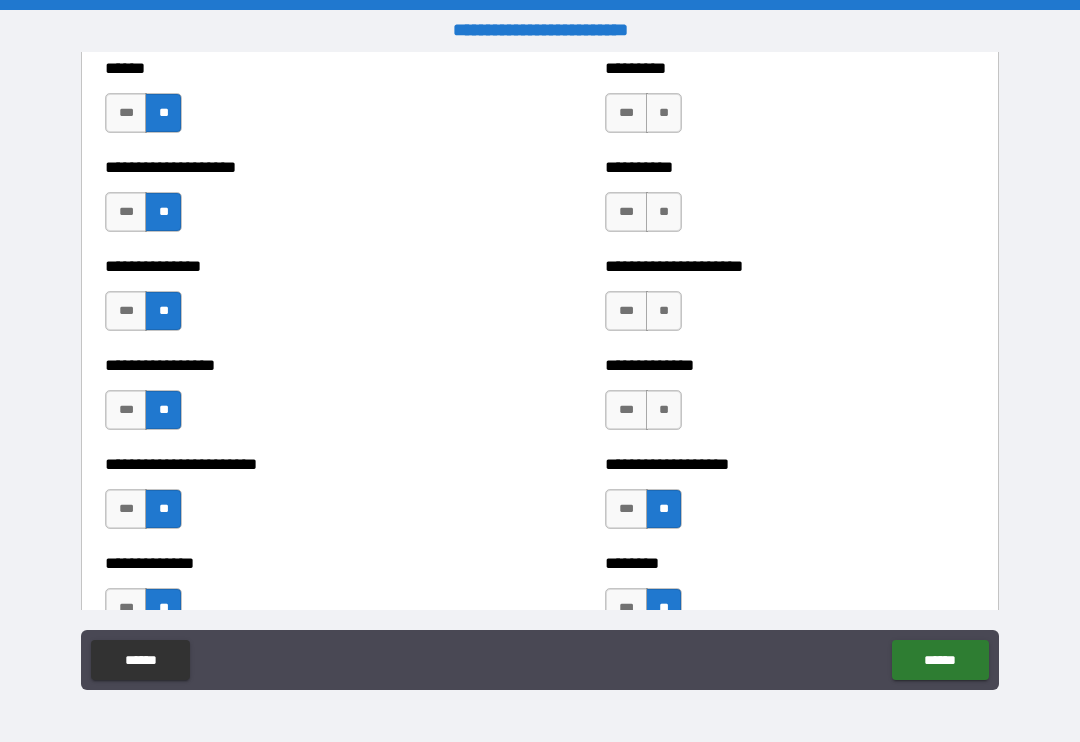 click on "**" at bounding box center [664, 410] 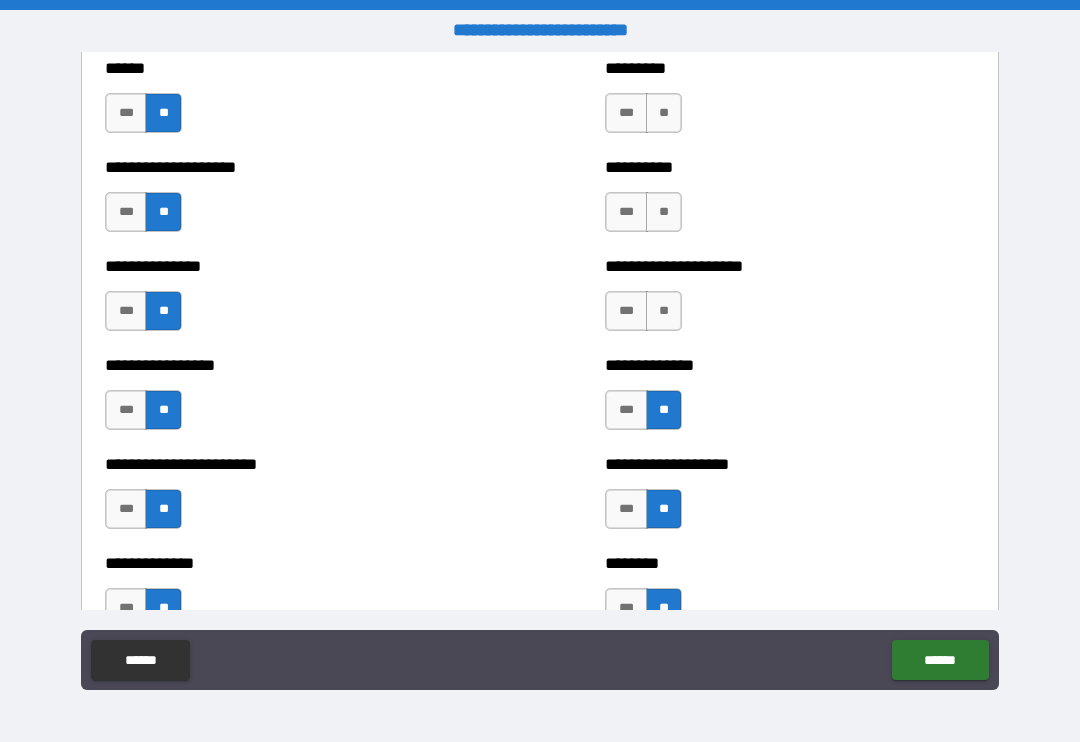 click on "**" at bounding box center [664, 311] 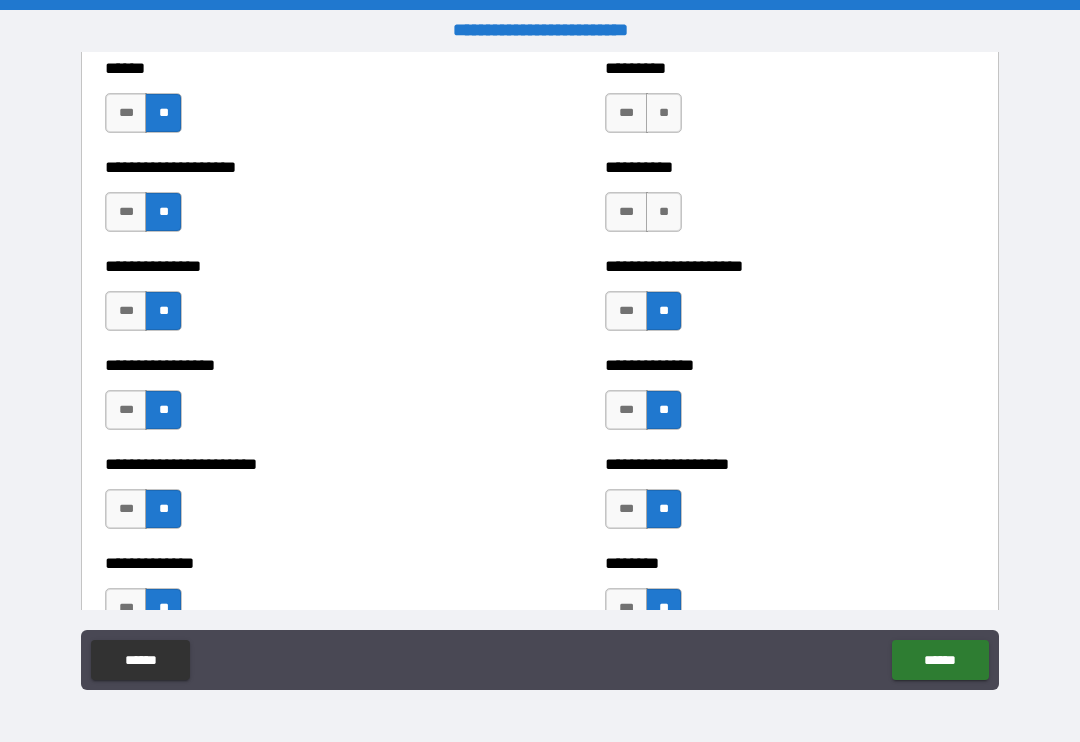 click on "**" at bounding box center [664, 212] 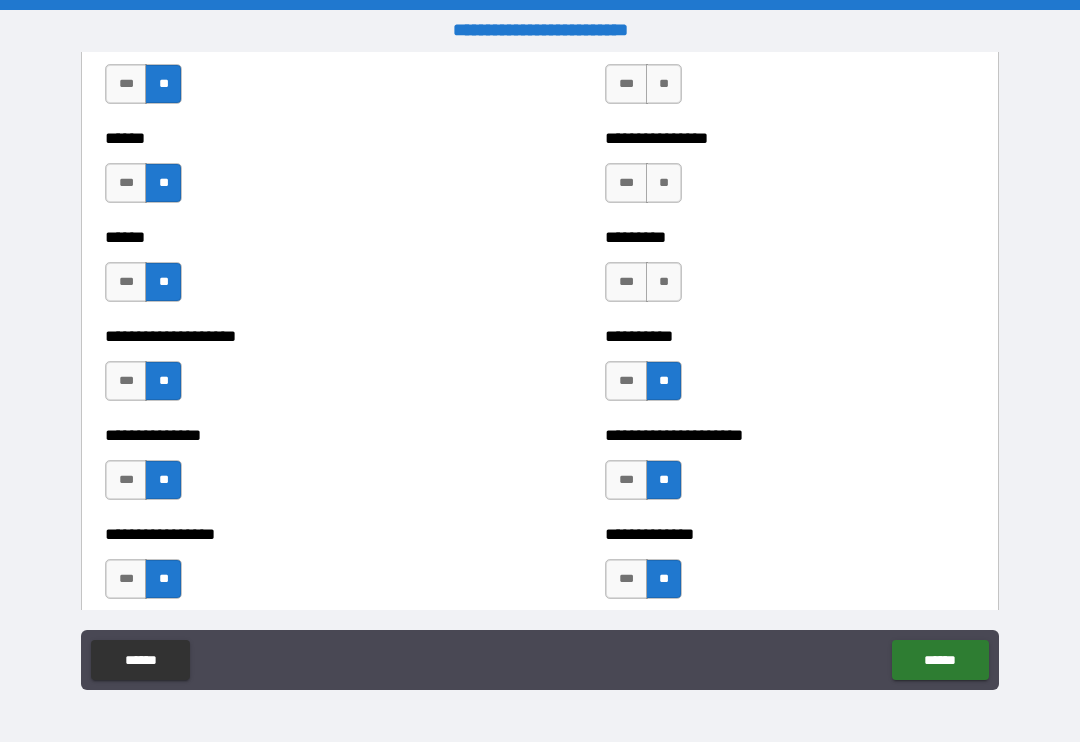 scroll, scrollTop: 2950, scrollLeft: 0, axis: vertical 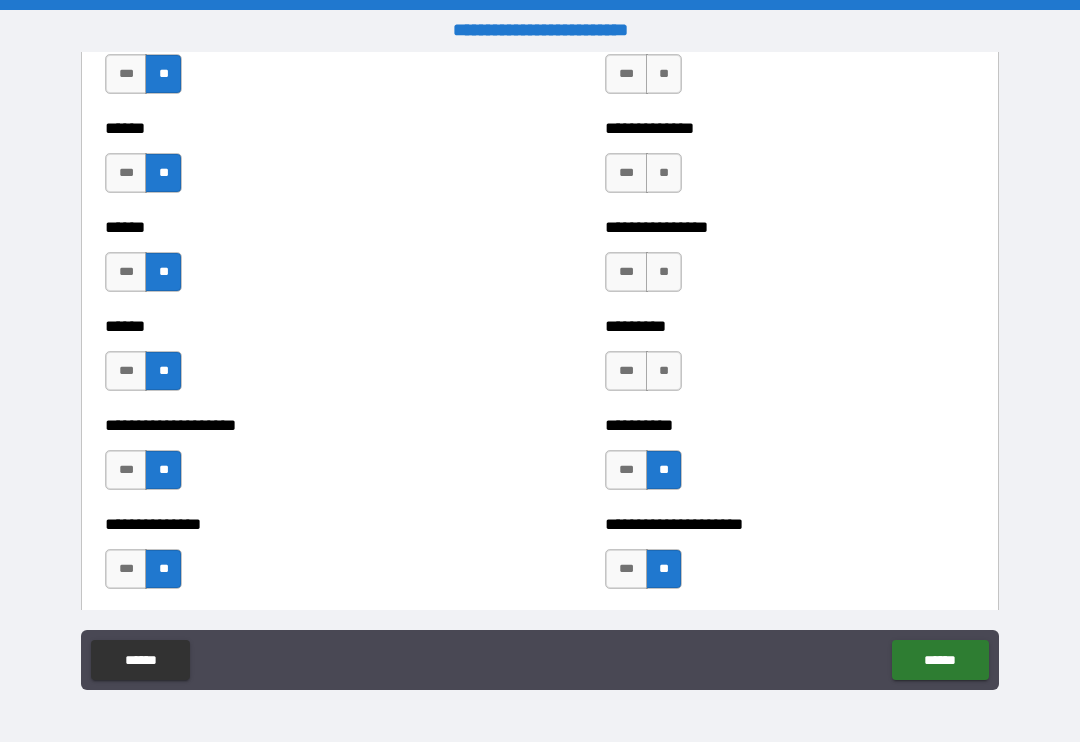 click on "**" at bounding box center [664, 371] 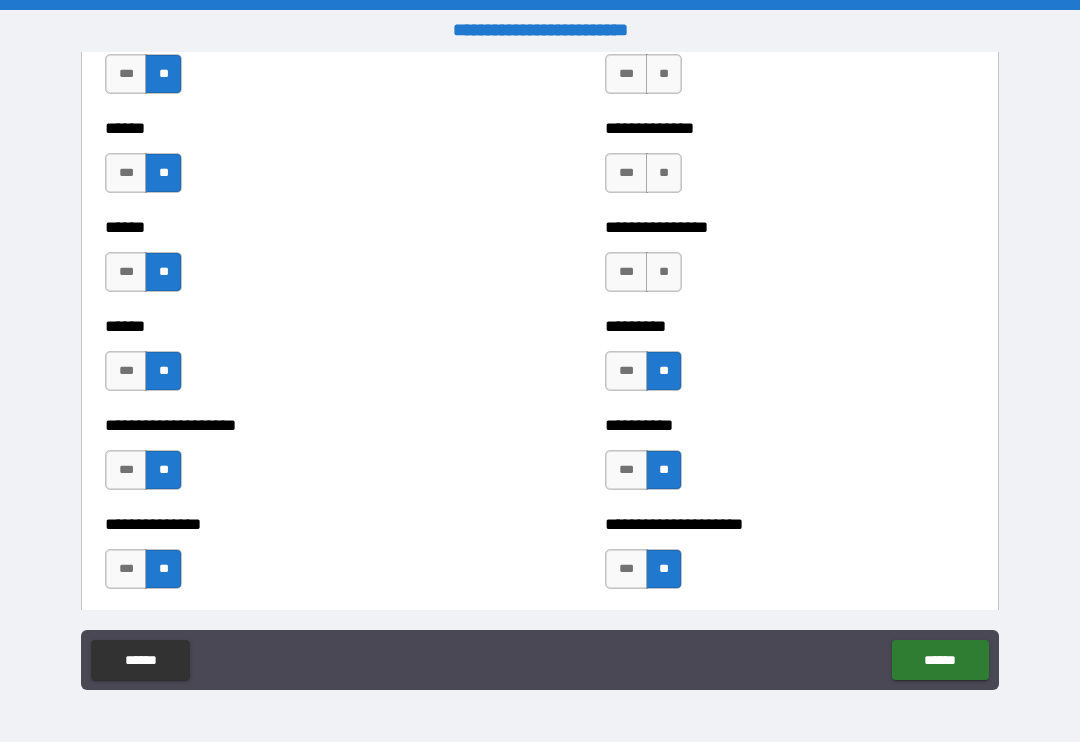 click on "**" at bounding box center (664, 272) 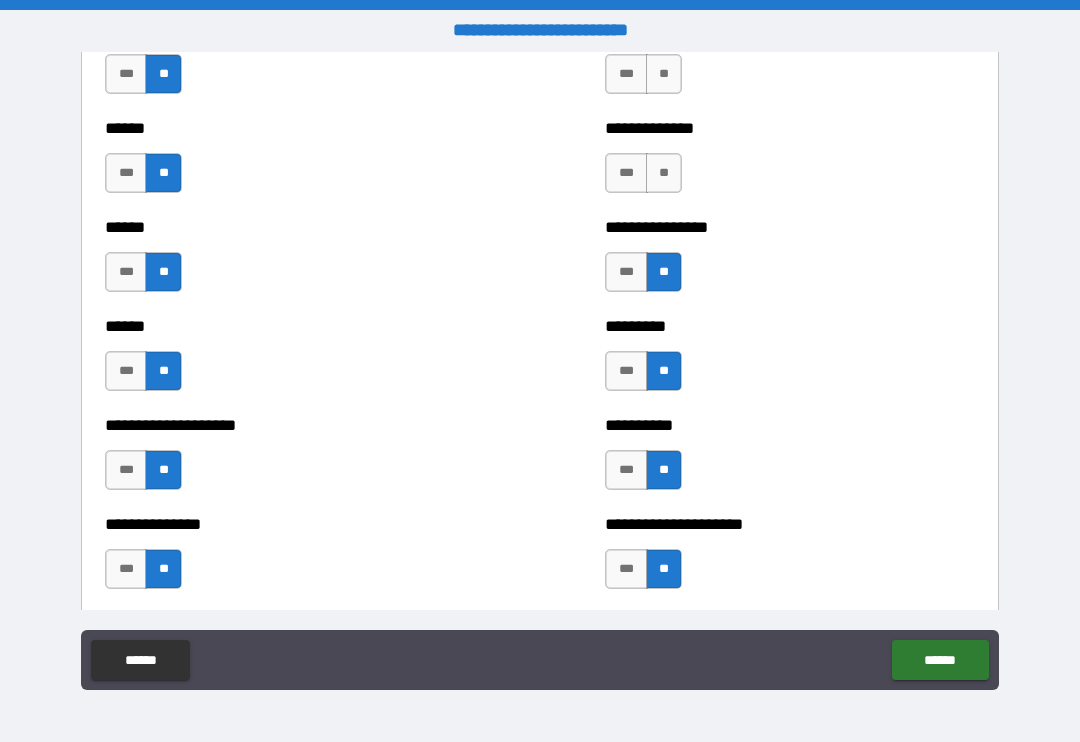 click on "**" at bounding box center (664, 173) 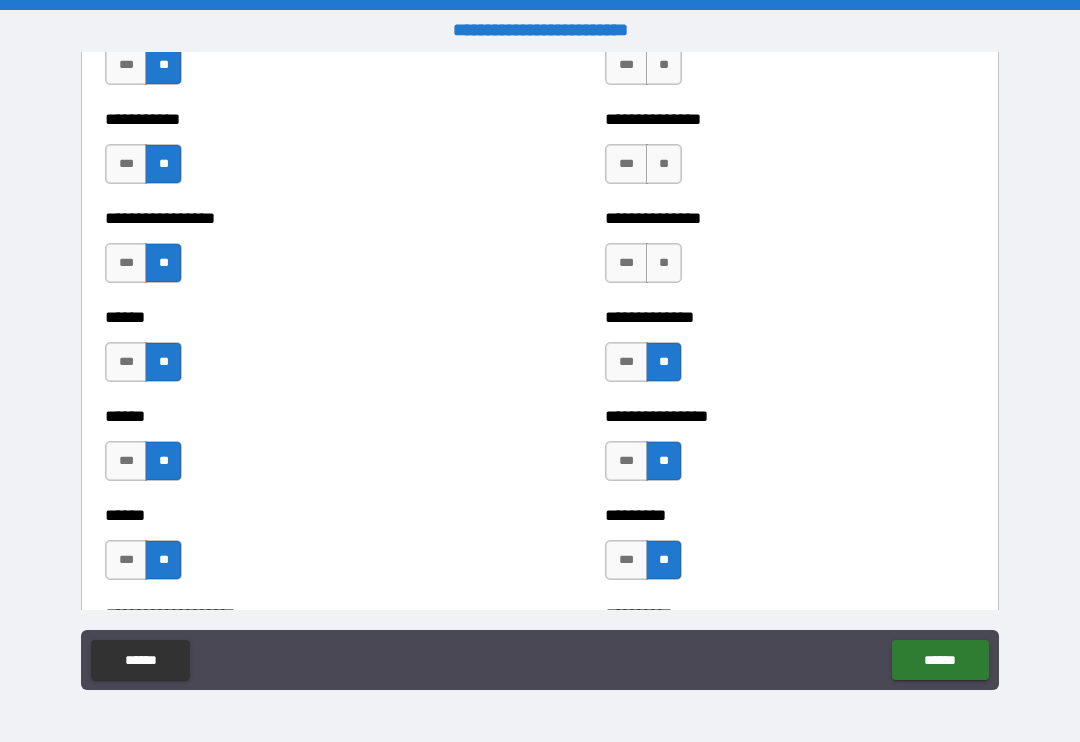 scroll, scrollTop: 2674, scrollLeft: 0, axis: vertical 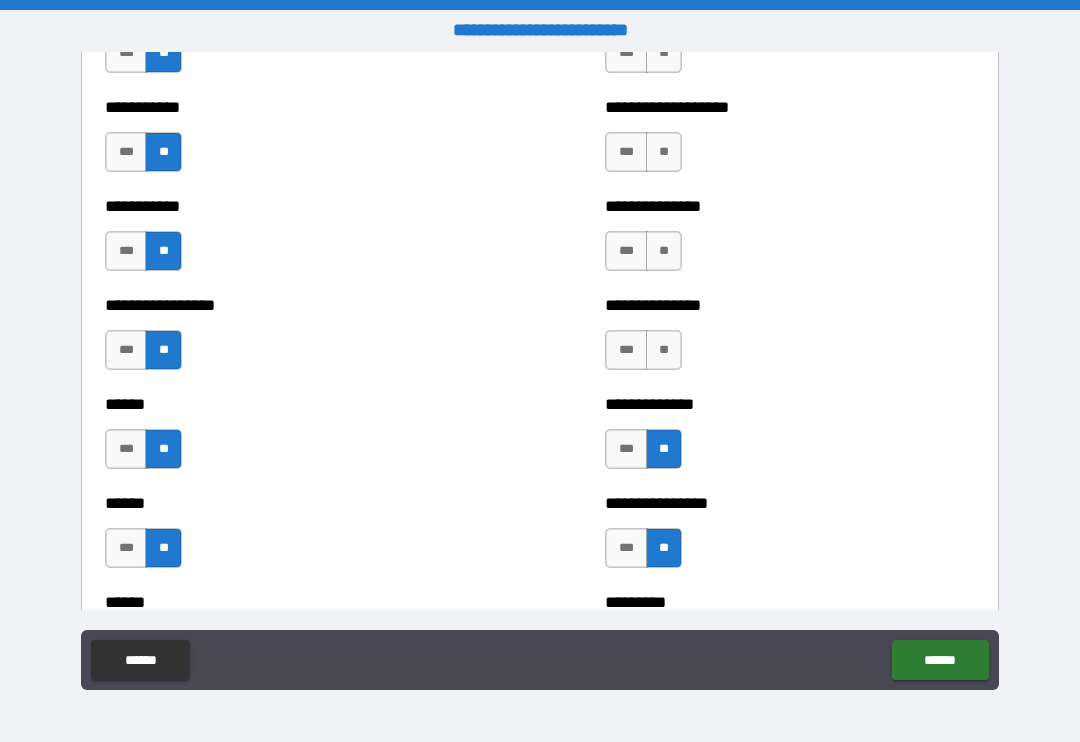 click on "**" at bounding box center [664, 350] 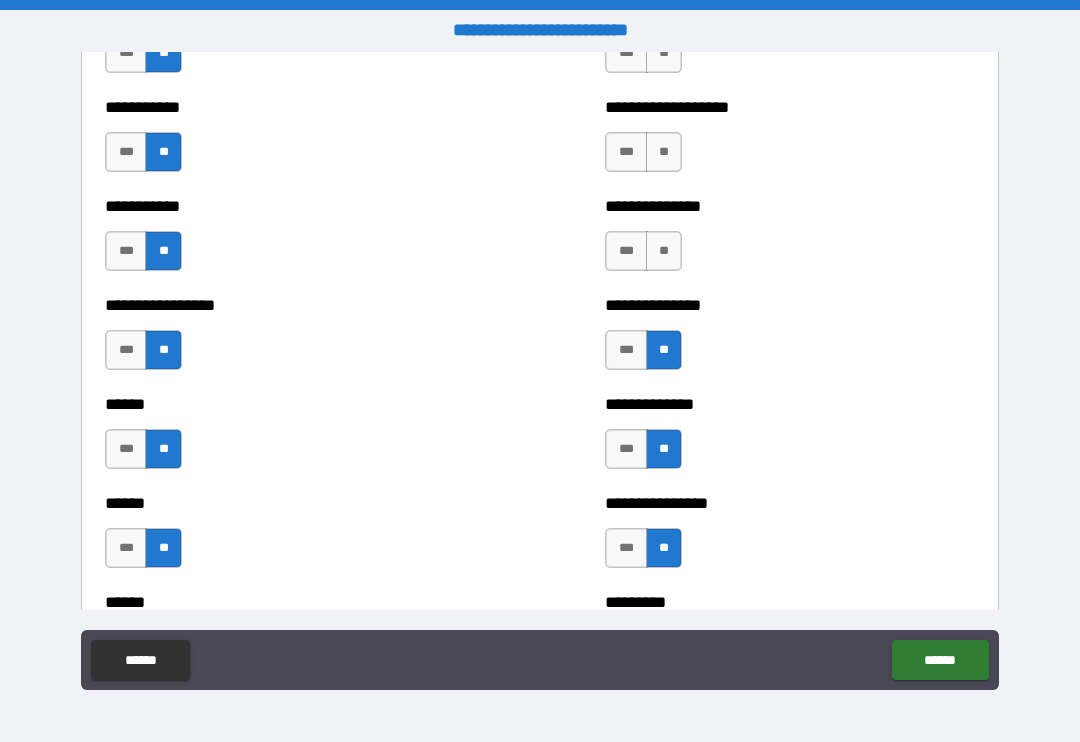click on "**" at bounding box center [664, 251] 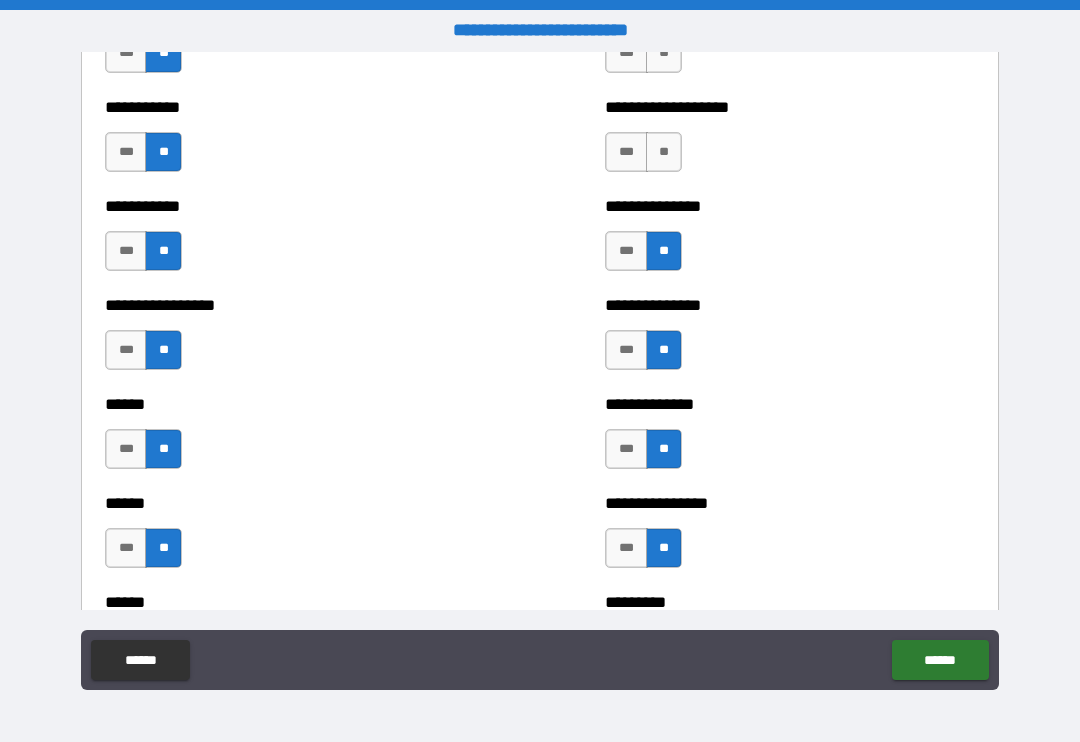 click on "**" at bounding box center [664, 152] 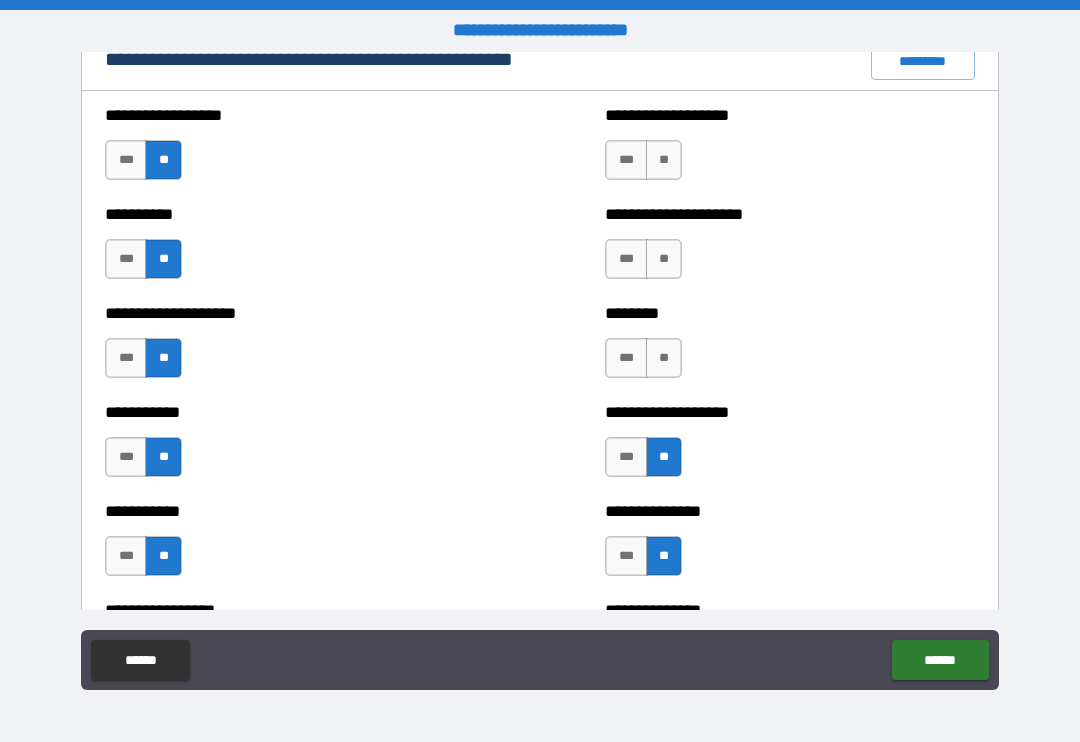 scroll, scrollTop: 2342, scrollLeft: 0, axis: vertical 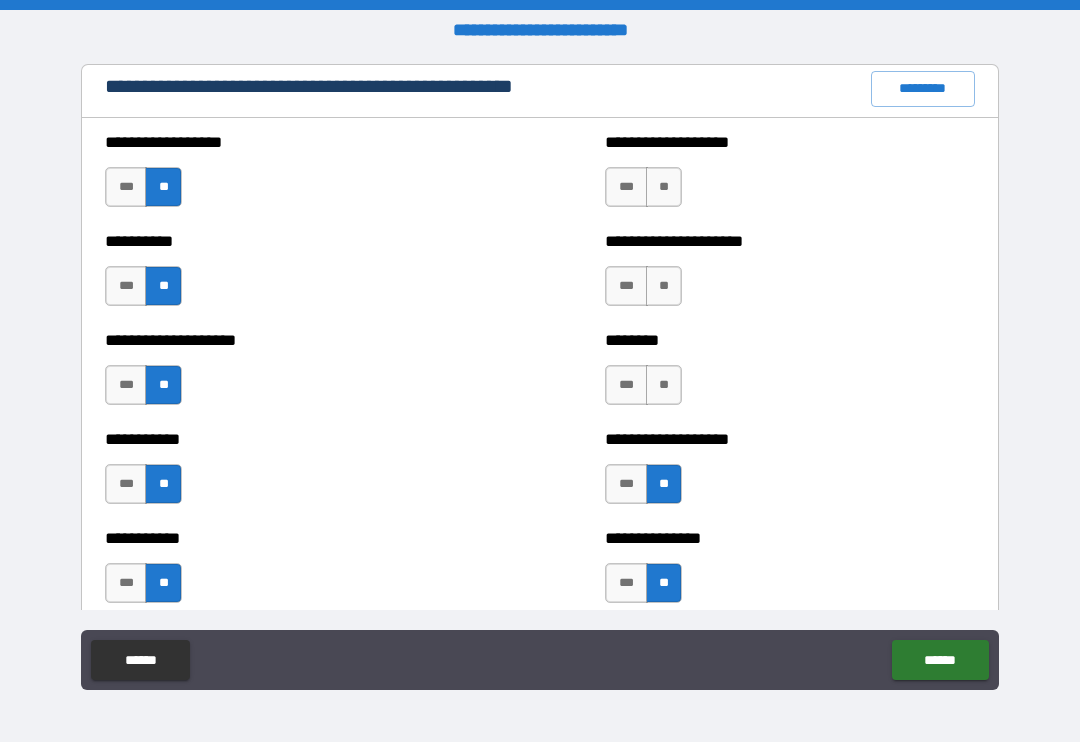 click on "**" at bounding box center [664, 385] 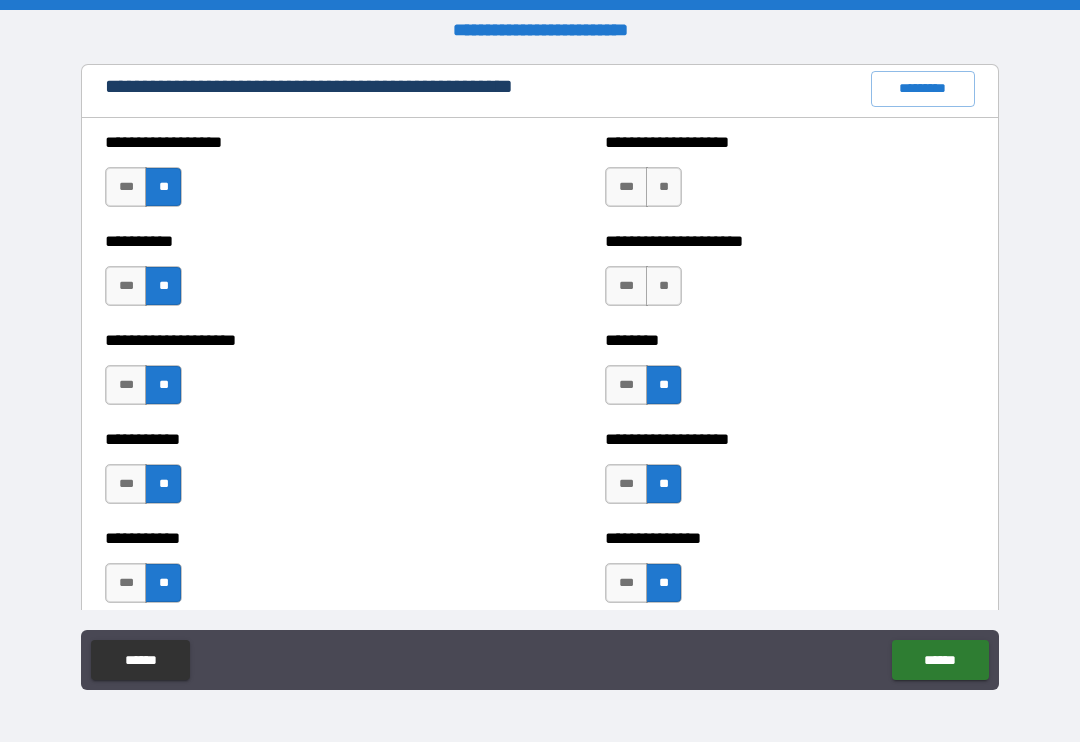 click on "**" at bounding box center [664, 286] 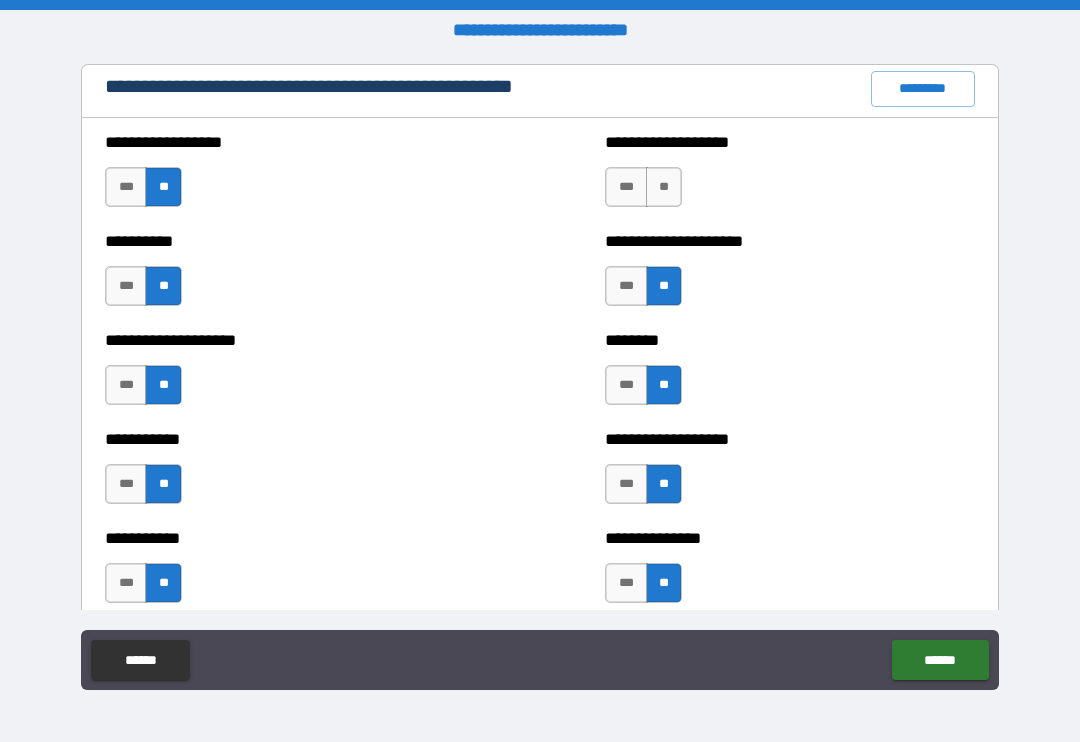 click on "**" at bounding box center [664, 187] 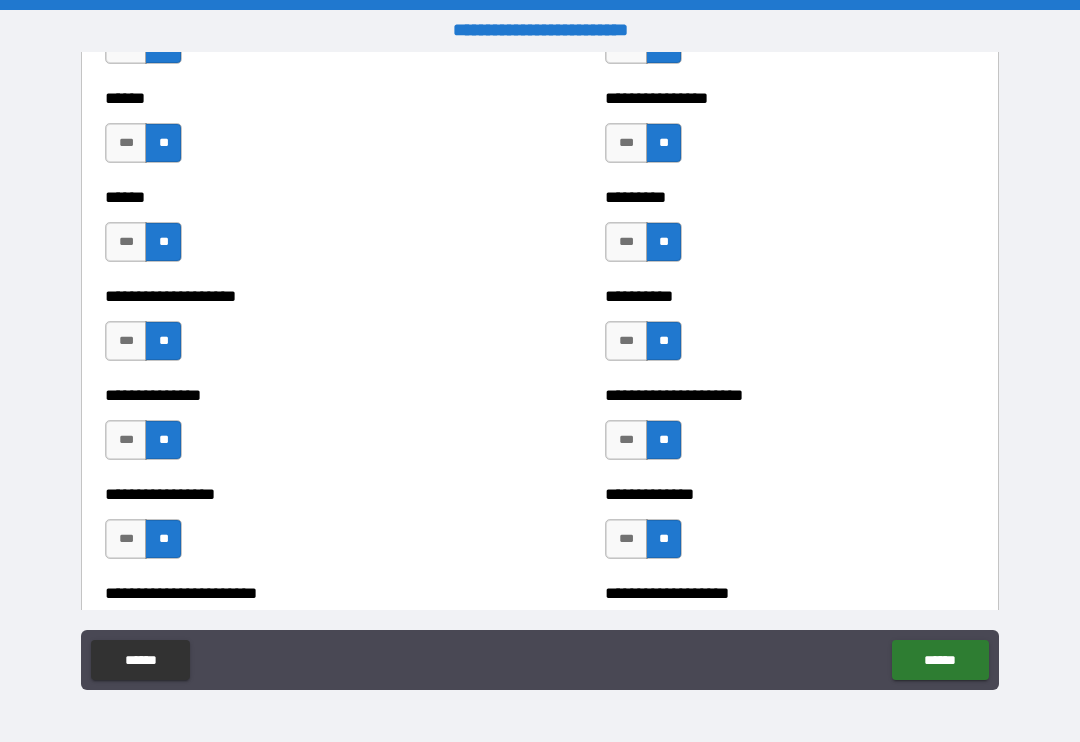 scroll, scrollTop: 3042, scrollLeft: 0, axis: vertical 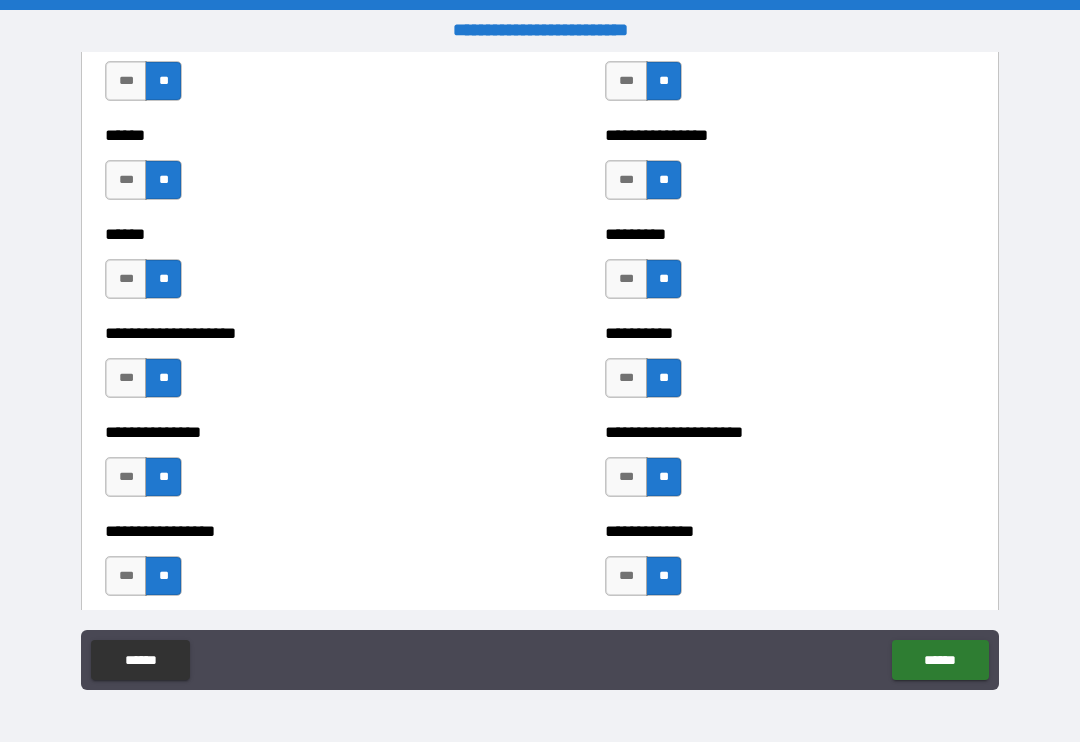 click on "******" at bounding box center (940, 660) 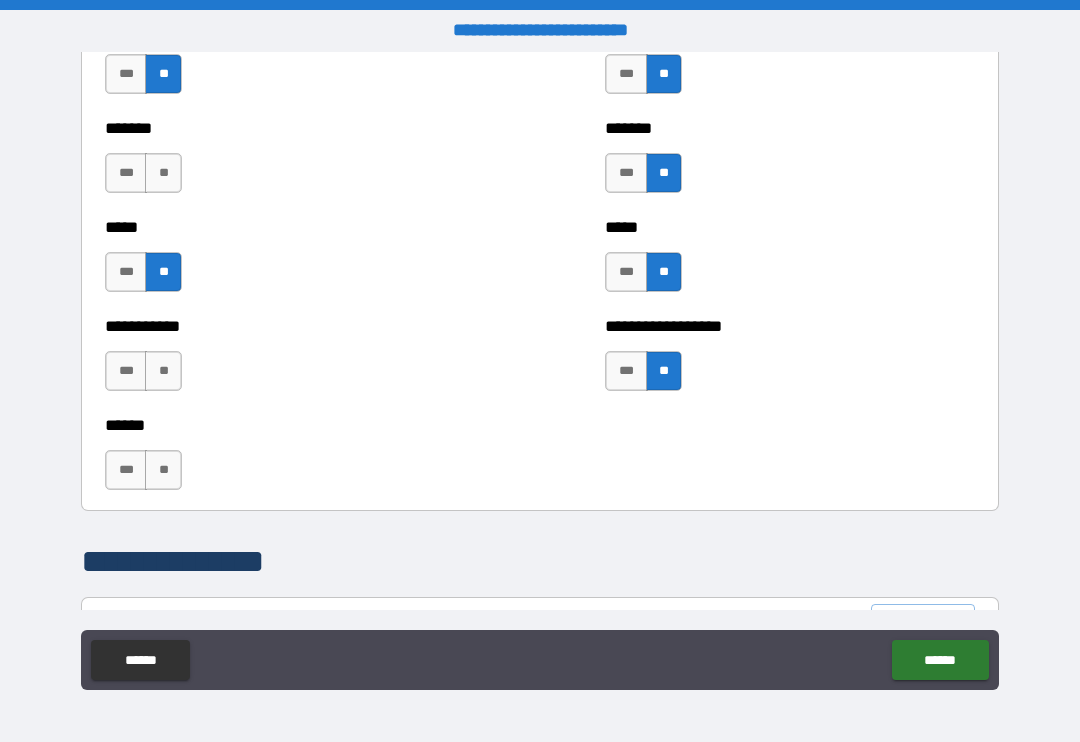 scroll, scrollTop: 1803, scrollLeft: 0, axis: vertical 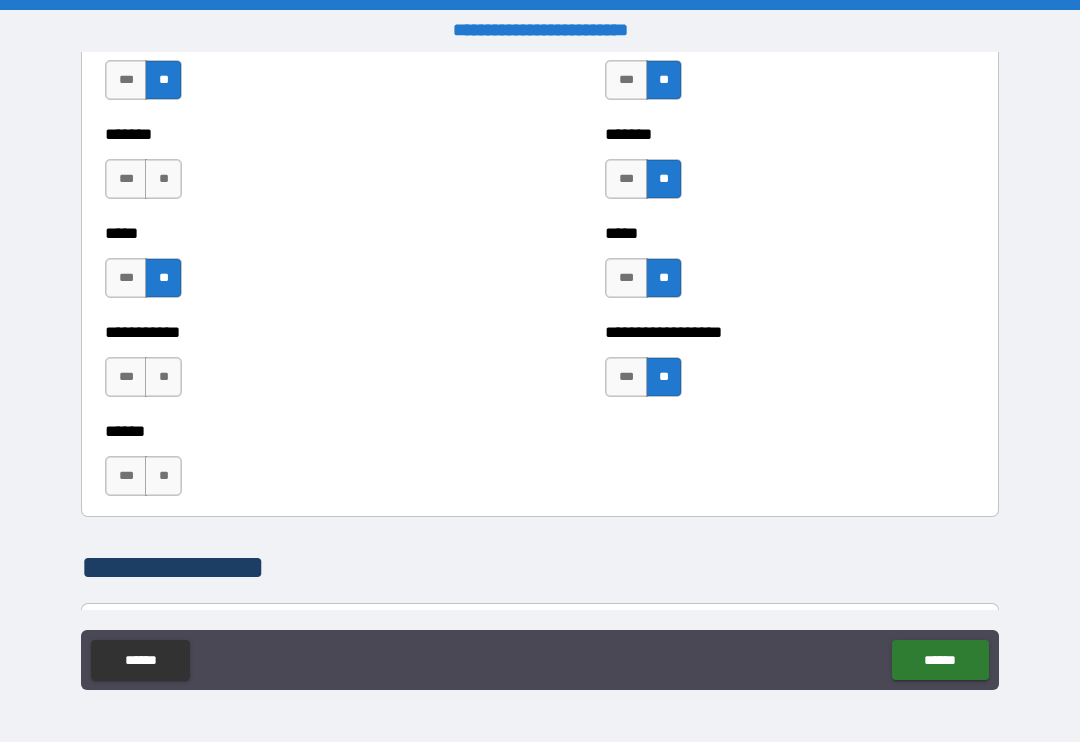 click on "***" at bounding box center [126, 179] 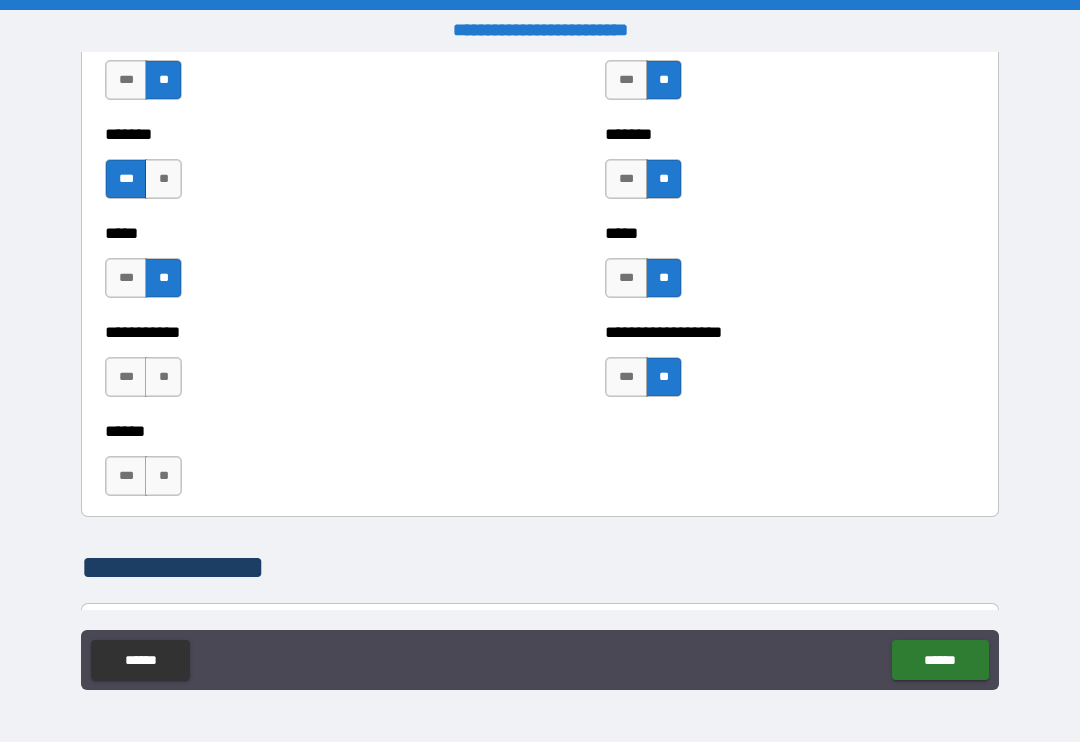 click on "***" at bounding box center (126, 377) 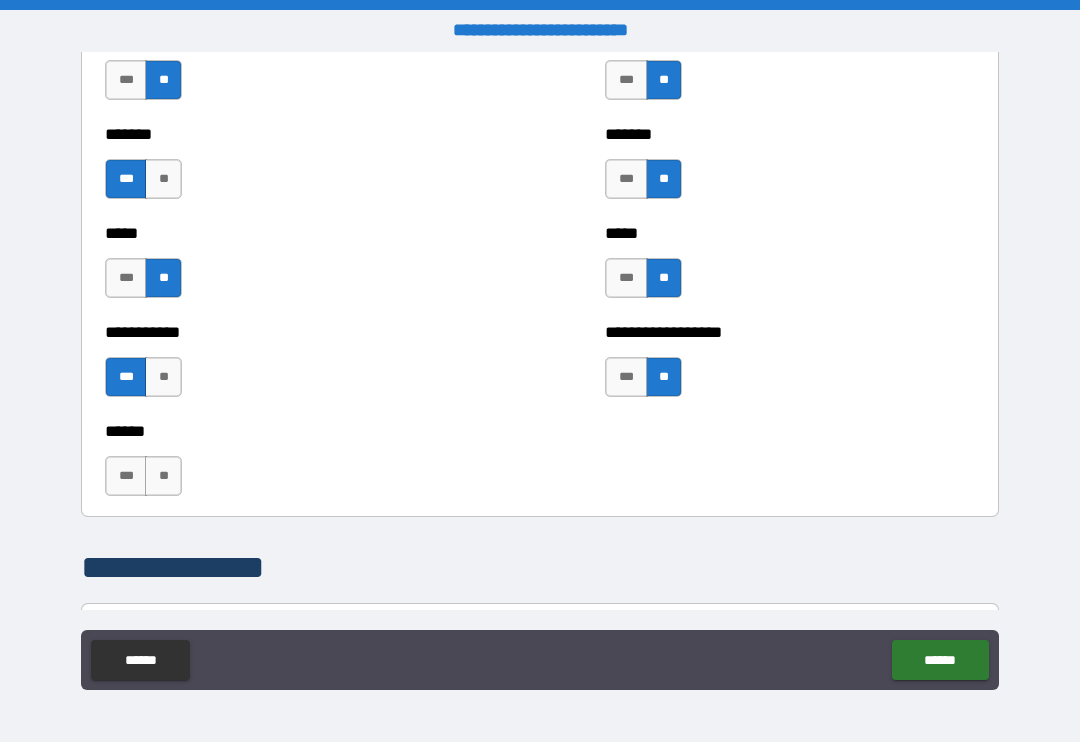 click on "**" at bounding box center (163, 476) 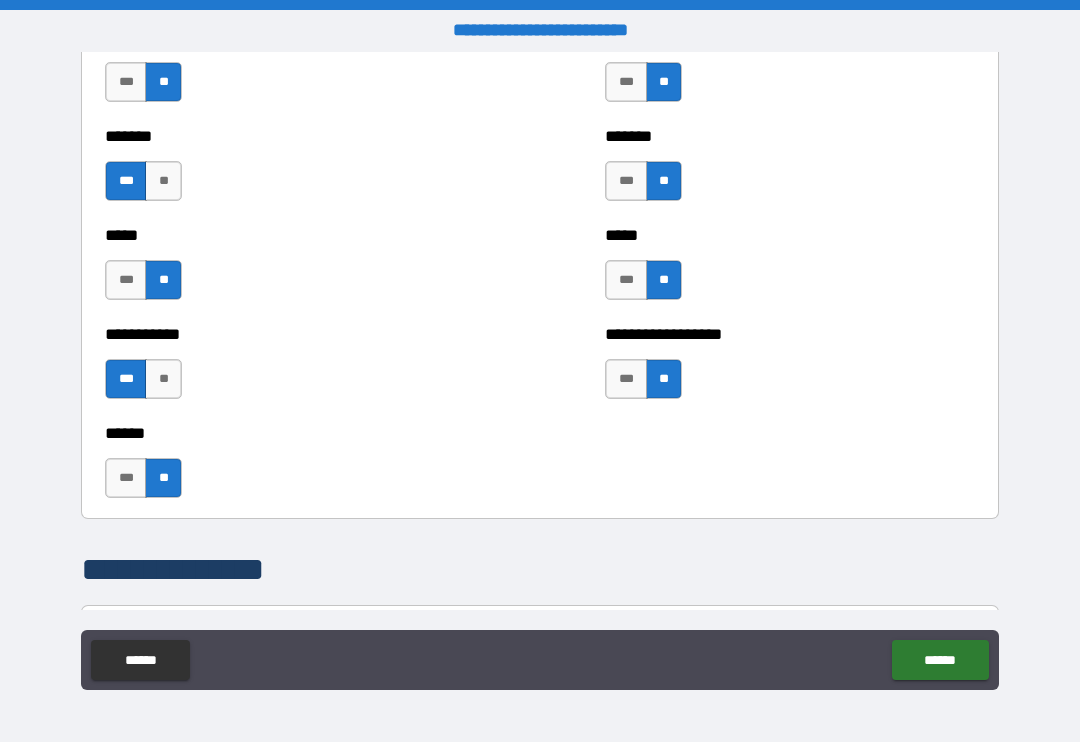 scroll, scrollTop: 1799, scrollLeft: 0, axis: vertical 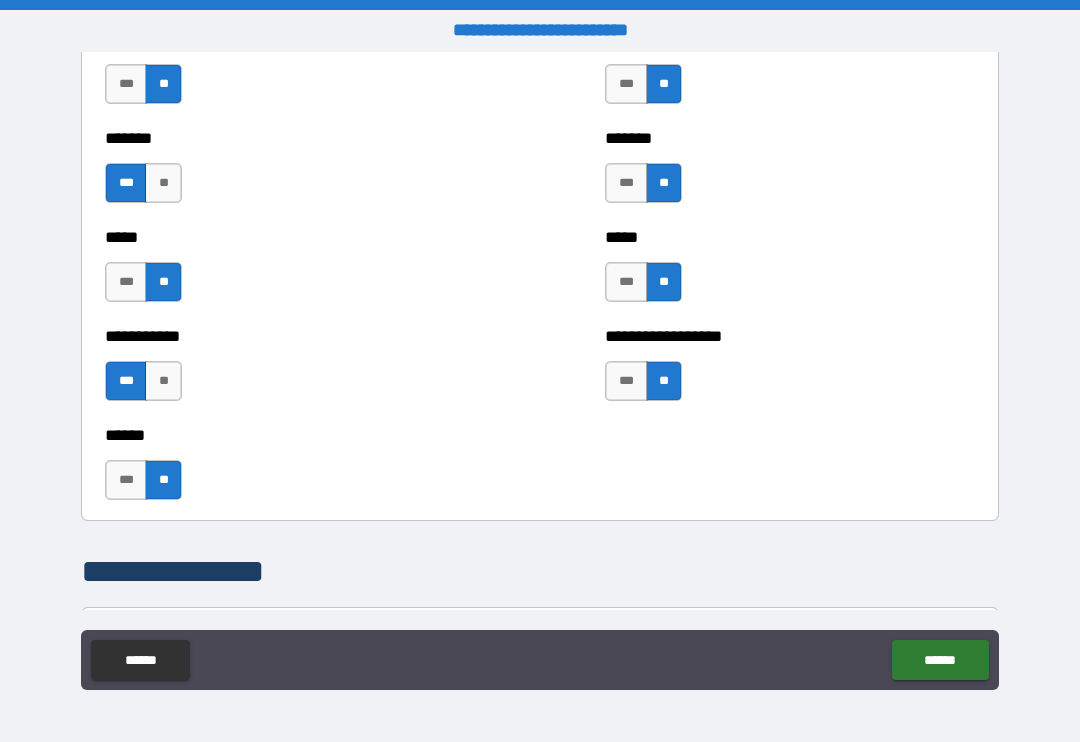 click on "**" at bounding box center [163, 381] 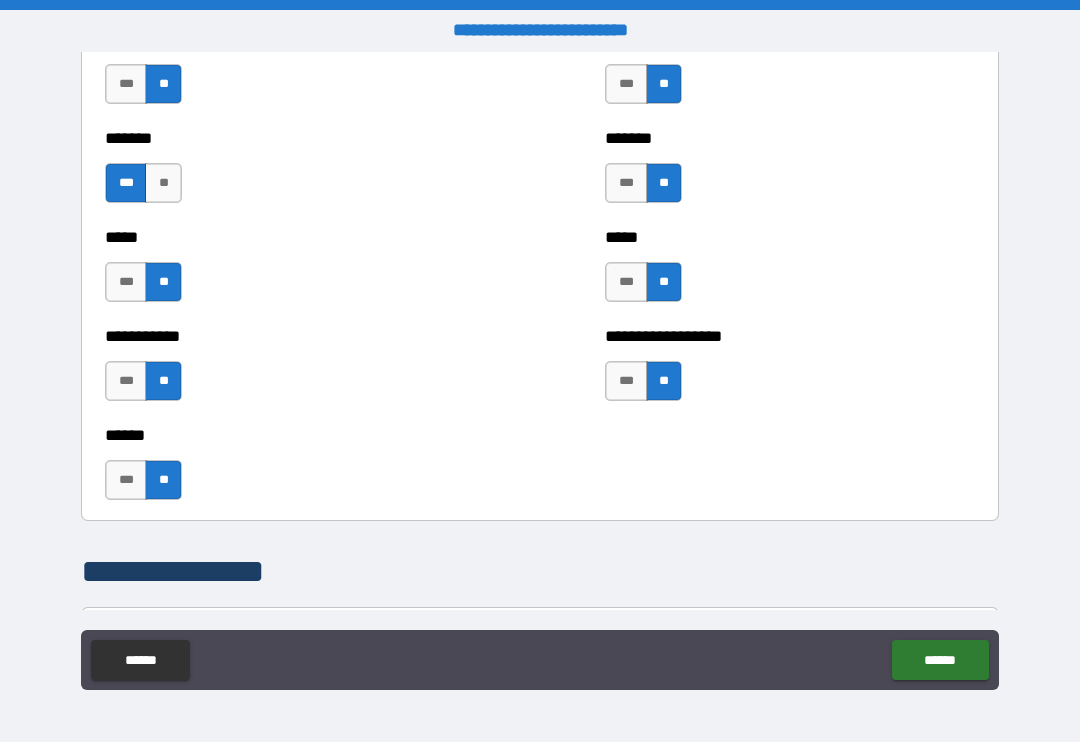 click on "******" at bounding box center (940, 660) 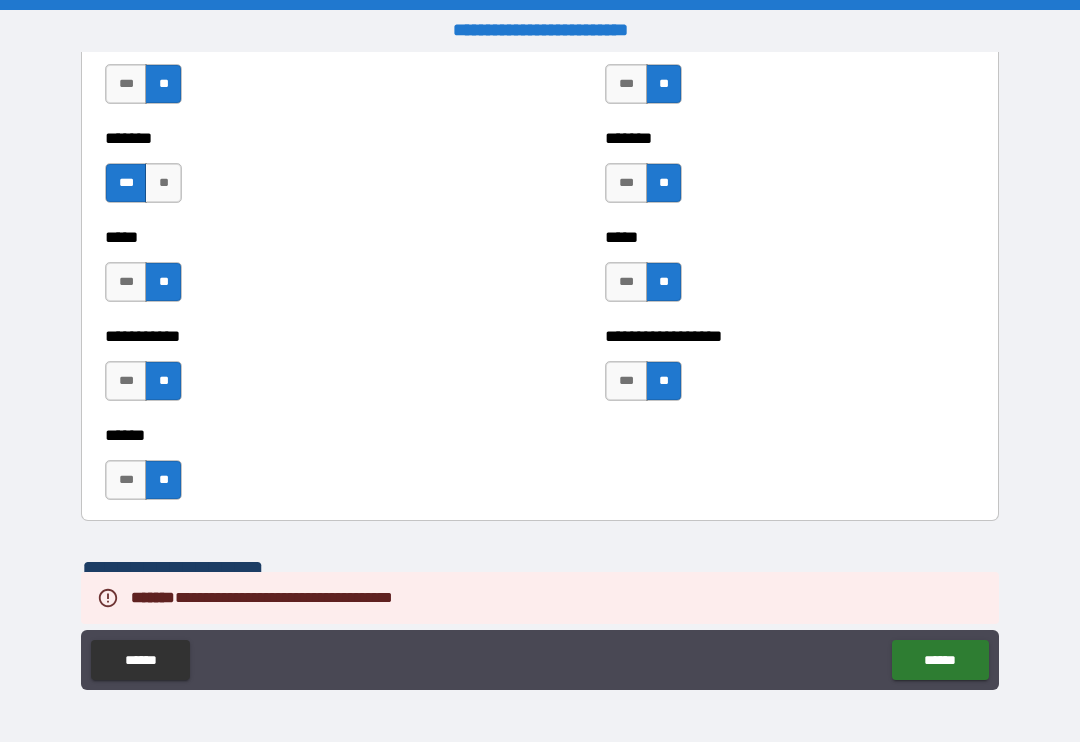 click on "******" at bounding box center (940, 660) 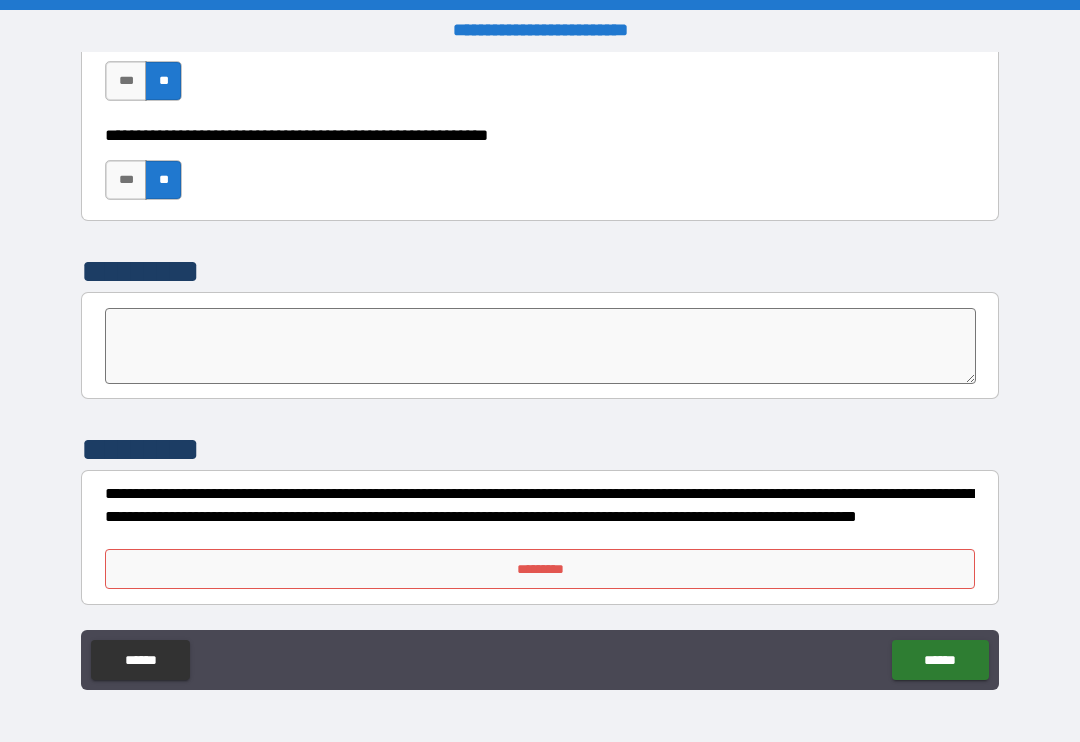 scroll, scrollTop: 6210, scrollLeft: 0, axis: vertical 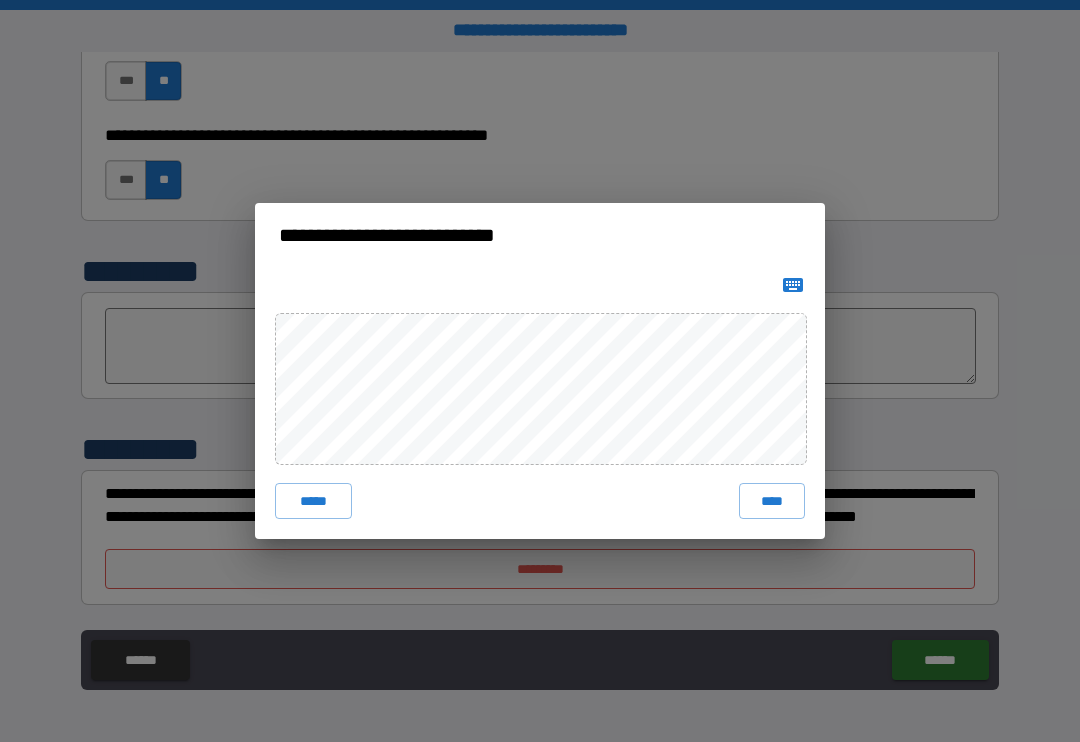 click on "****" at bounding box center [772, 501] 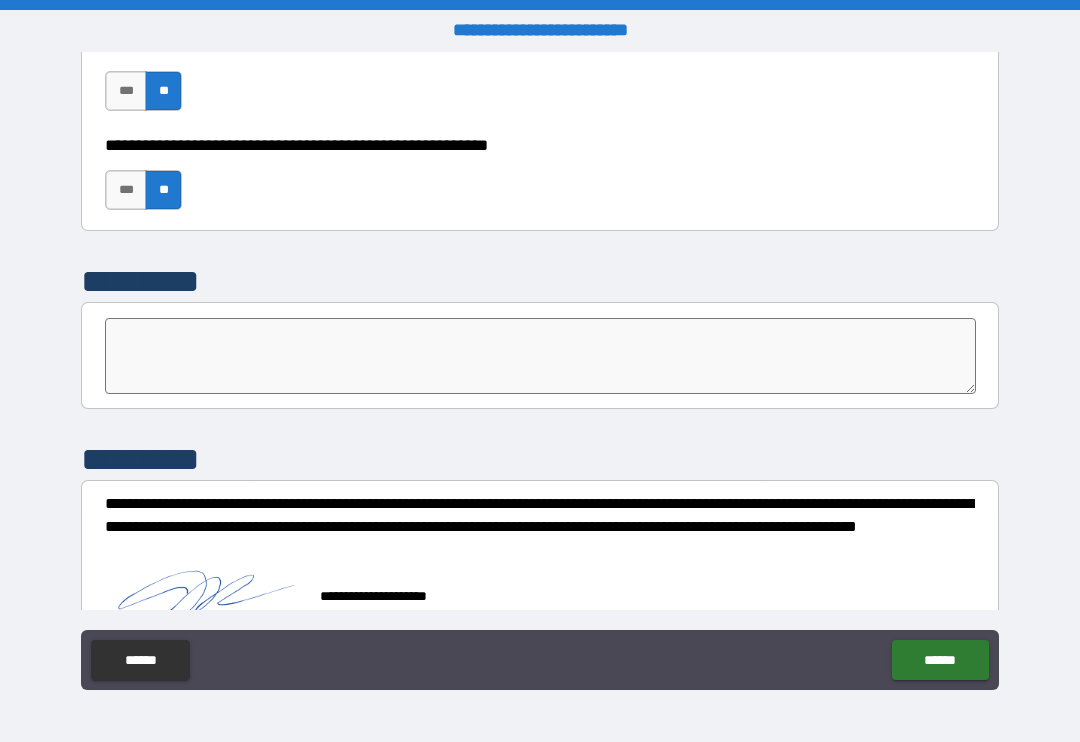 click on "******" at bounding box center [940, 660] 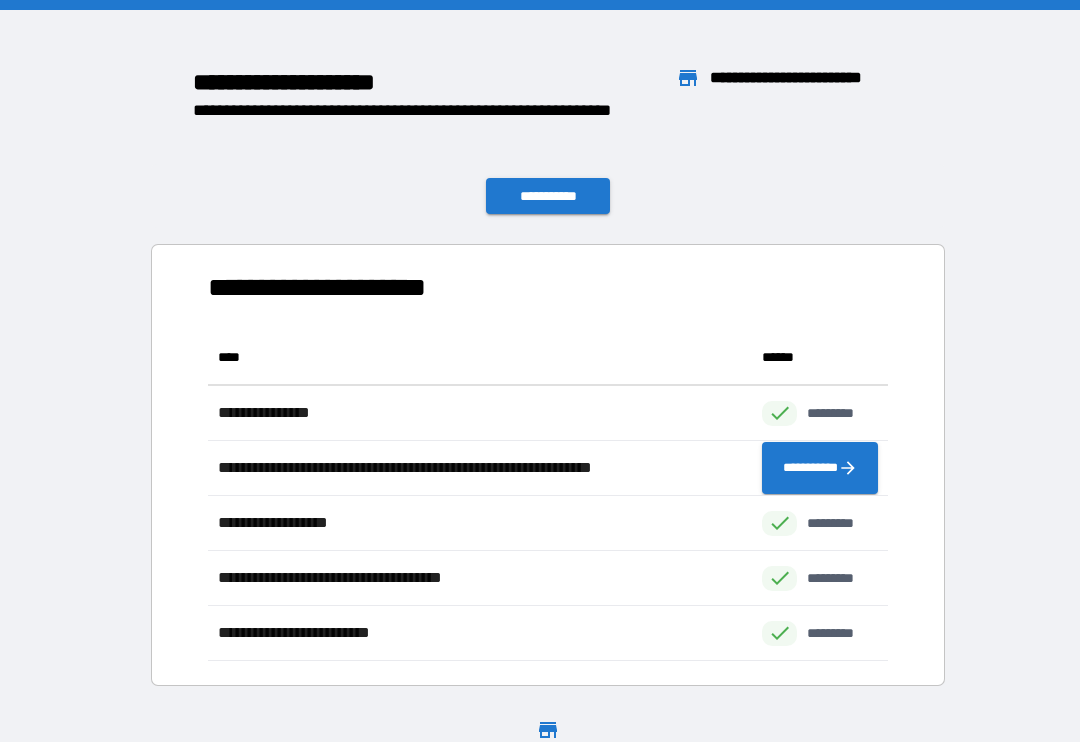 scroll, scrollTop: 1, scrollLeft: 1, axis: both 